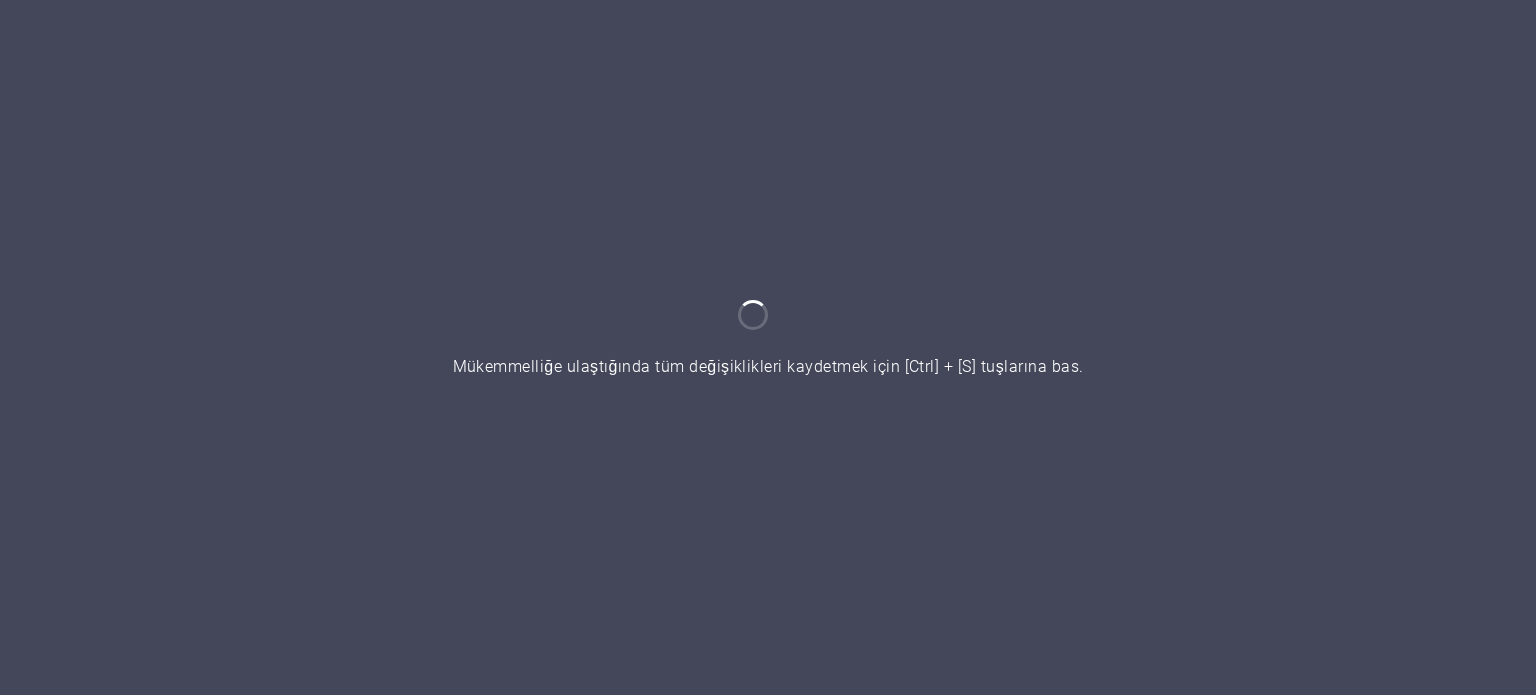 scroll, scrollTop: 0, scrollLeft: 0, axis: both 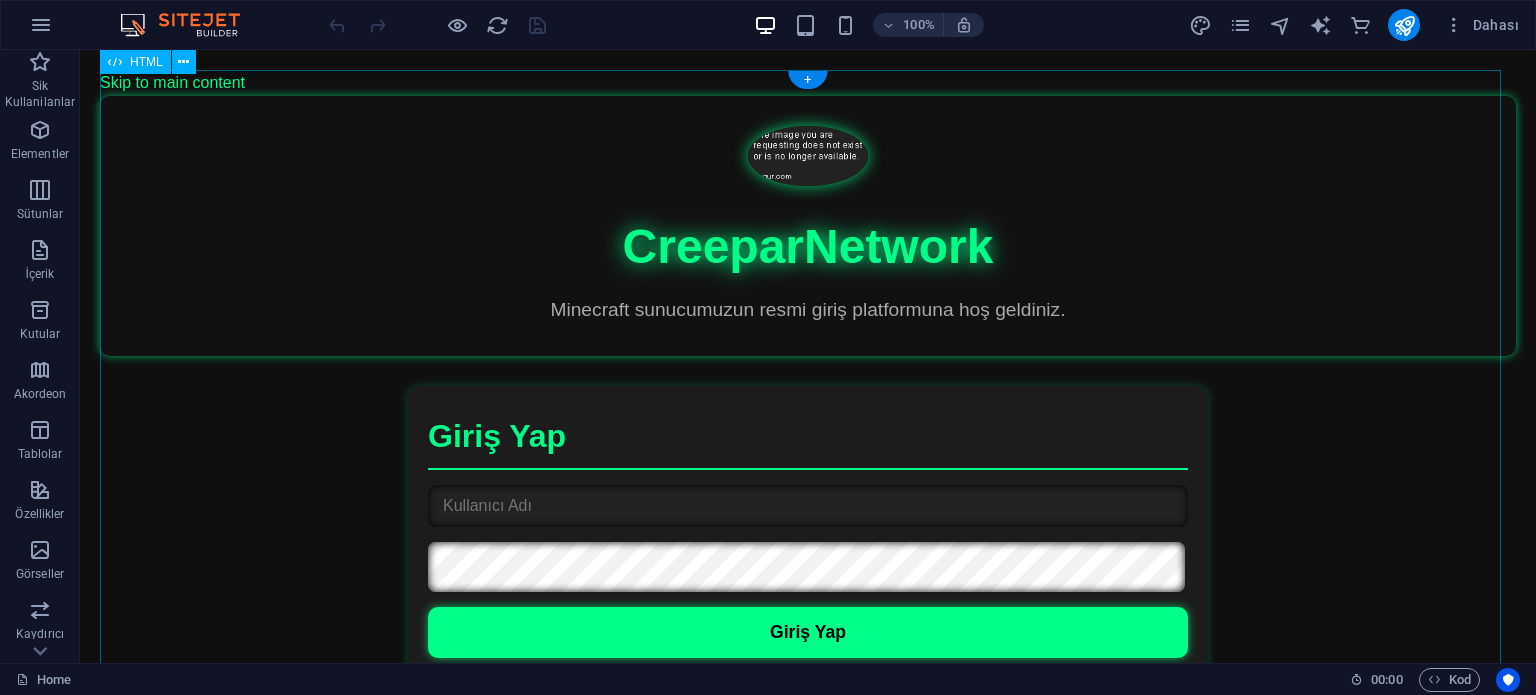 click on "🌍 CreeparNetwork Hakkında" at bounding box center [808, 1477] 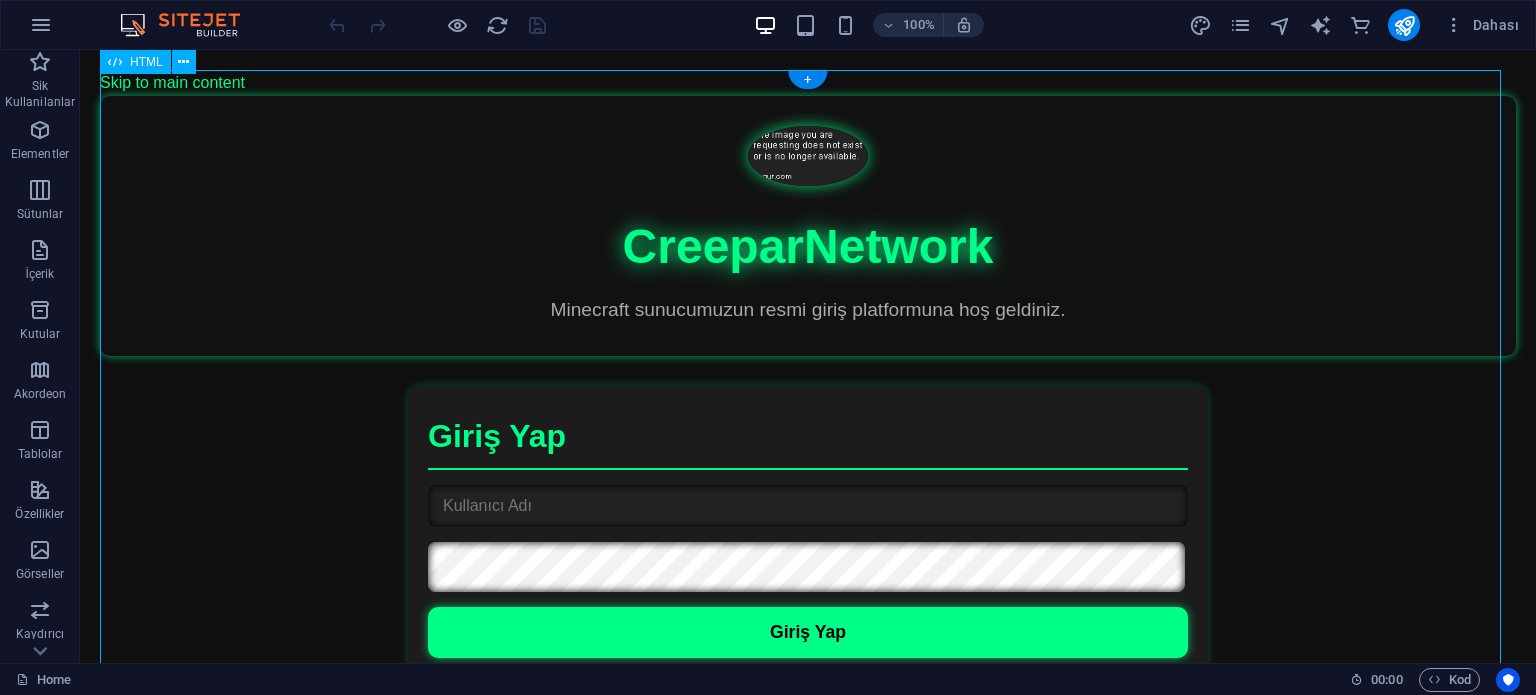 click on "🌍 CreeparNetwork Hakkında" at bounding box center (808, 1477) 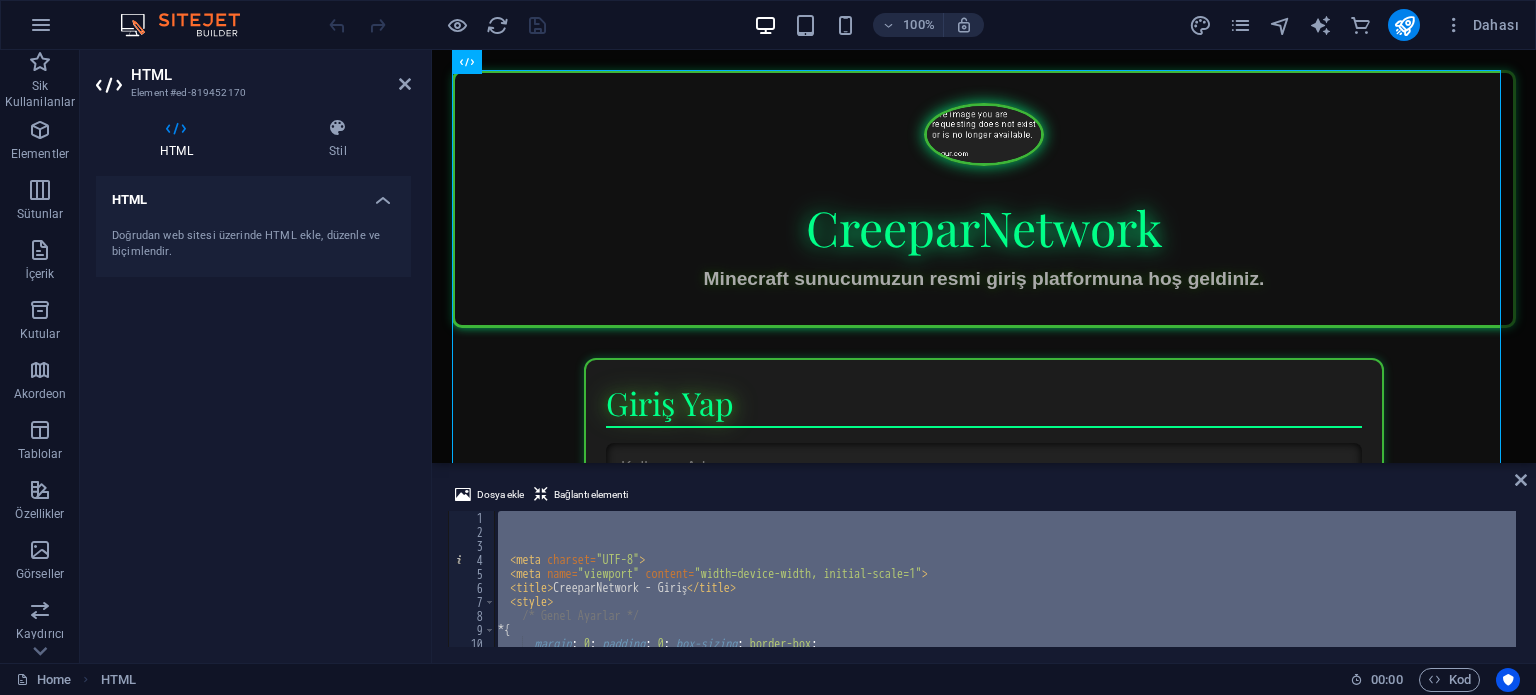 type 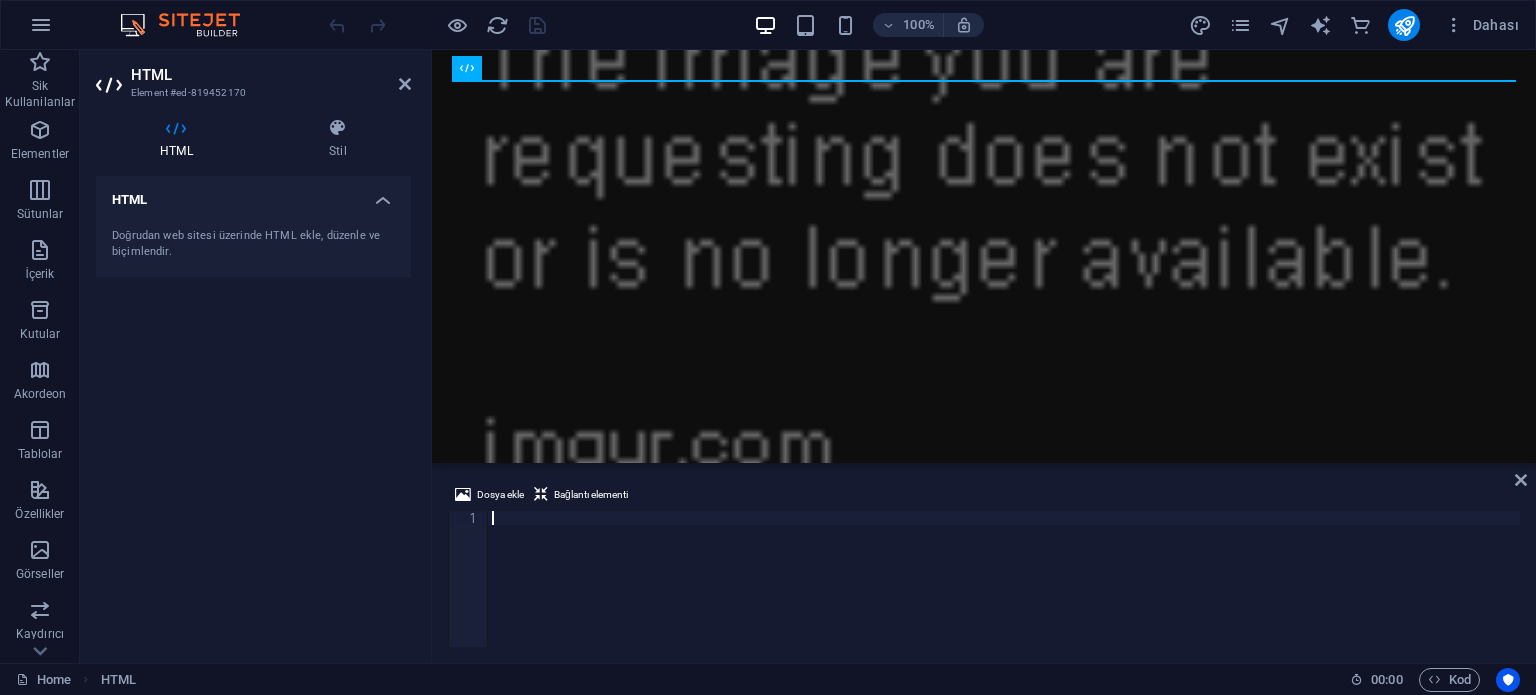 scroll, scrollTop: 4610, scrollLeft: 0, axis: vertical 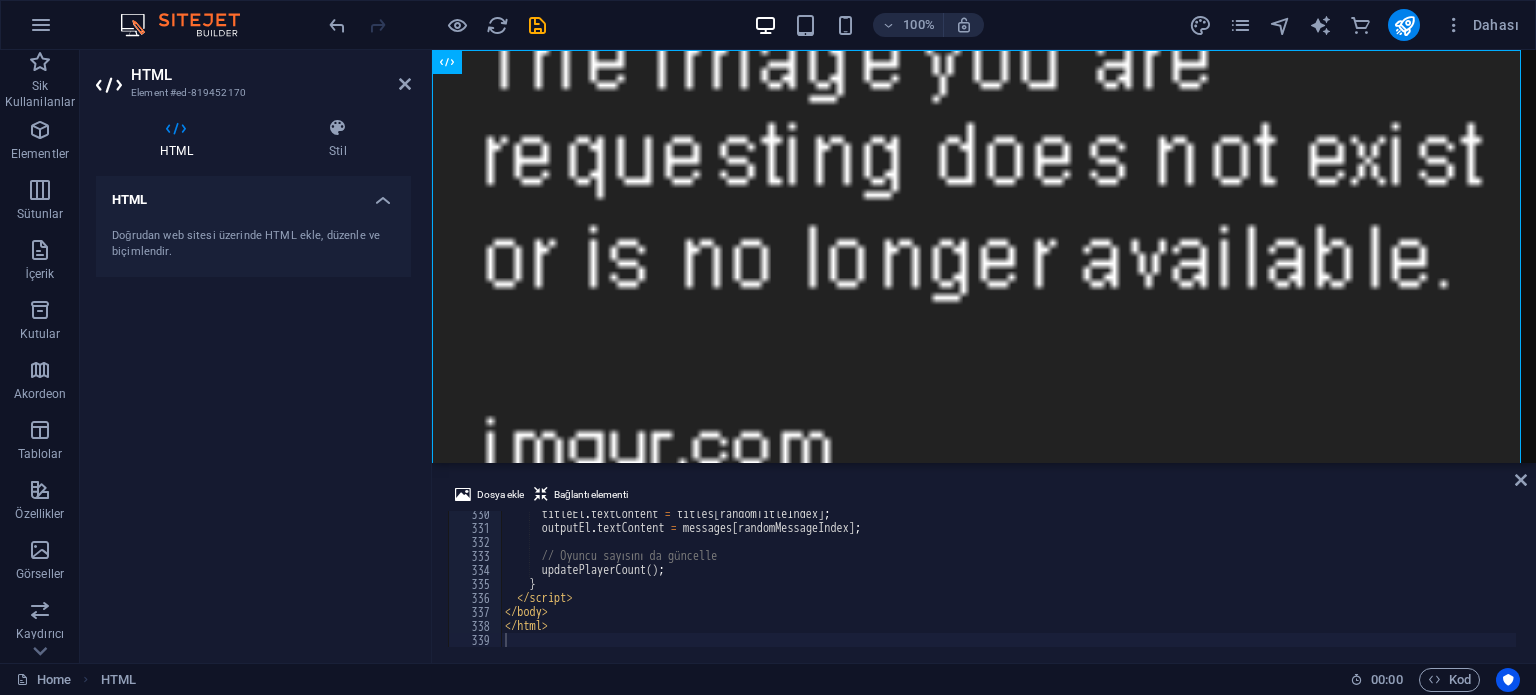 click on "Dosya ekle Bağlantı elementi" at bounding box center (984, 497) 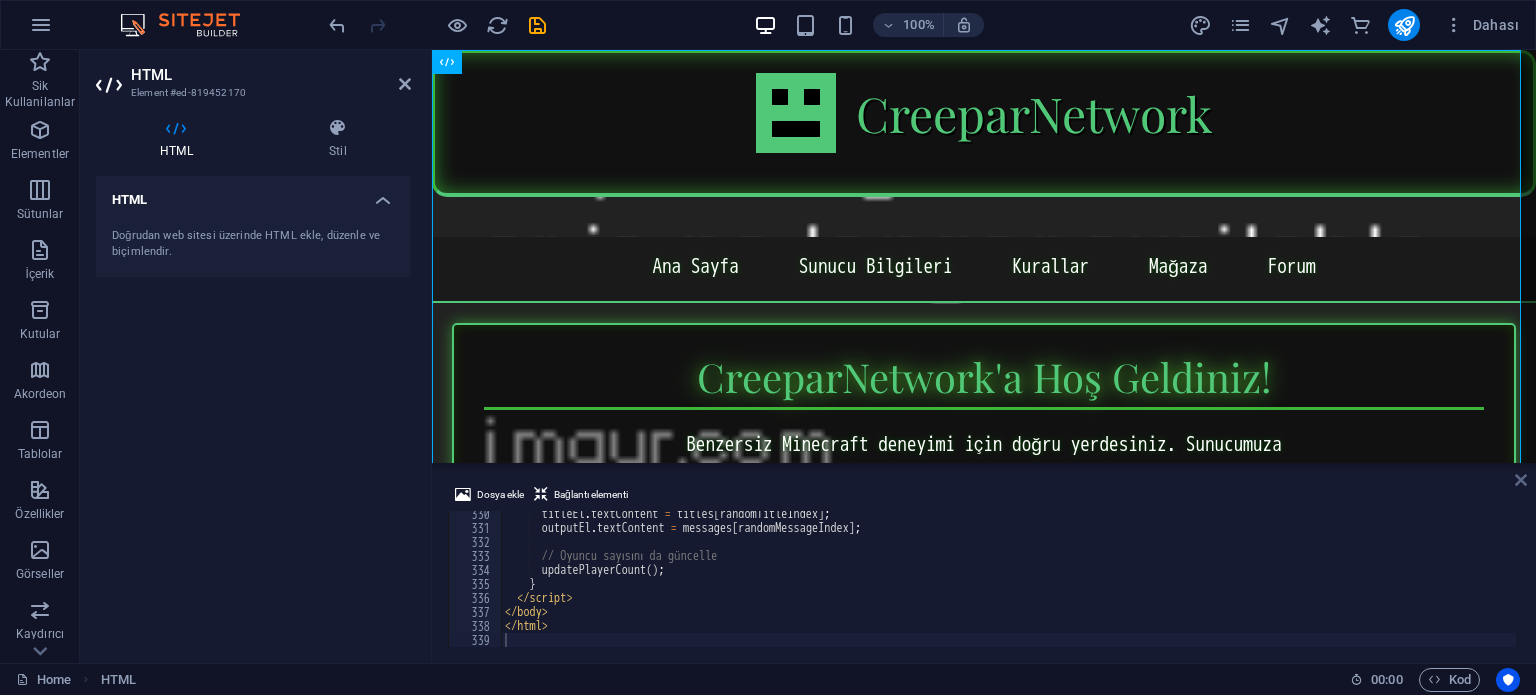 click at bounding box center (1521, 480) 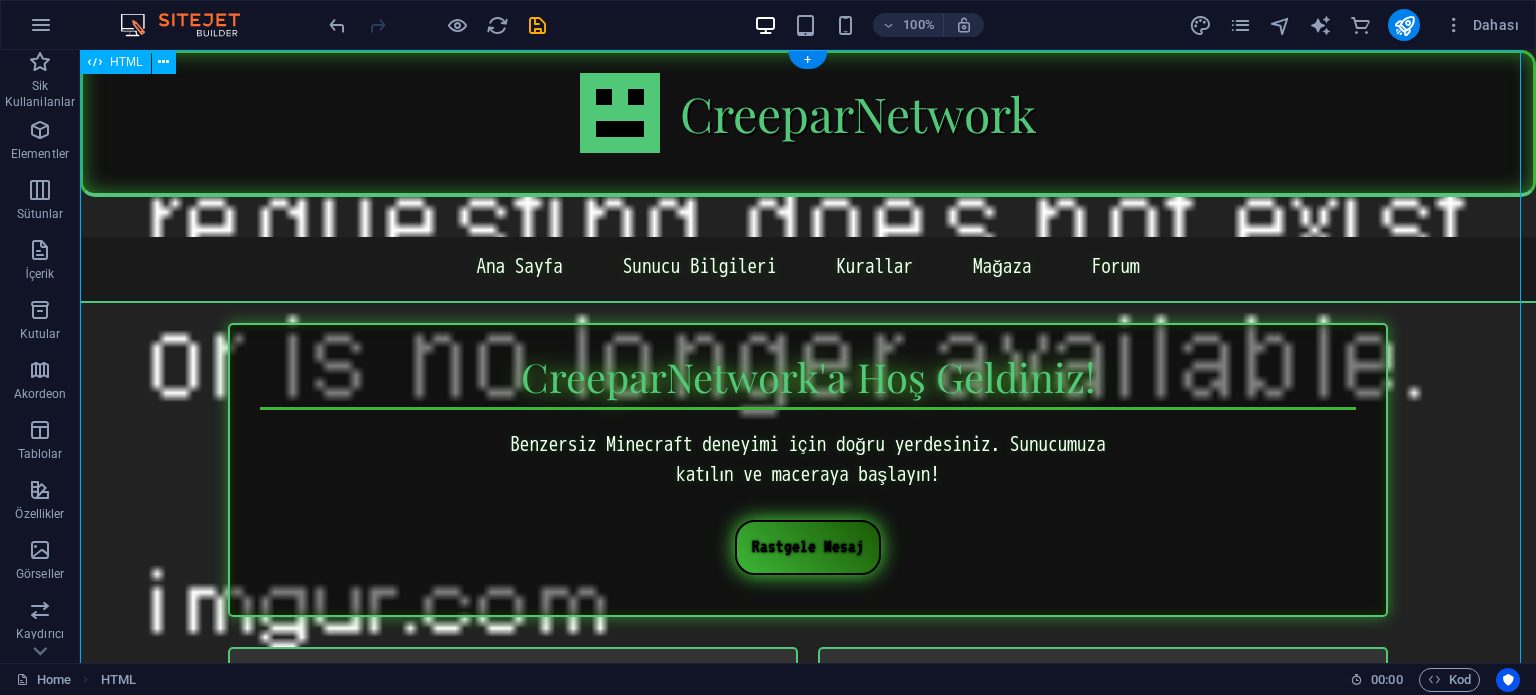 click on "CreeparNetwork - Minecraft Sunucusu
CreeparNetwork
Ana Sayfa
Sunucu Bilgileri
Kurallar
Mağaza
Forum
CreeparNetwork'a Hoş Geldiniz!
Benzersiz Minecraft deneyimi için doğru yerdesiniz. Sunucumuza katılın ve maceraya başlayın!
Rastgele Mesaj
Sunucu Bilgileri
Sunucu Adresi:  play.creepar.net
Versiyon:  1.19.2
Mod Paketi:  CreeparNetwork Özel Paketi
Çevrimiçi Oyuncular:   0
Özellikler
Özel Survival Modu
Creeper Temalı Mini Oyunlar
Benzersiz Eklentiler
Aktif Topluluk ve Etkinlikler
Adil Oyun Deneyimi" at bounding box center (808, 1011) 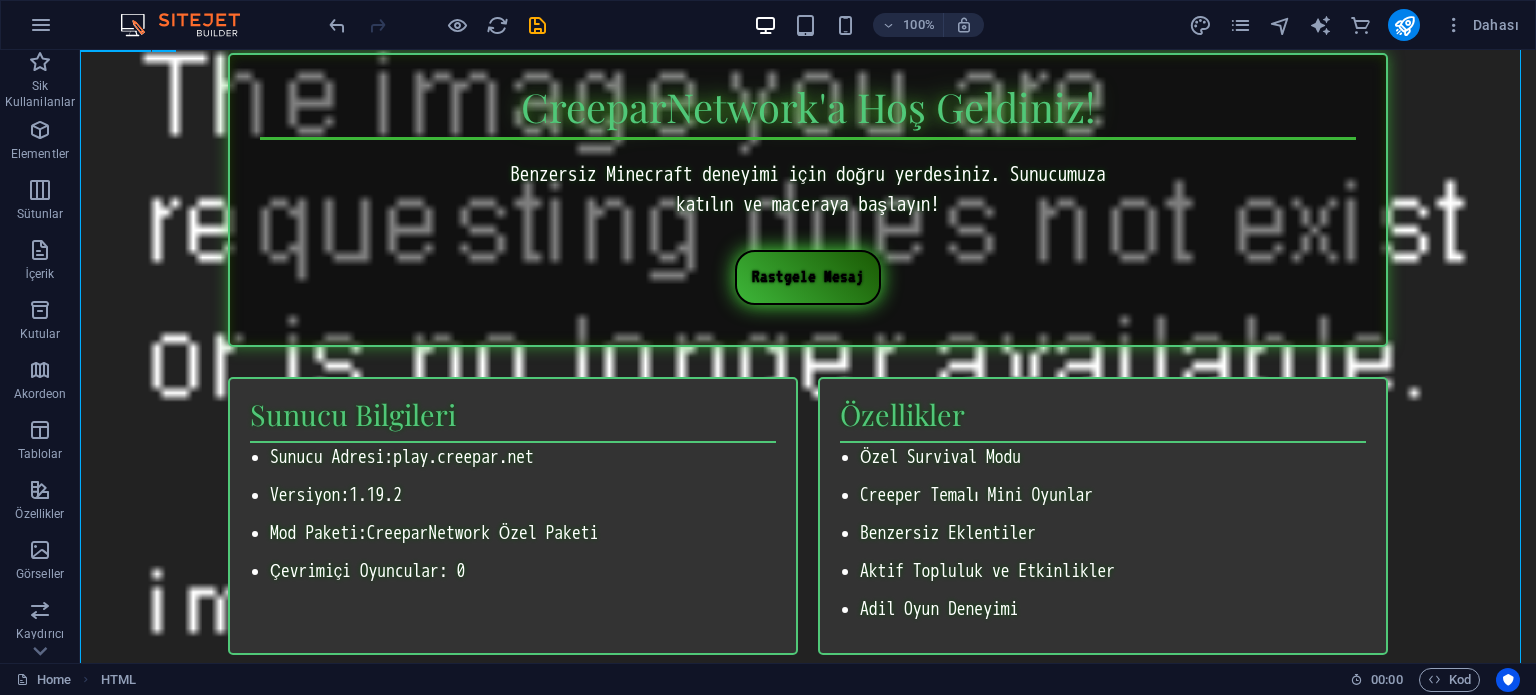 scroll, scrollTop: 400, scrollLeft: 0, axis: vertical 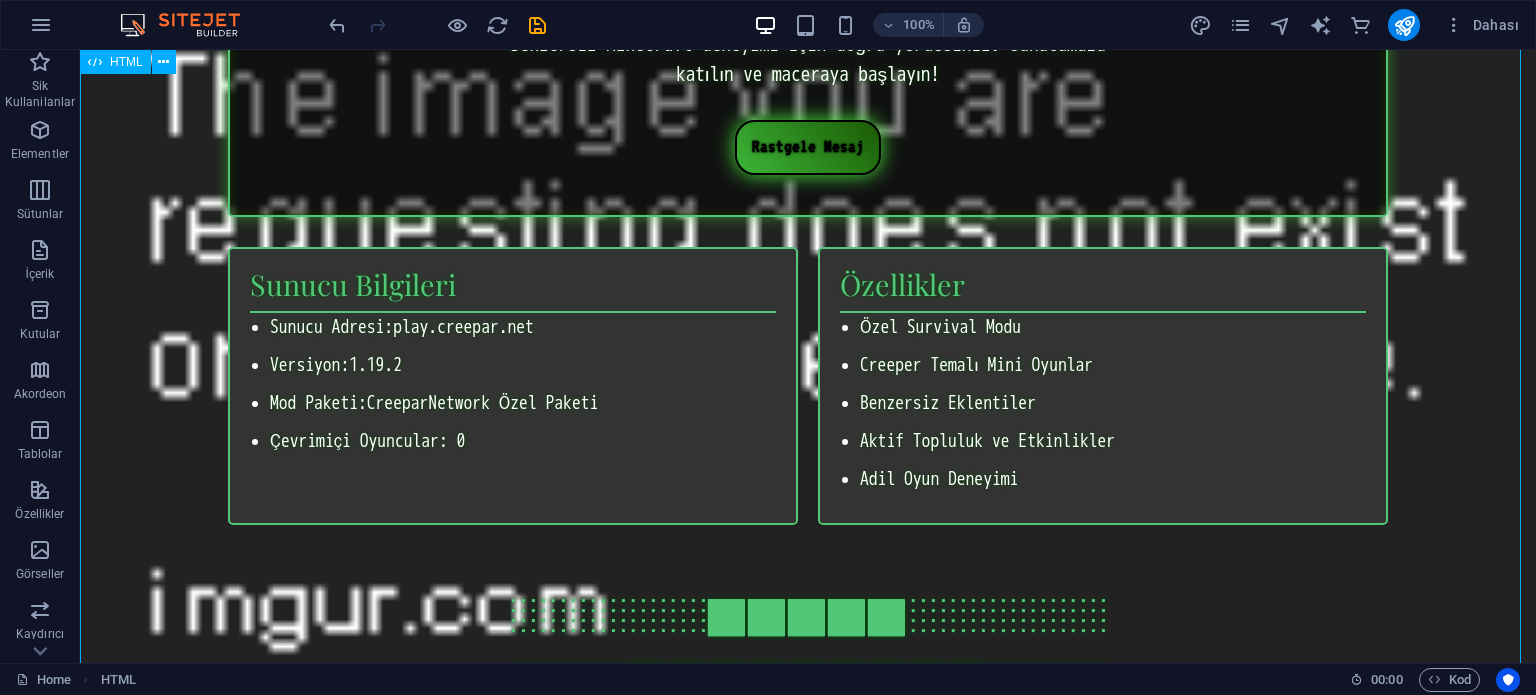click on "CreeparNetwork - Minecraft Sunucusu
CreeparNetwork
Ana Sayfa
Sunucu Bilgileri
Kurallar
Mağaza
Forum
CreeparNetwork'a Hoş Geldiniz!
Benzersiz Minecraft deneyimi için doğru yerdesiniz. Sunucumuza katılın ve maceraya başlayın!
Rastgele Mesaj
Sunucu Bilgileri
Sunucu Adresi:  play.creepar.net
Versiyon:  1.19.2
Mod Paketi:  CreeparNetwork Özel Paketi
Çevrimiçi Oyuncular:   0
Özellikler
Özel Survival Modu
Creeper Temalı Mini Oyunlar
Benzersiz Eklentiler
Aktif Topluluk ve Etkinlikler
Adil Oyun Deneyimi" at bounding box center (808, 611) 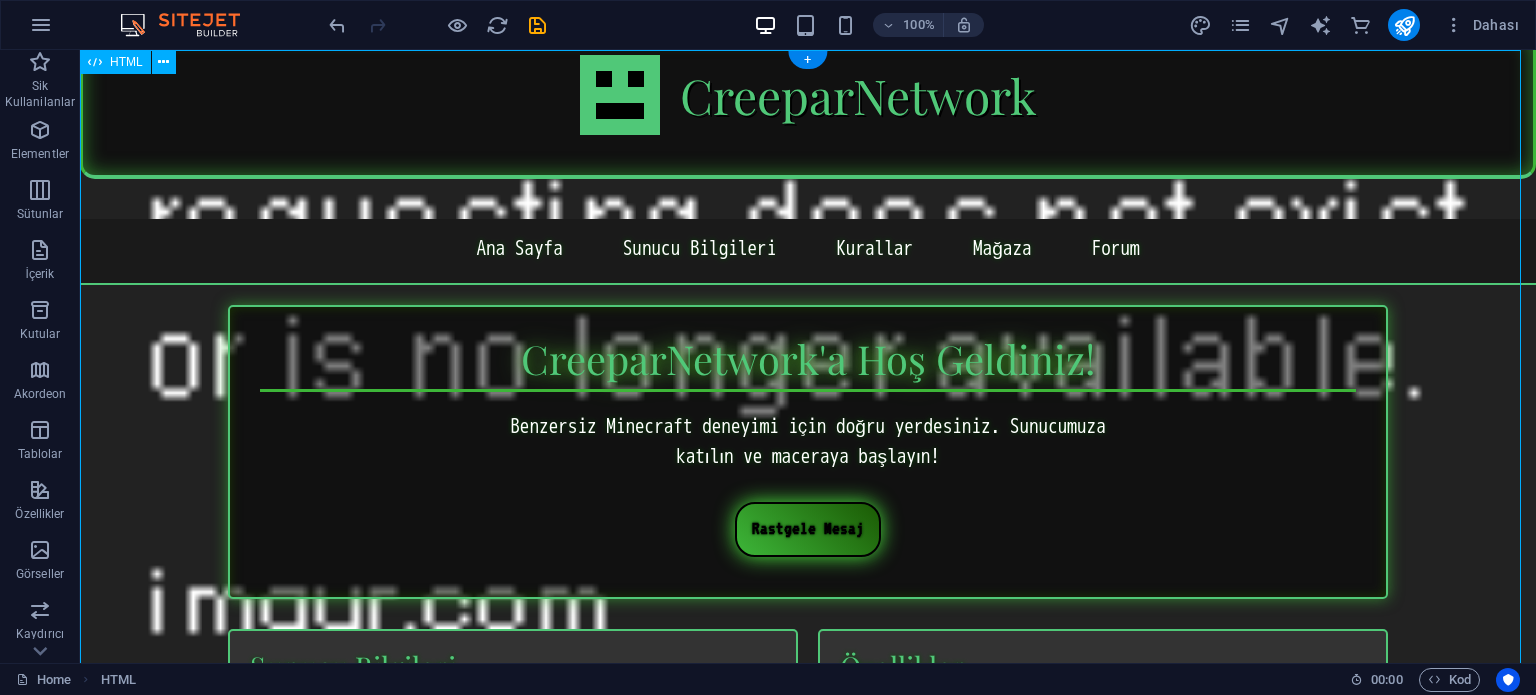 scroll, scrollTop: 0, scrollLeft: 0, axis: both 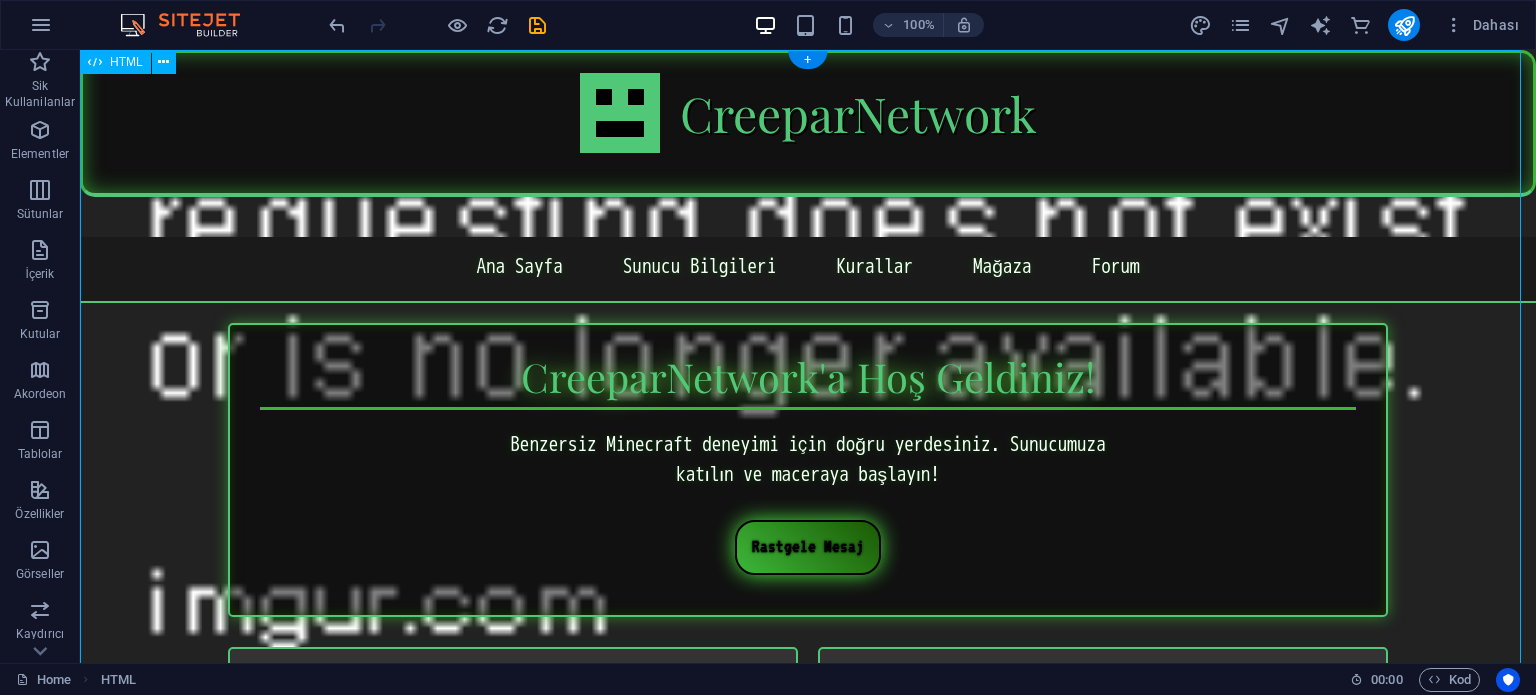 drag, startPoint x: 784, startPoint y: 556, endPoint x: 508, endPoint y: 121, distance: 515.17084 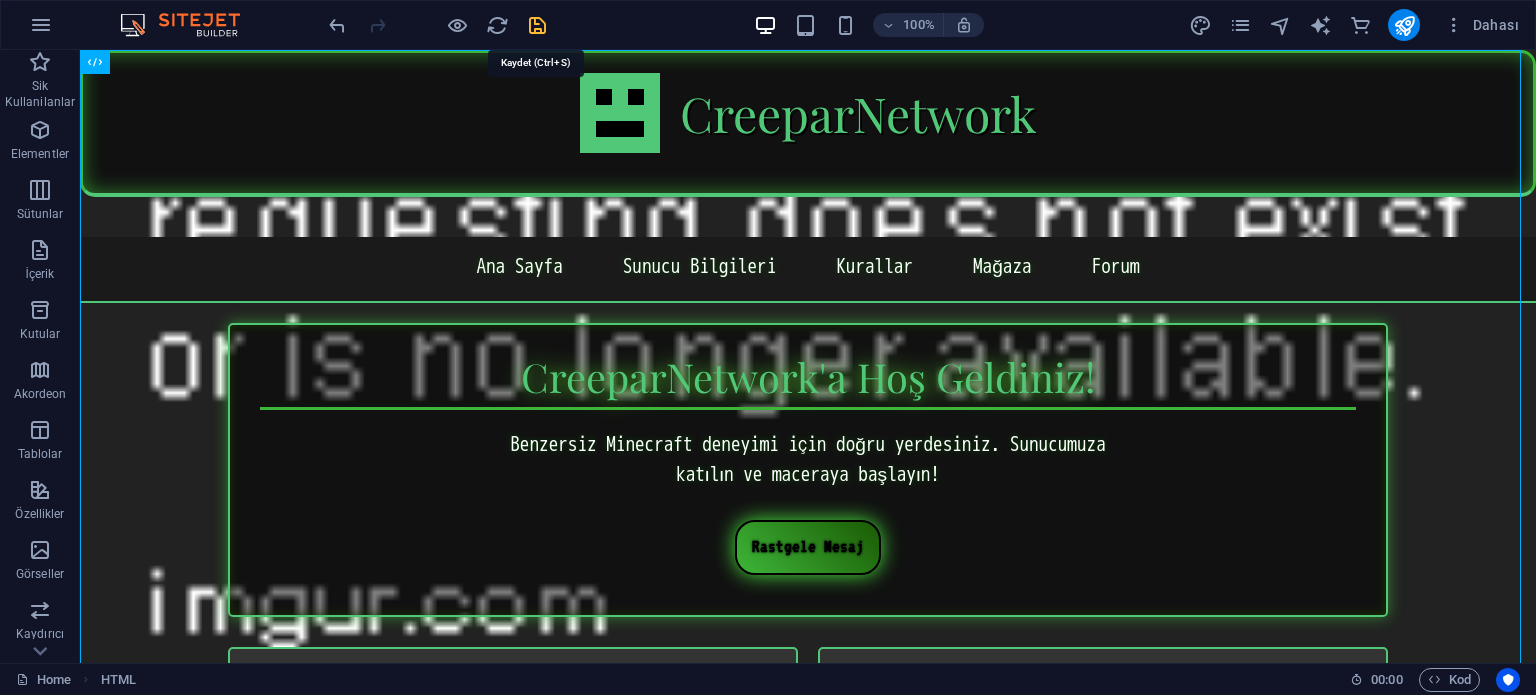 click at bounding box center (537, 25) 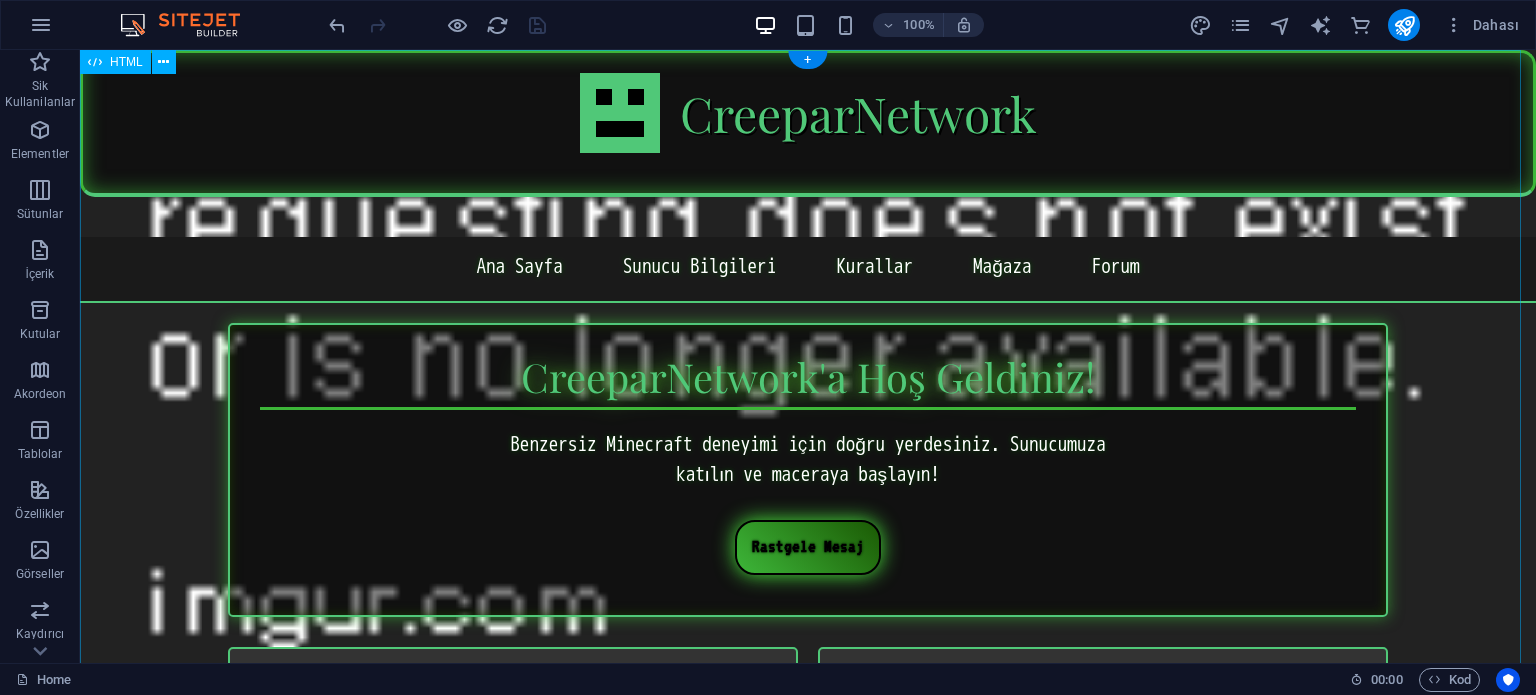 click on "CreeparNetwork - Minecraft Sunucusu
CreeparNetwork
Ana Sayfa
Sunucu Bilgileri
Kurallar
Mağaza
Forum
CreeparNetwork'a Hoş Geldiniz!
Benzersiz Minecraft deneyimi için doğru yerdesiniz. Sunucumuza katılın ve maceraya başlayın!
Rastgele Mesaj
Sunucu Bilgileri
Sunucu Adresi:  play.creepar.net
Versiyon:  1.19.2
Mod Paketi:  CreeparNetwork Özel Paketi
Çevrimiçi Oyuncular:   0
Özellikler
Özel Survival Modu
Creeper Temalı Mini Oyunlar
Benzersiz Eklentiler
Aktif Topluluk ve Etkinlikler
Adil Oyun Deneyimi" at bounding box center [808, 1011] 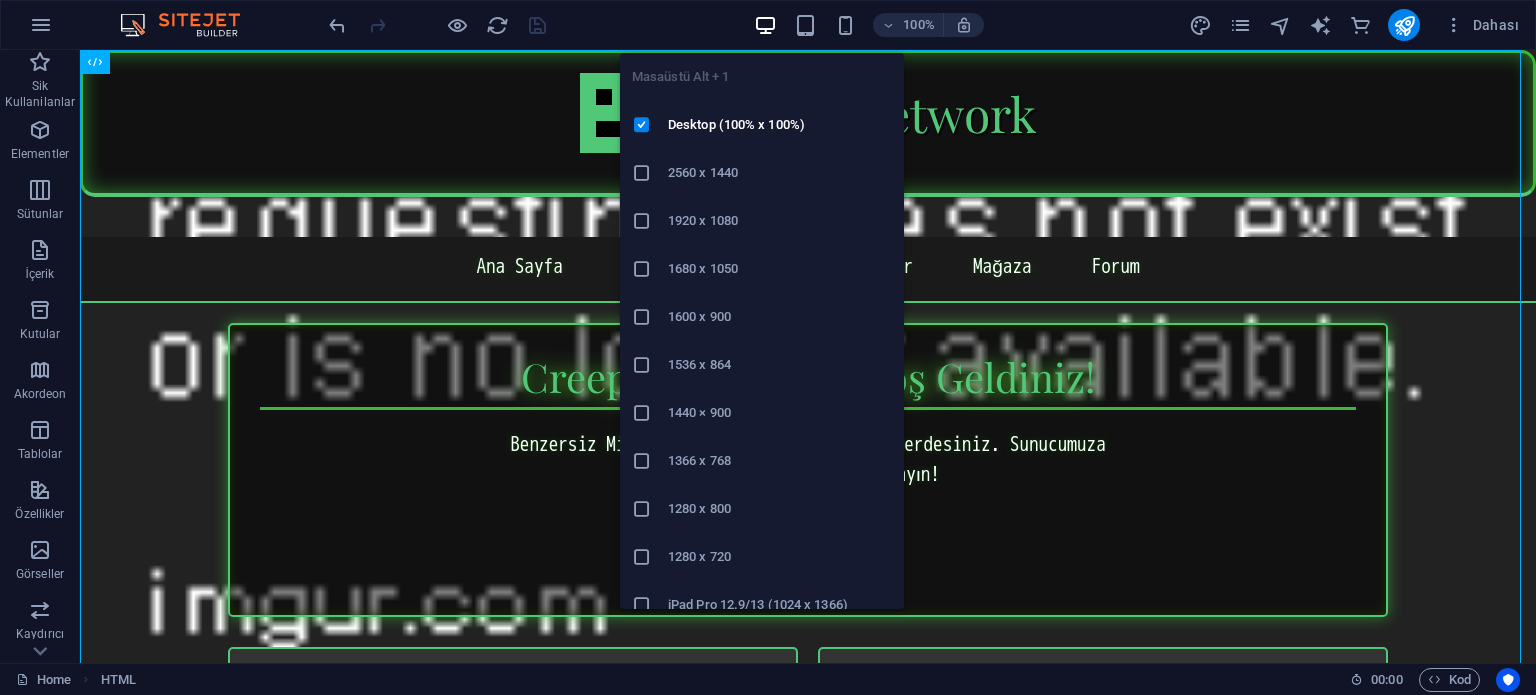 click at bounding box center [765, 25] 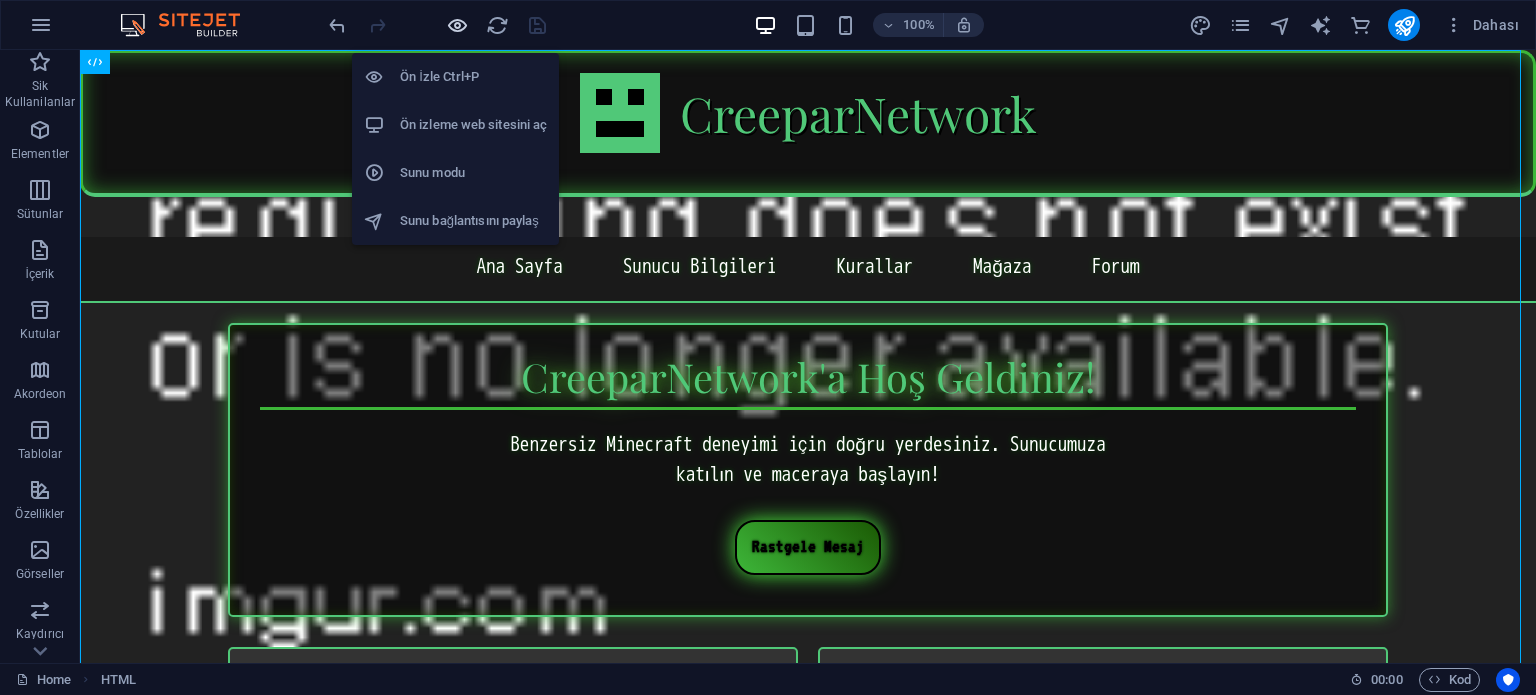 click at bounding box center [457, 25] 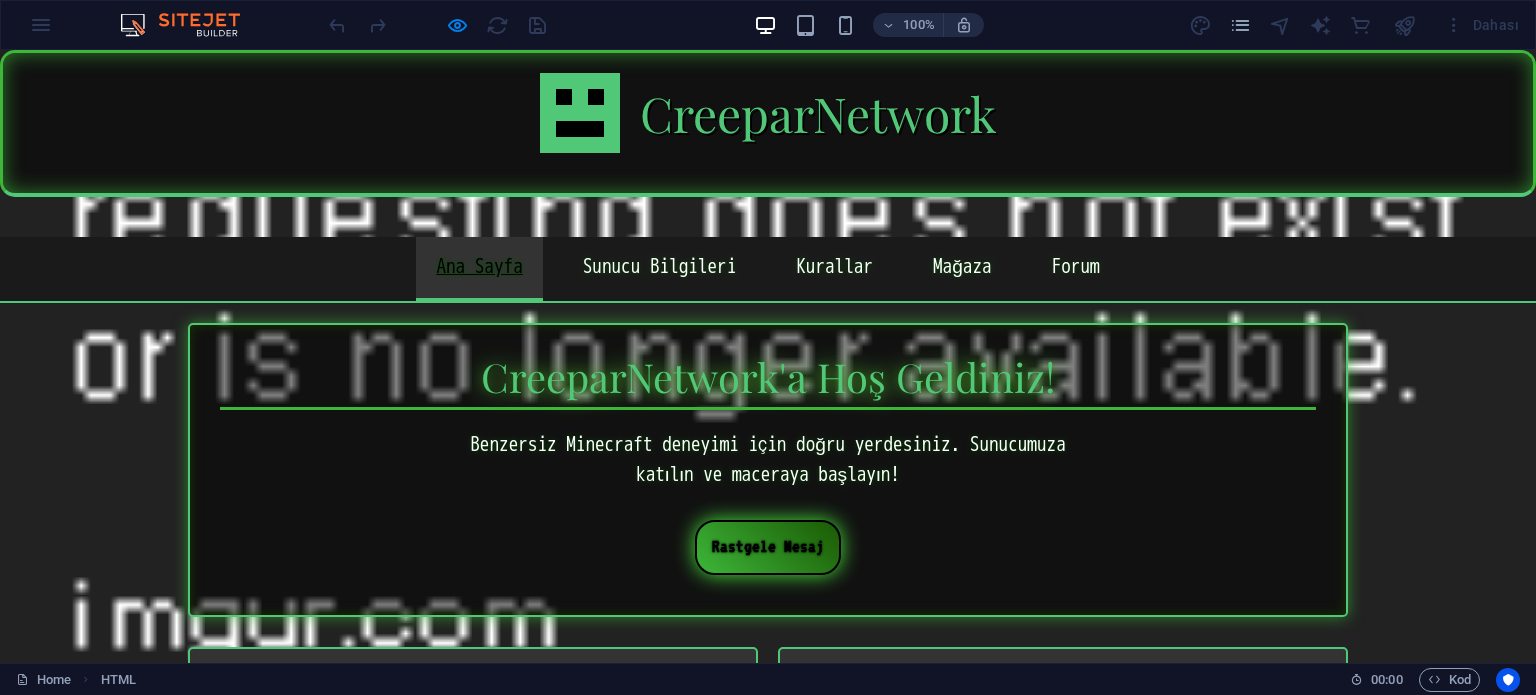 click on "Ana Sayfa" at bounding box center (479, 269) 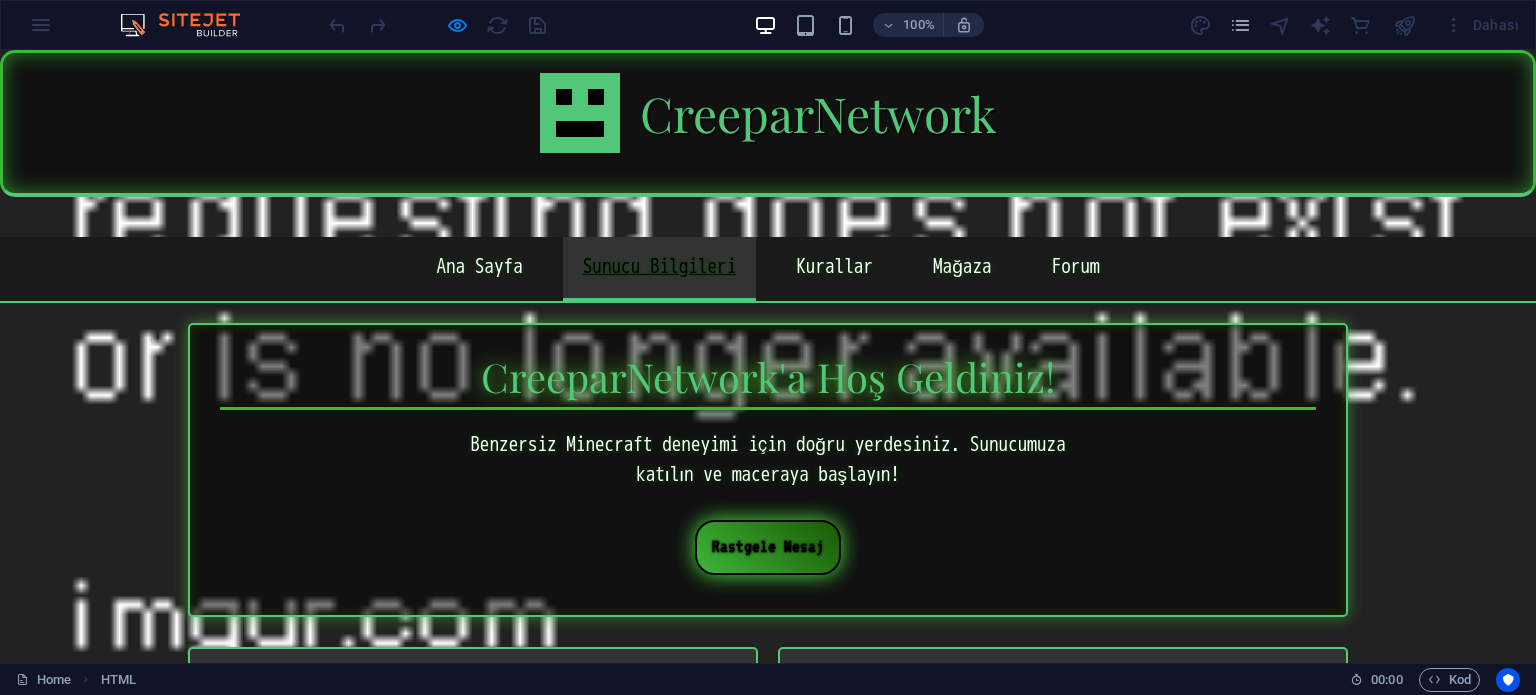 click on "Sunucu Bilgileri" at bounding box center [660, 269] 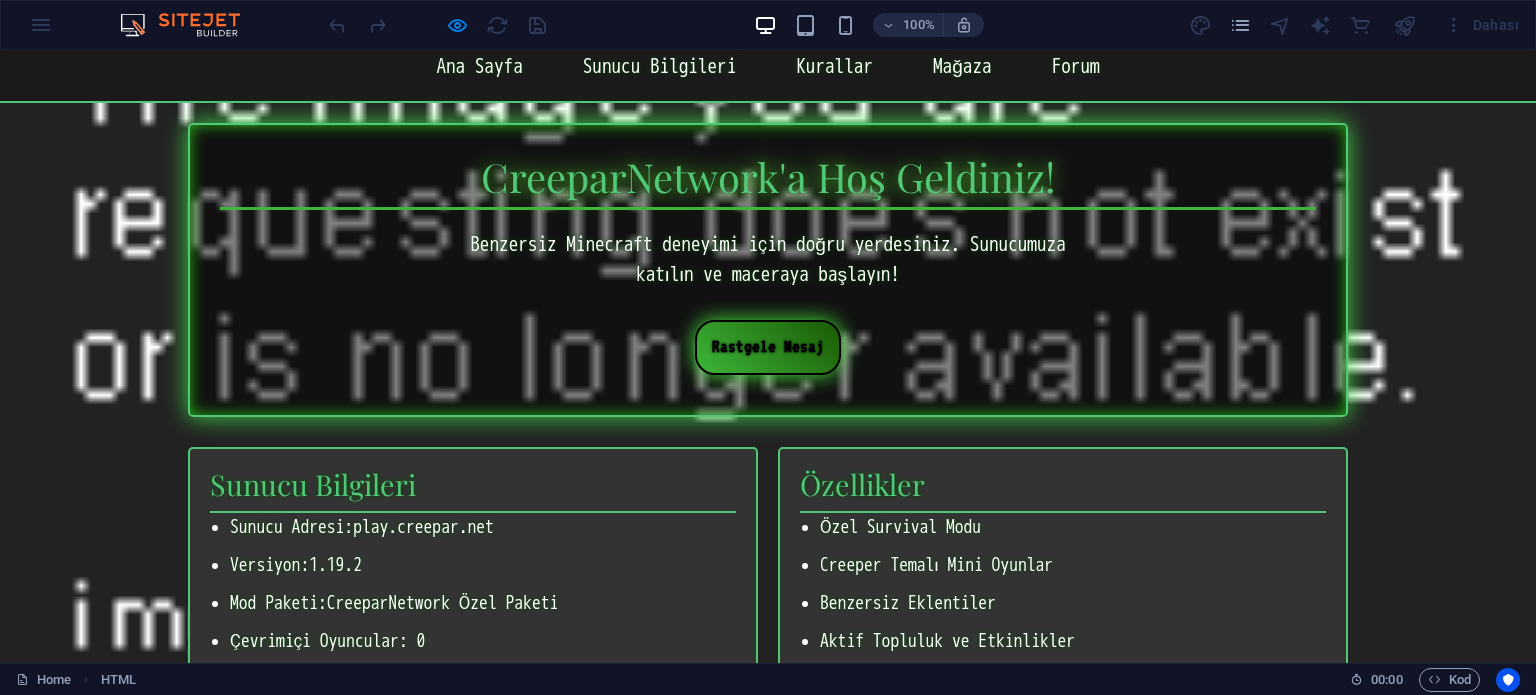 scroll, scrollTop: 0, scrollLeft: 0, axis: both 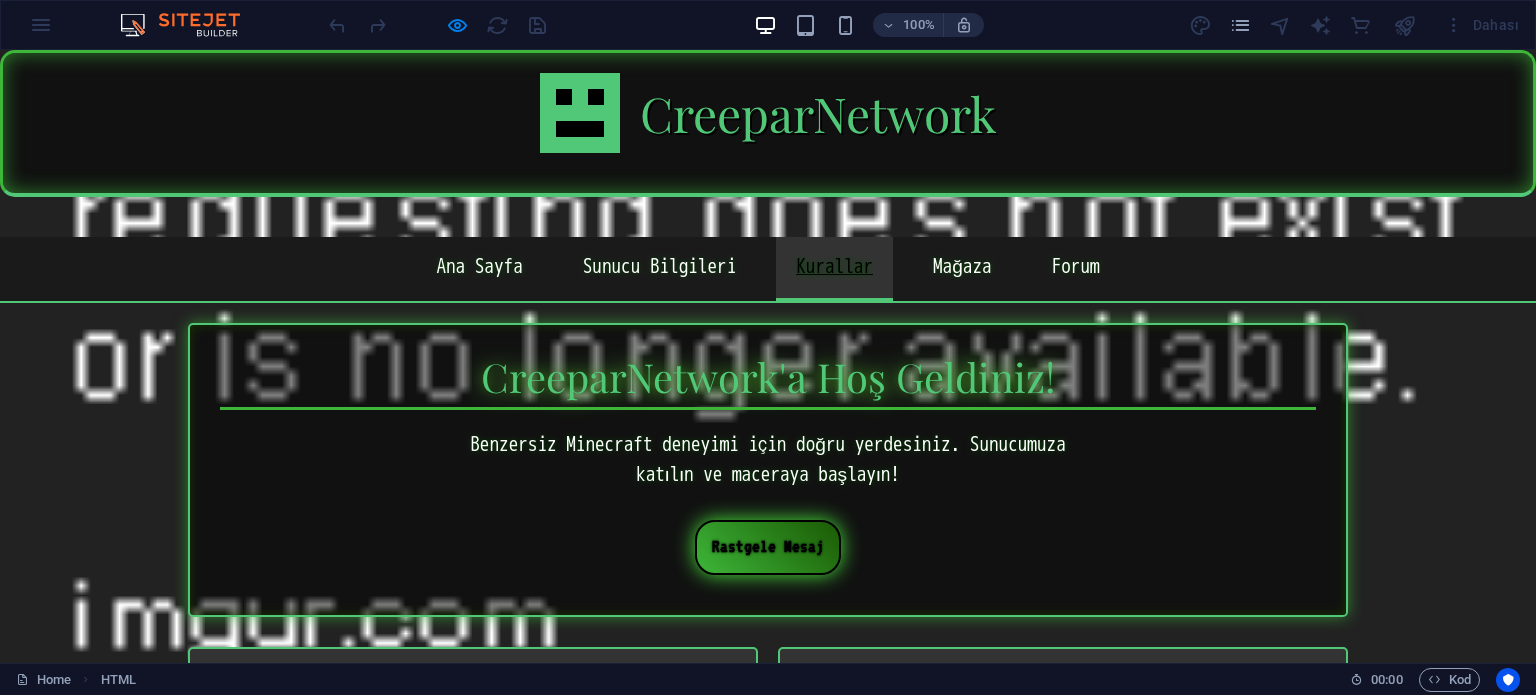 click on "Kurallar" at bounding box center (834, 269) 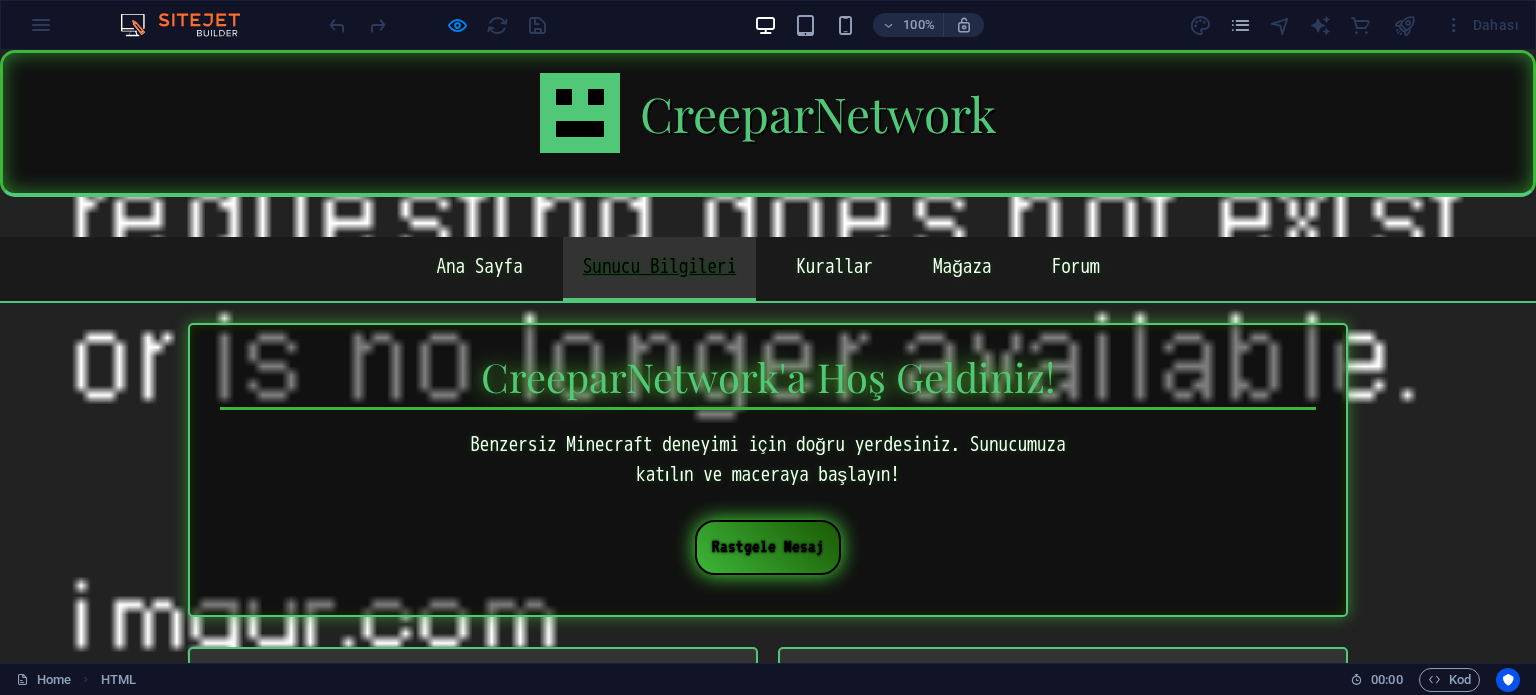 click on "Sunucu Bilgileri" at bounding box center (660, 269) 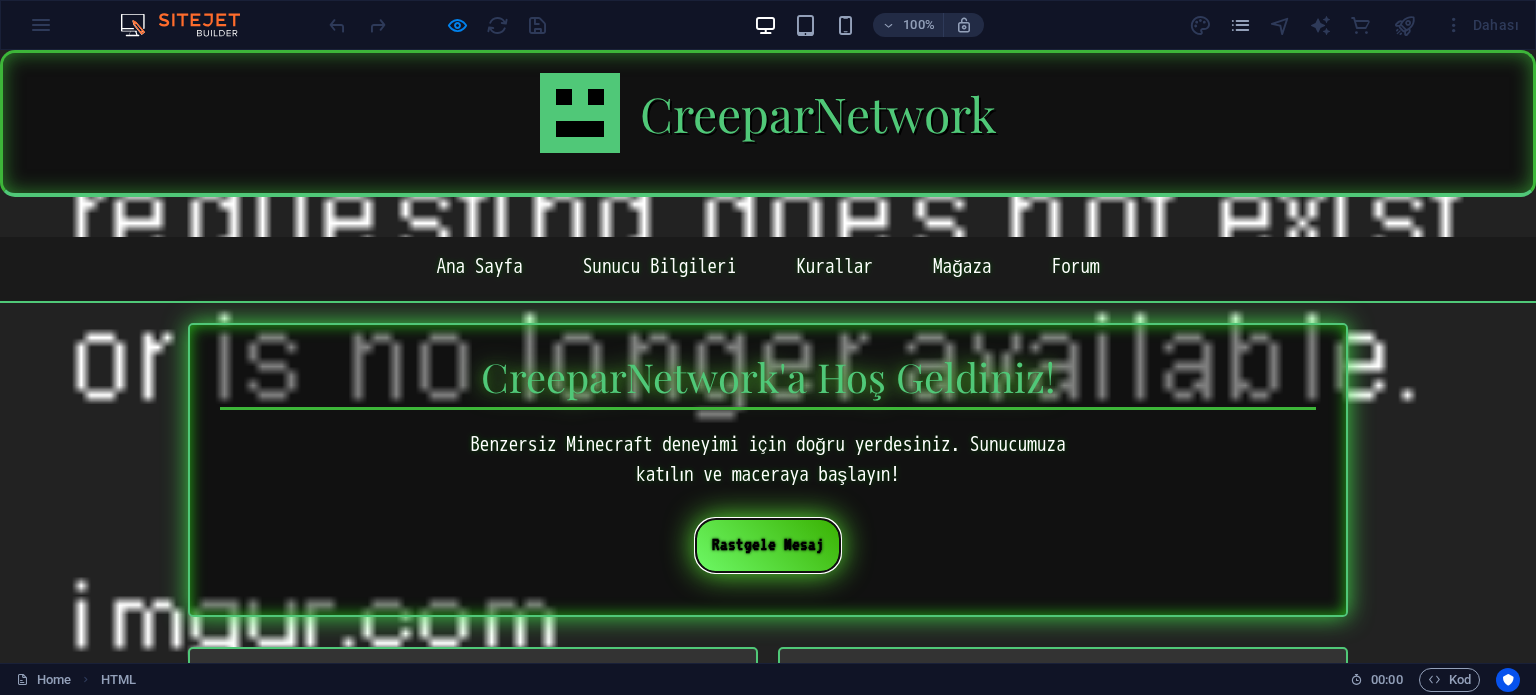 click on "Rastgele Mesaj" at bounding box center [768, 545] 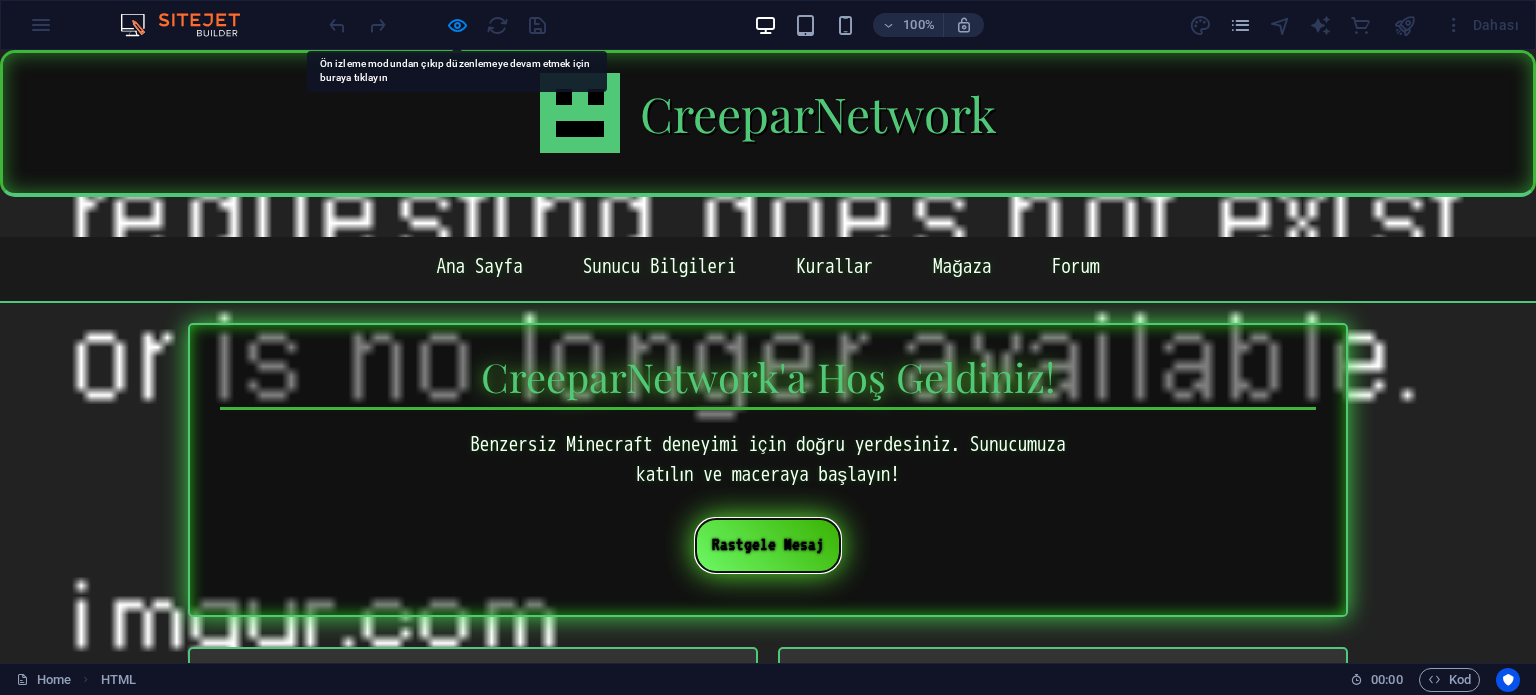 click on "Rastgele Mesaj" at bounding box center [768, 545] 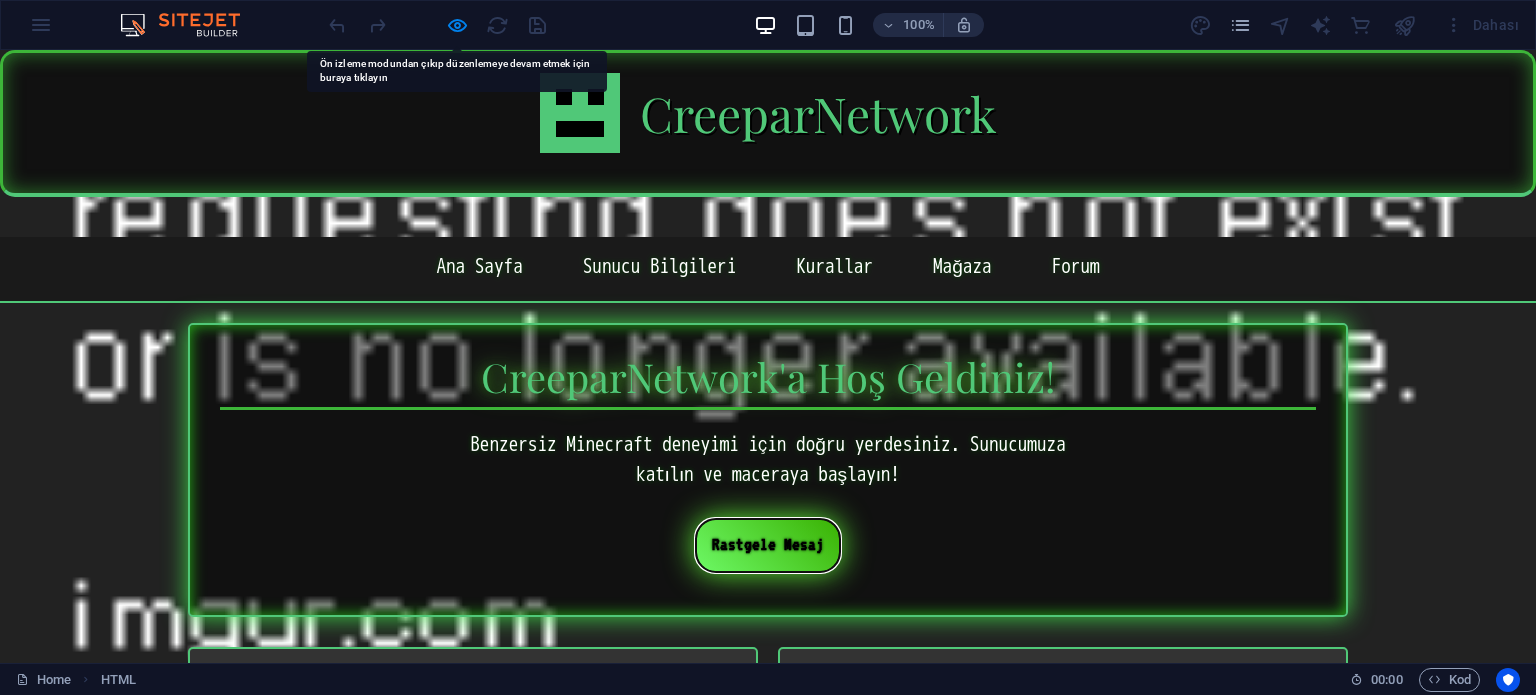 click on "Rastgele Mesaj" at bounding box center [768, 545] 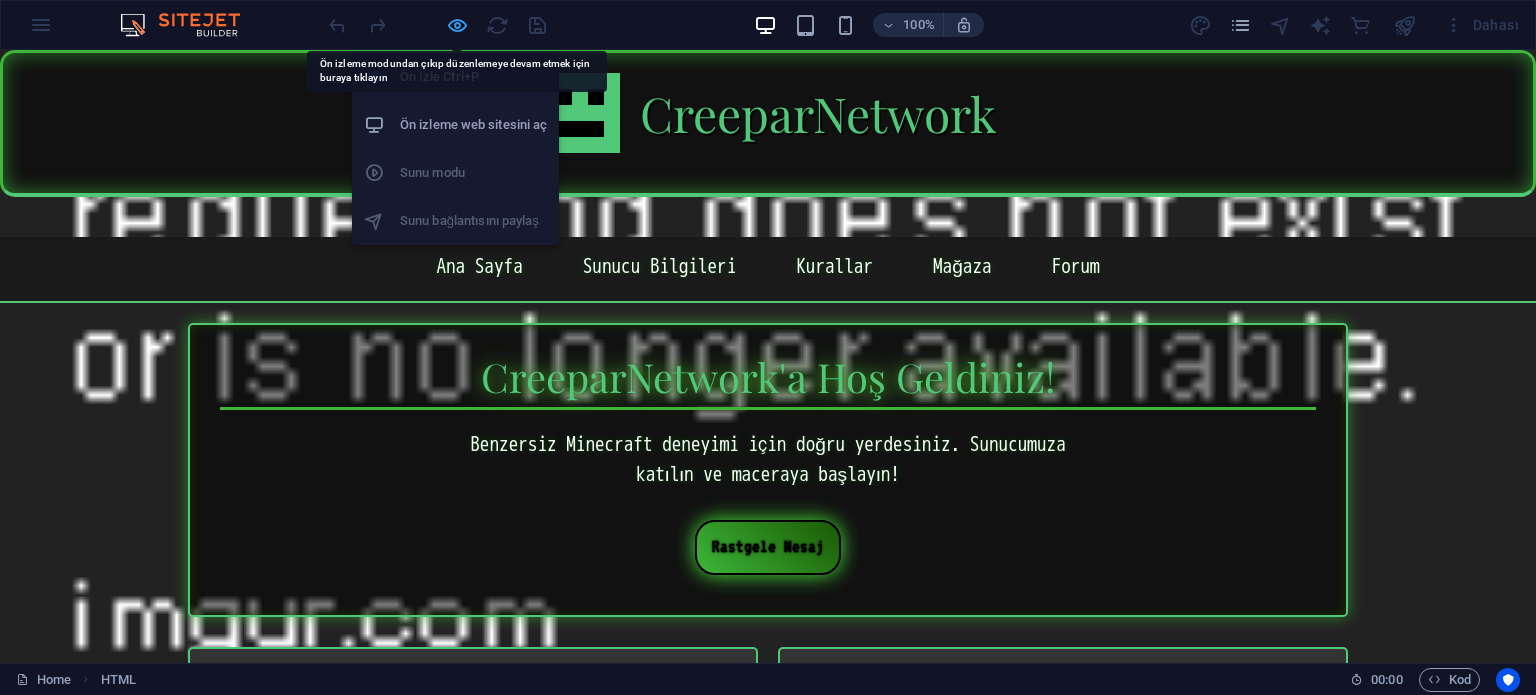 click at bounding box center (457, 25) 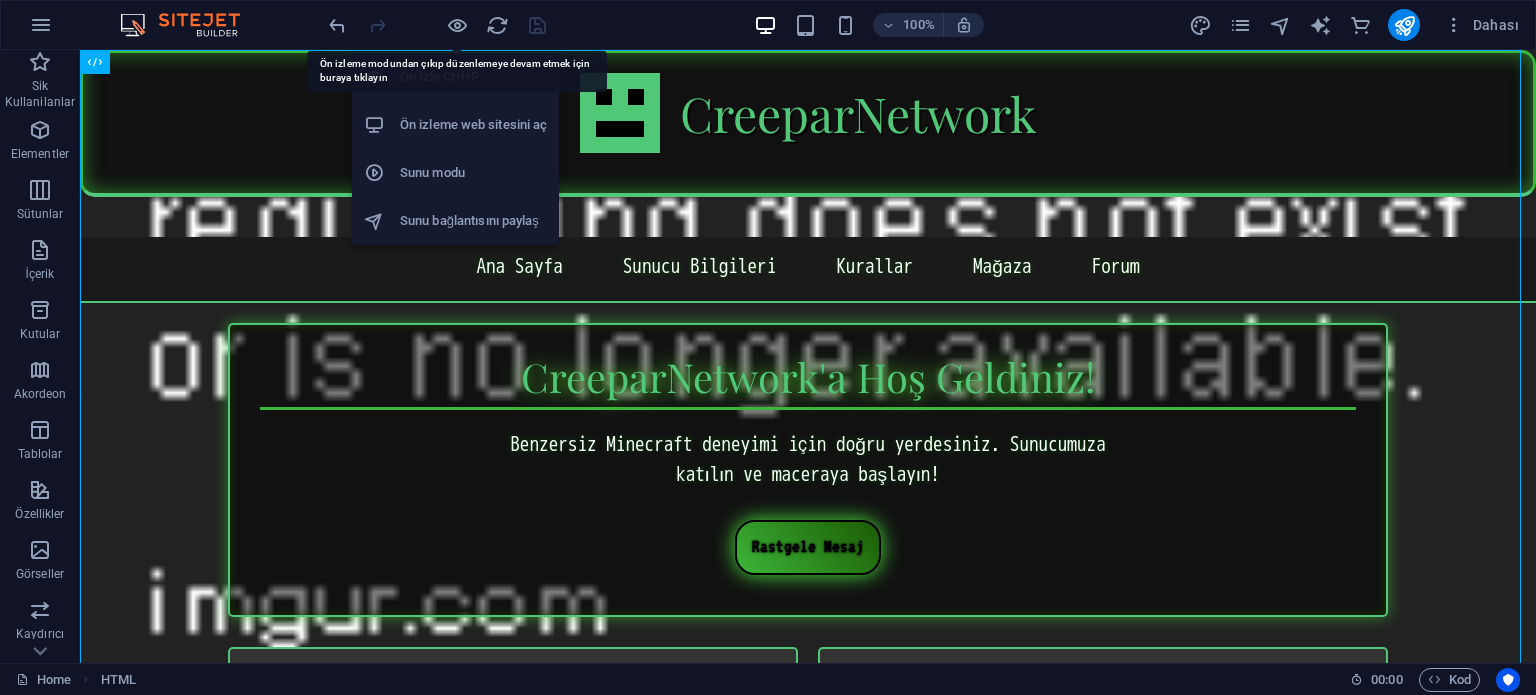 click on "Ön izleme web sitesini aç" at bounding box center (473, 125) 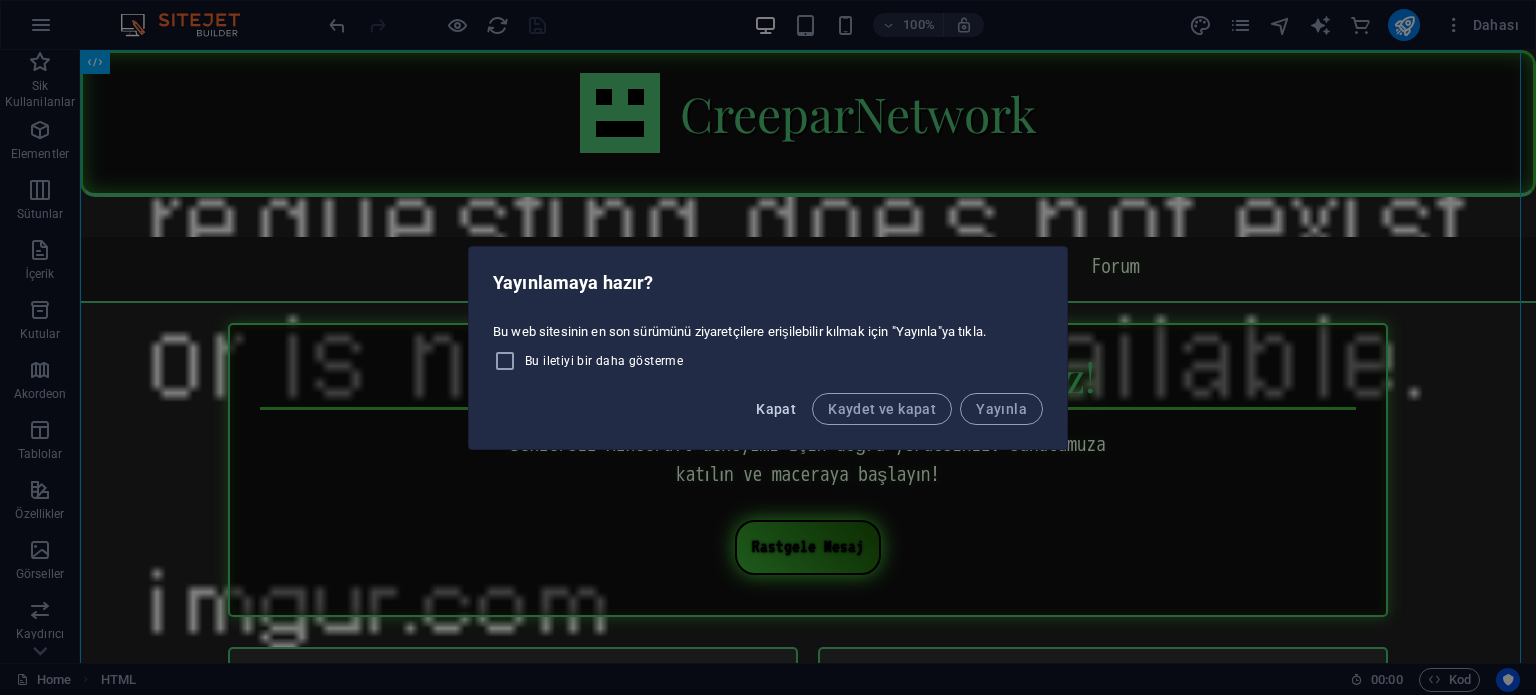 click on "Kapat" at bounding box center [776, 409] 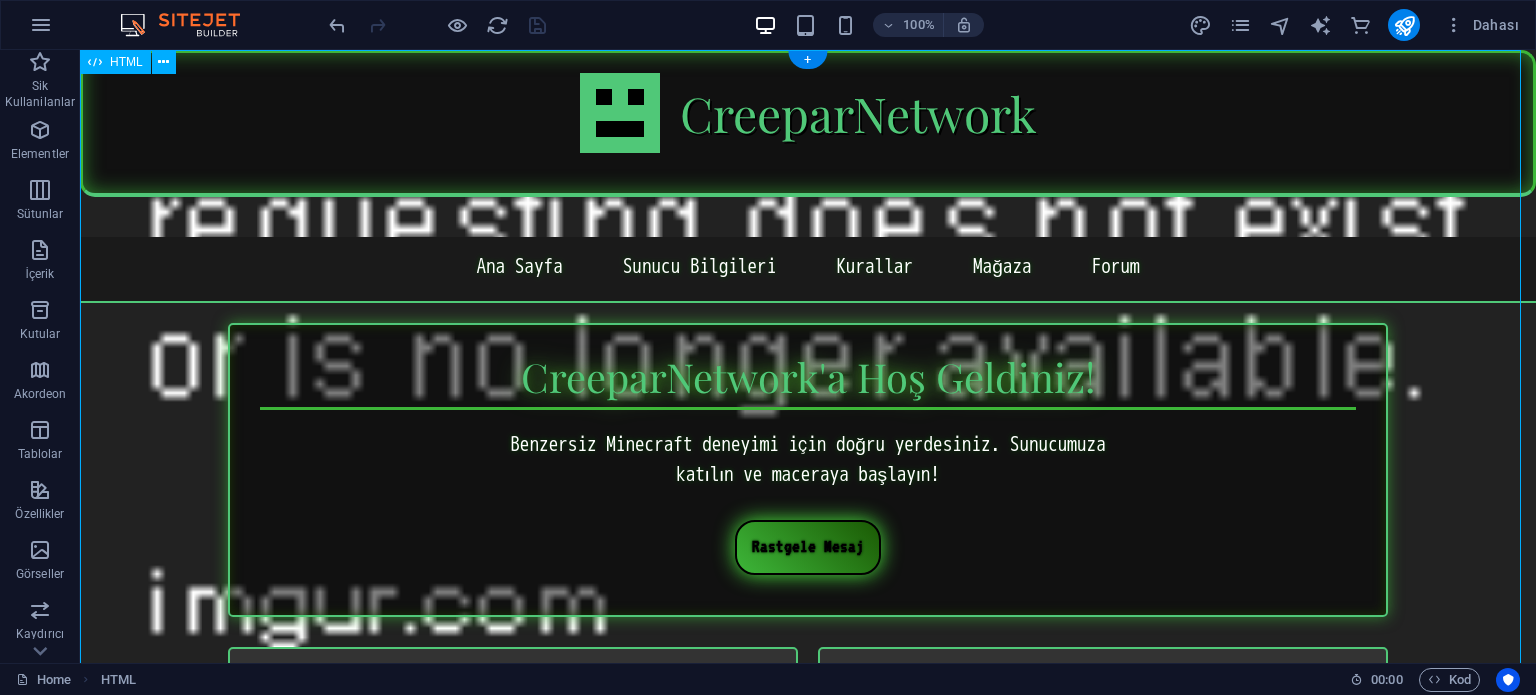 click on "CreeparNetwork - Minecraft Sunucusu
CreeparNetwork
Ana Sayfa
Sunucu Bilgileri
Kurallar
Mağaza
Forum
CreeparNetwork'a Hoş Geldiniz!
Benzersiz Minecraft deneyimi için doğru yerdesiniz. Sunucumuza katılın ve maceraya başlayın!
Rastgele Mesaj
Sunucu Bilgileri
Sunucu Adresi:  play.creepar.net
Versiyon:  1.19.2
Mod Paketi:  CreeparNetwork Özel Paketi
Çevrimiçi Oyuncular:   0
Özellikler
Özel Survival Modu
Creeper Temalı Mini Oyunlar
Benzersiz Eklentiler
Aktif Topluluk ve Etkinlikler
Adil Oyun Deneyimi" at bounding box center (808, 1011) 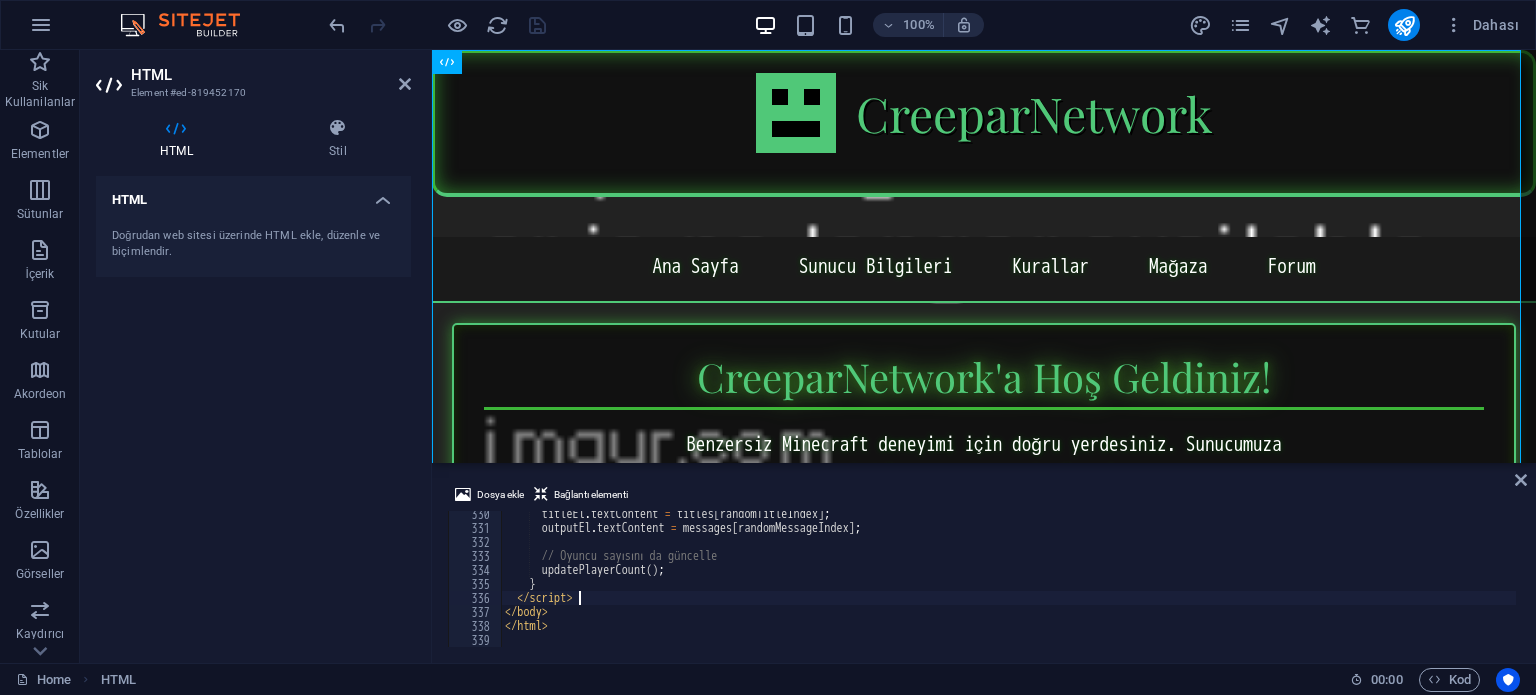 click on "titleEl . textContent   =   titles [ randomTitleIndex ] ;         outputEl . textContent   =   messages [ randomMessageIndex ] ;                 // Oyuncu sayısını da güncelle         updatePlayerCount ( ) ;      }    </ script > </ body > </ html >" at bounding box center [1098, 587] 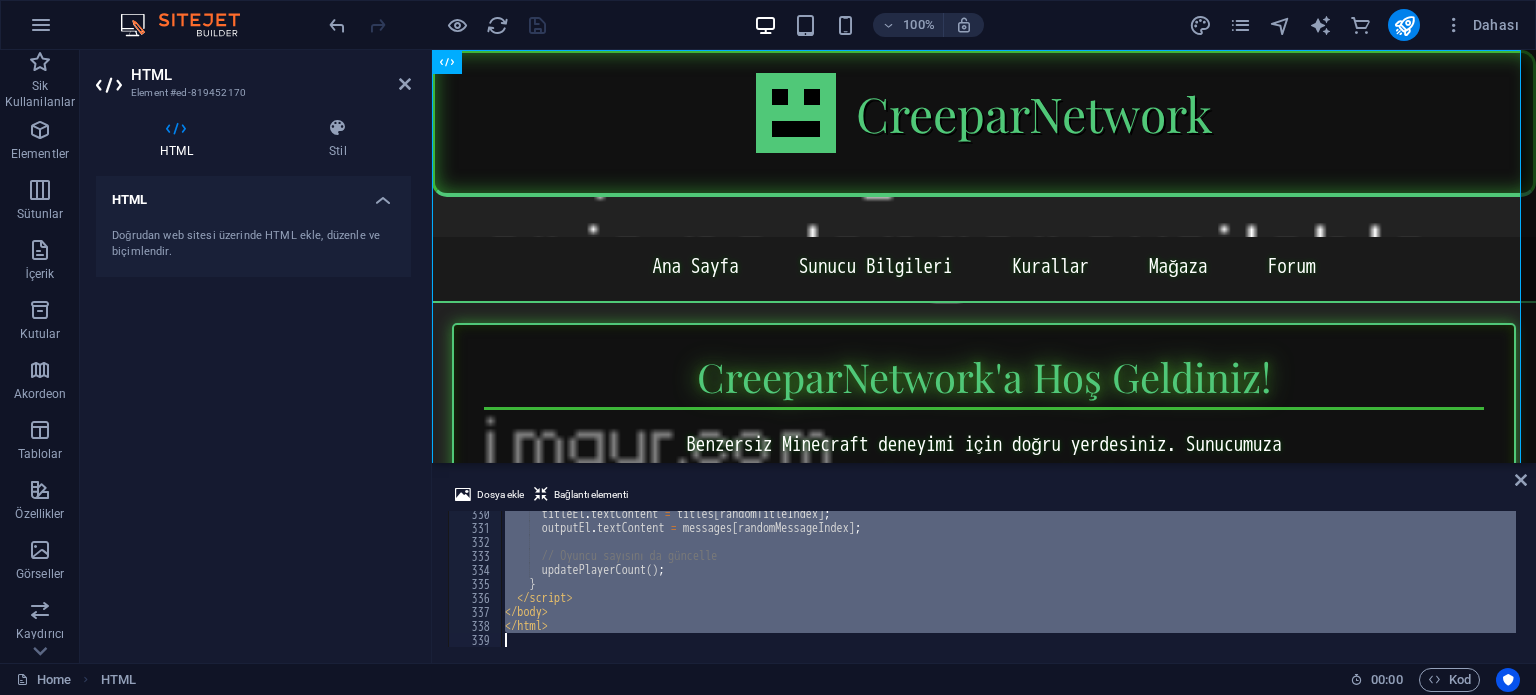 type 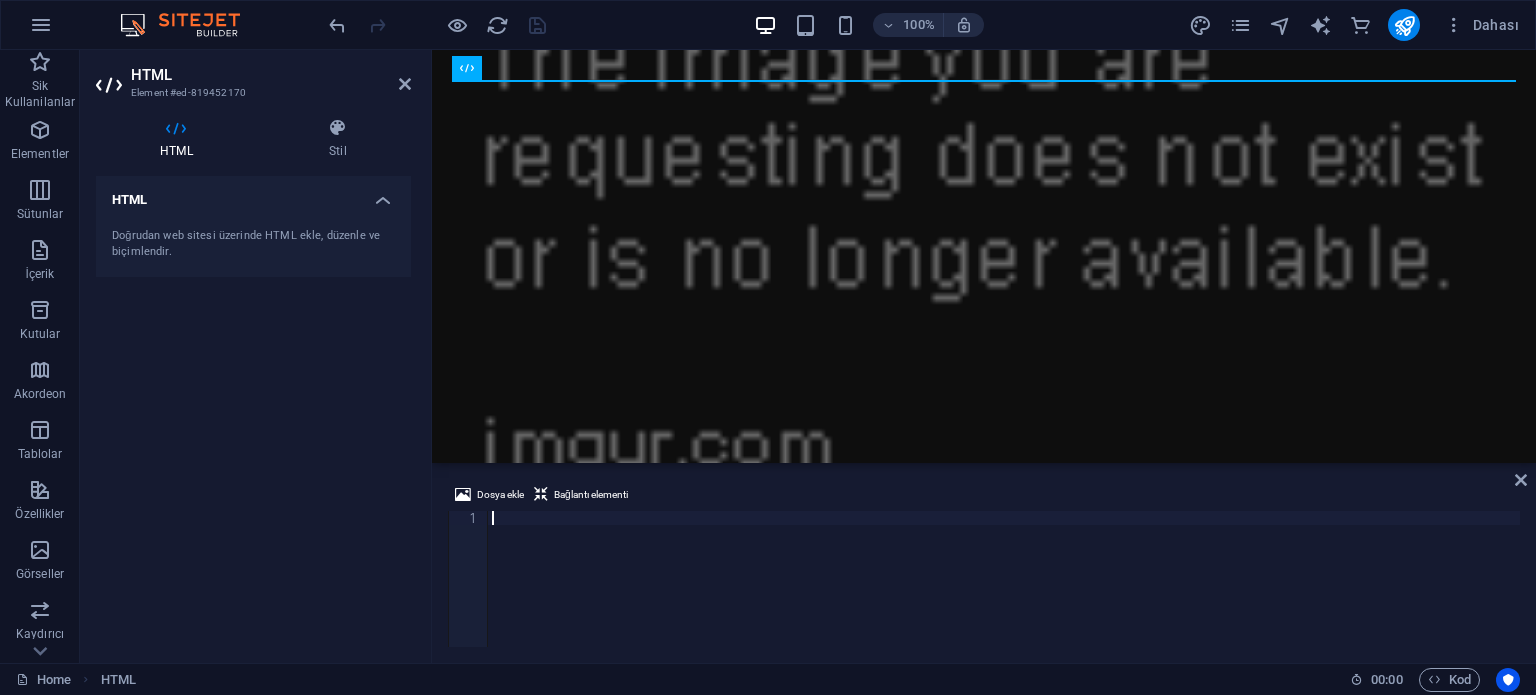 scroll, scrollTop: 2286, scrollLeft: 0, axis: vertical 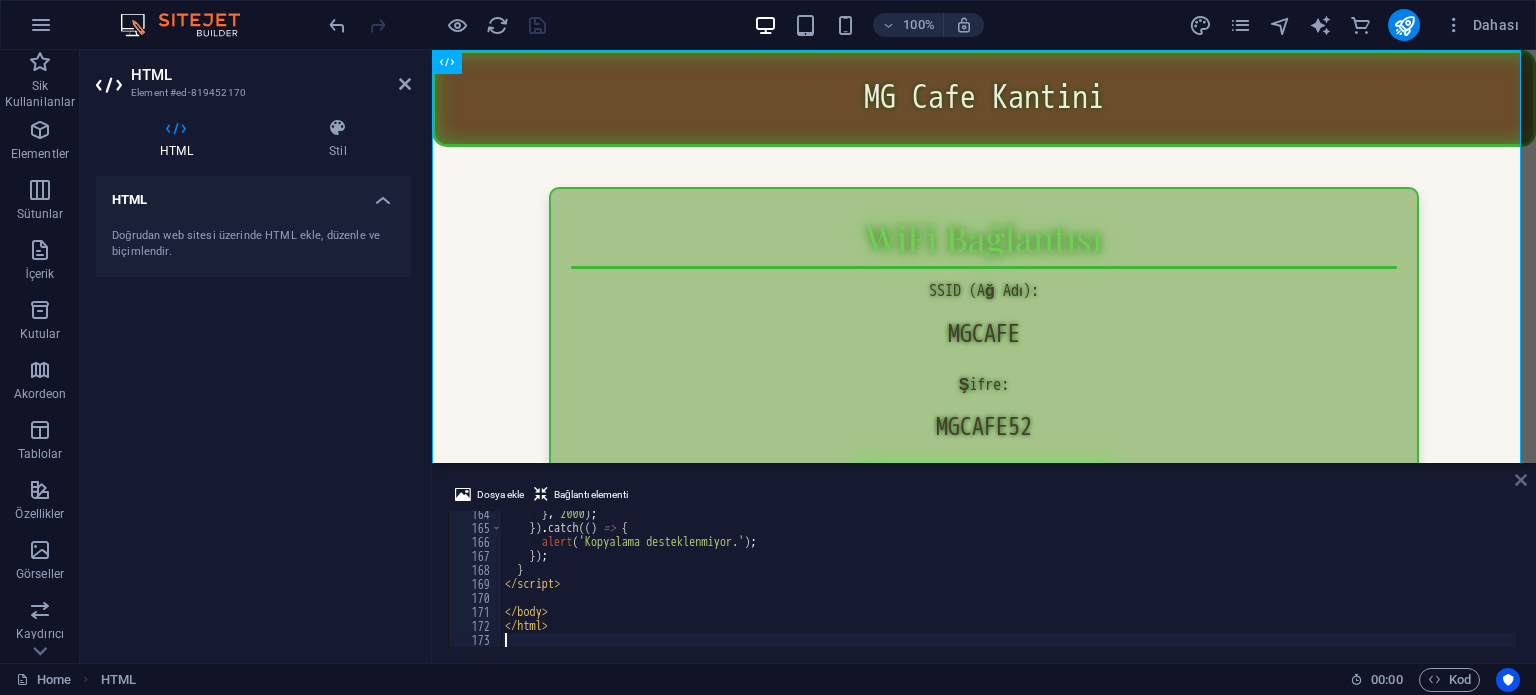 click at bounding box center (1521, 480) 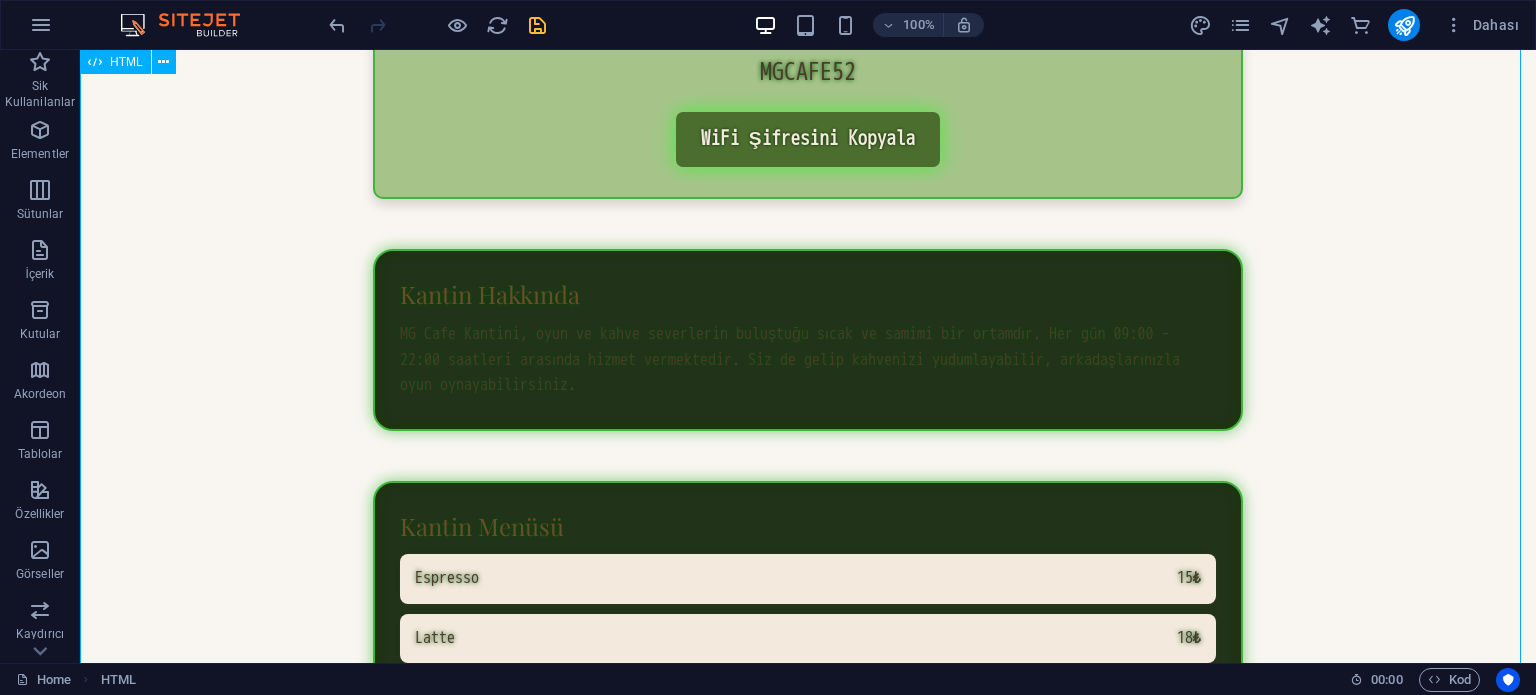 scroll, scrollTop: 351, scrollLeft: 0, axis: vertical 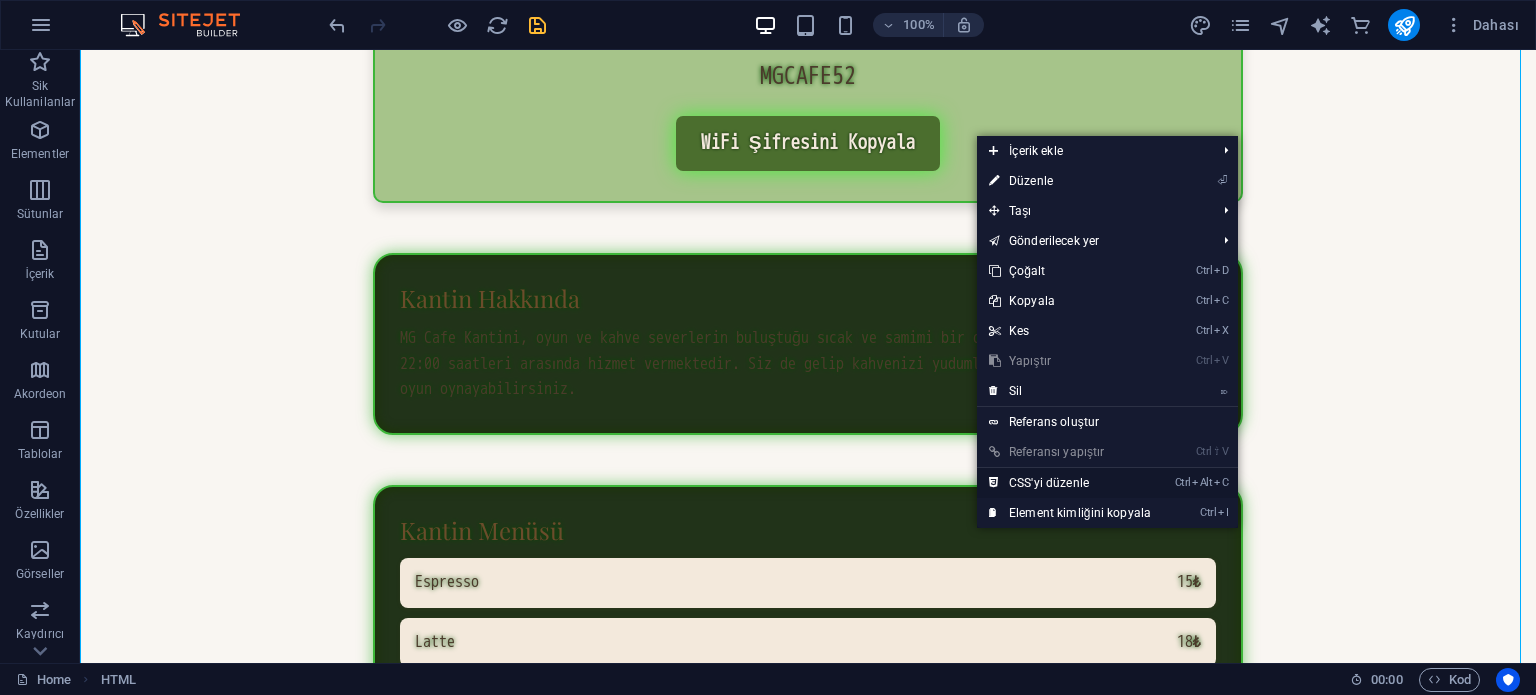click on "Ctrl Alt C  CSS'yi düzenle" at bounding box center (1070, 483) 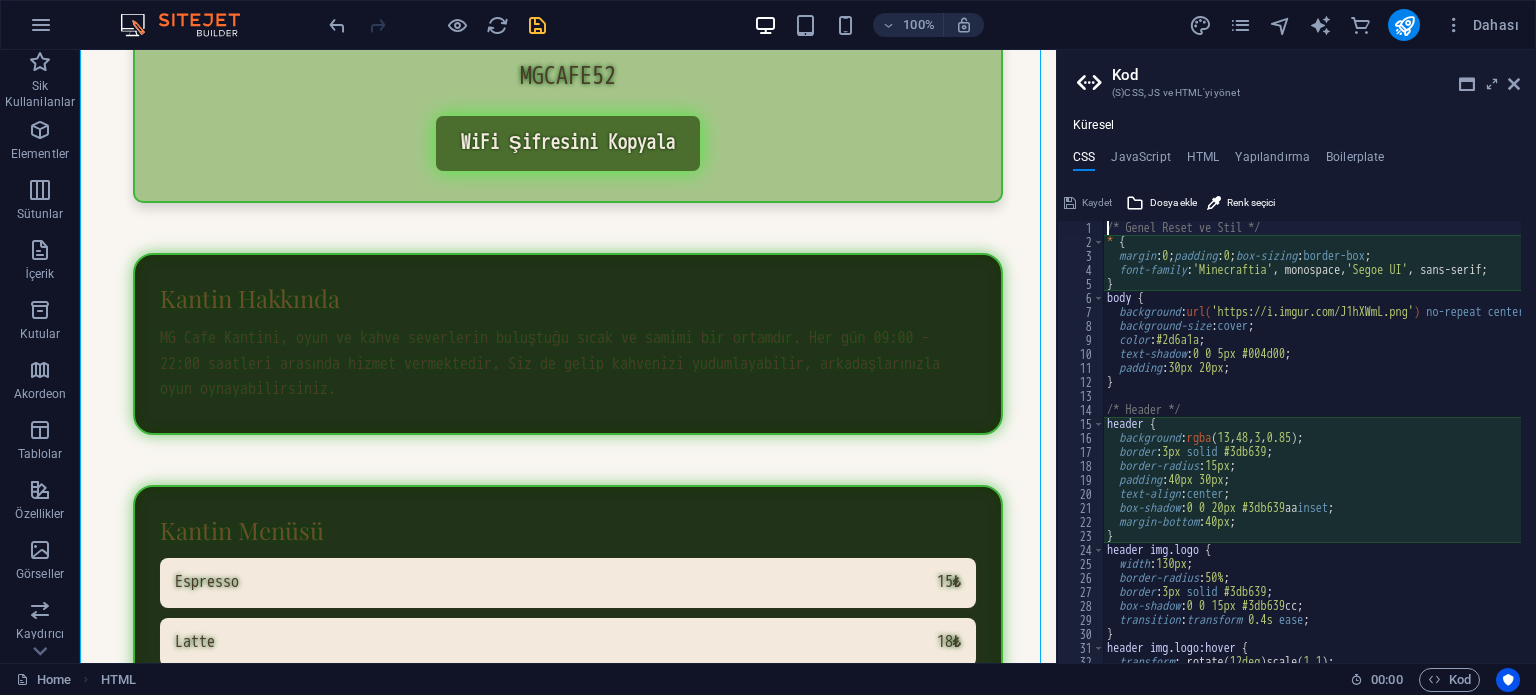 scroll, scrollTop: 1396, scrollLeft: 0, axis: vertical 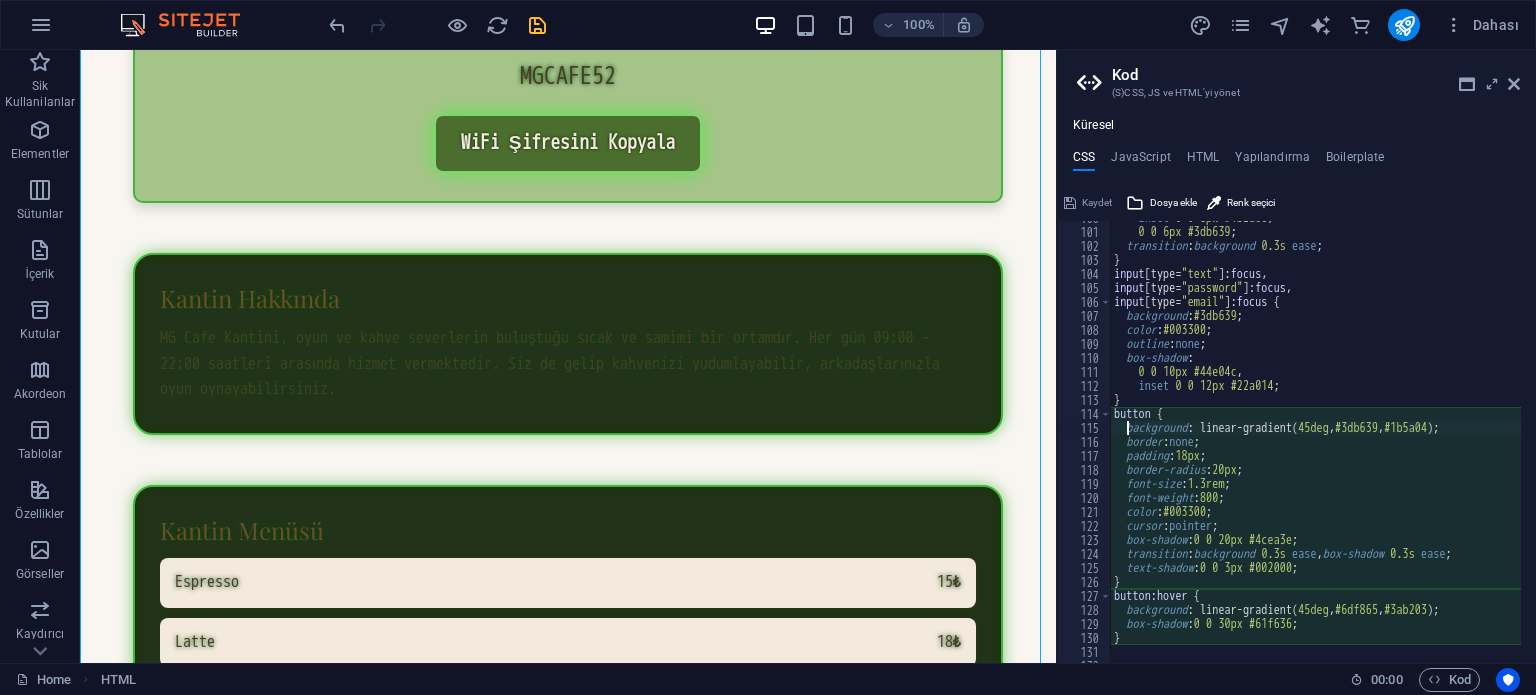 type on "}
}" 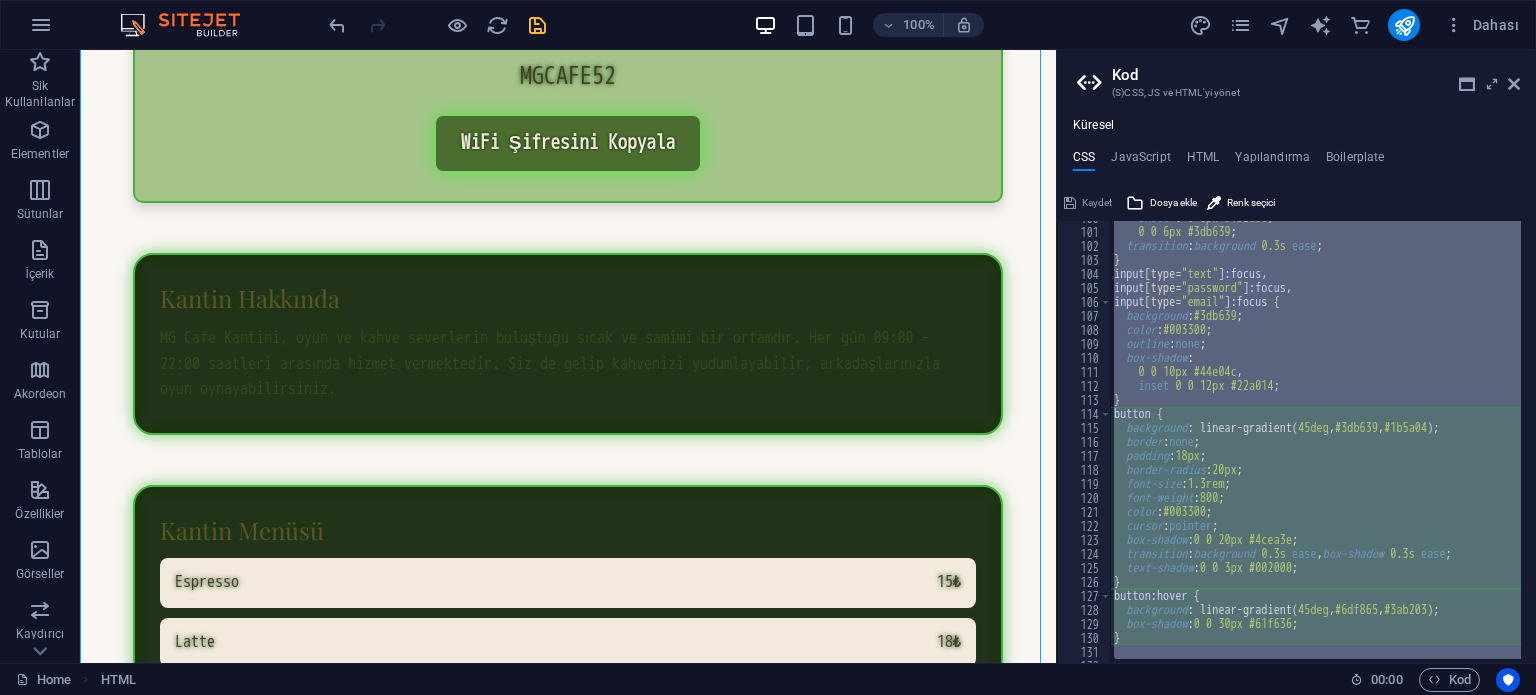 type 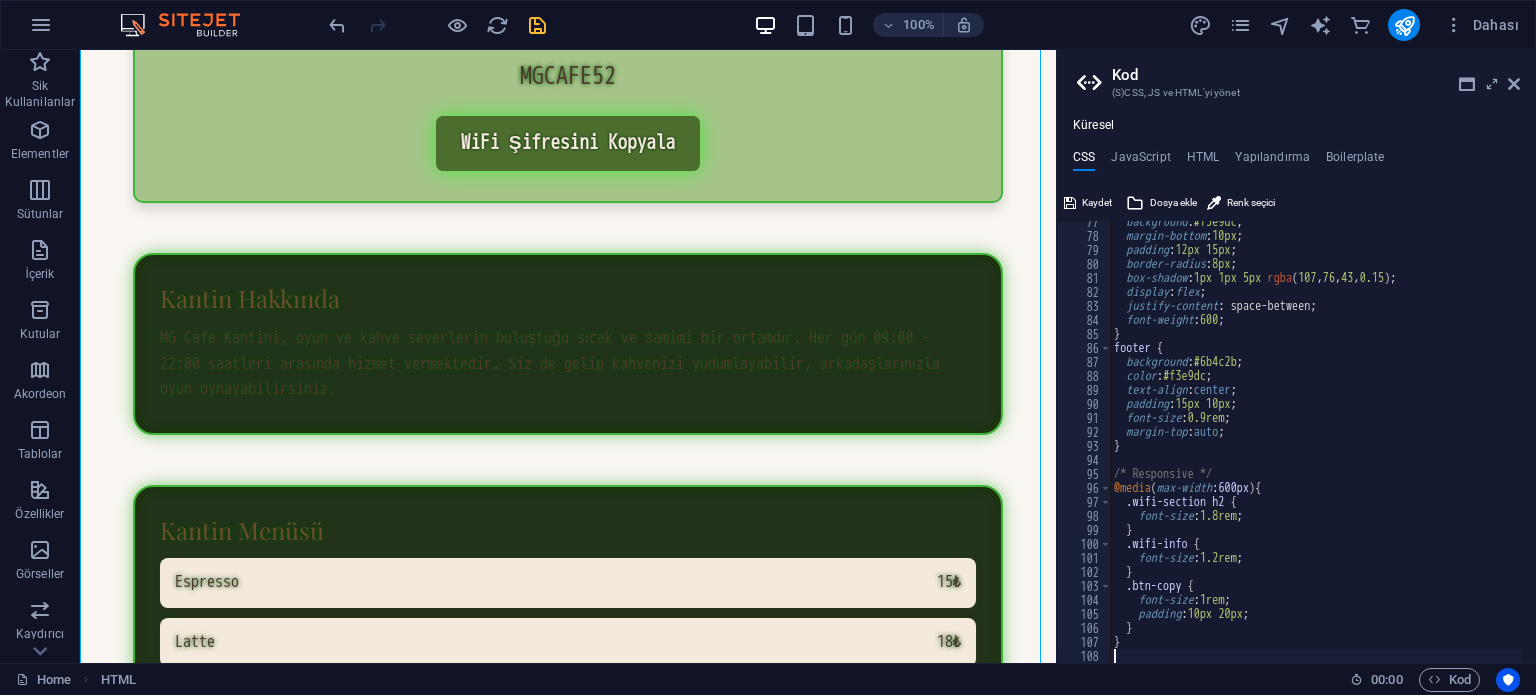 scroll, scrollTop: 950, scrollLeft: 0, axis: vertical 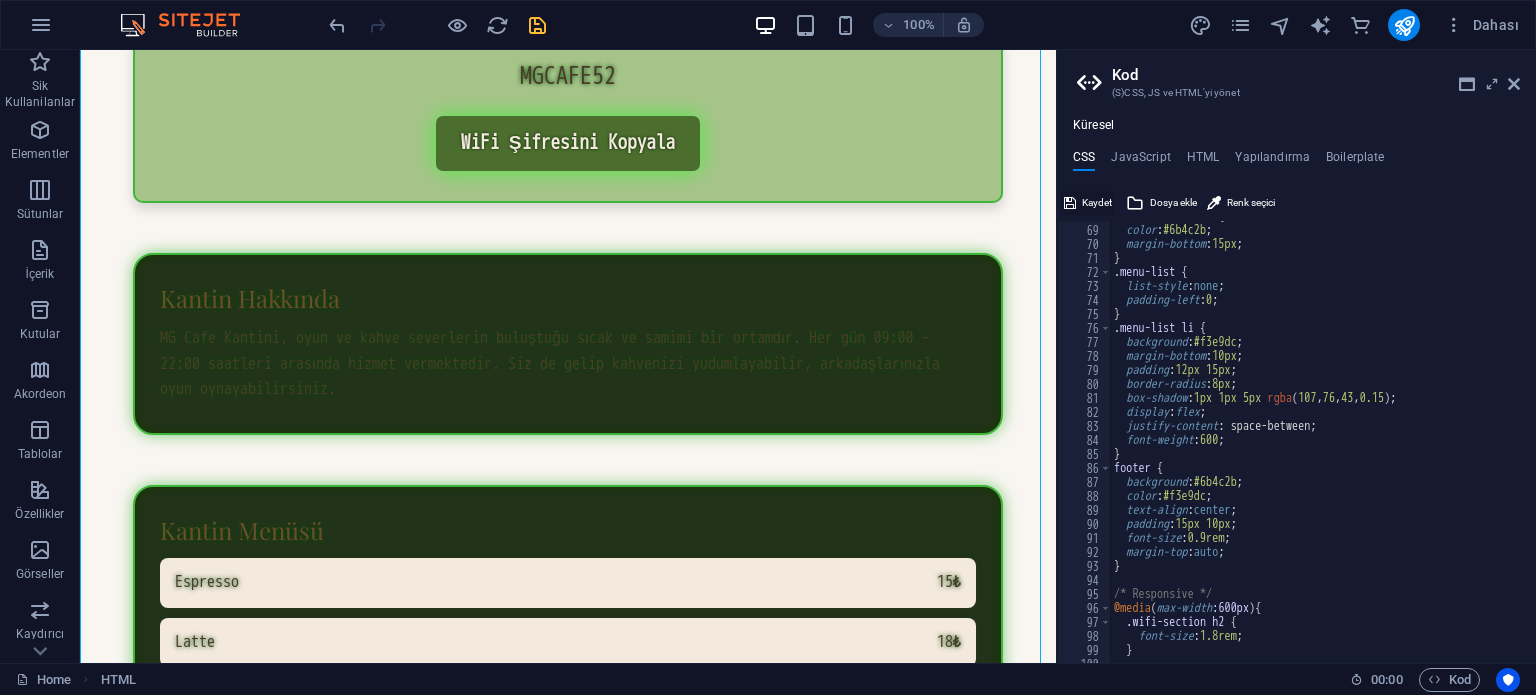 click on "Kaydet" at bounding box center (1097, 203) 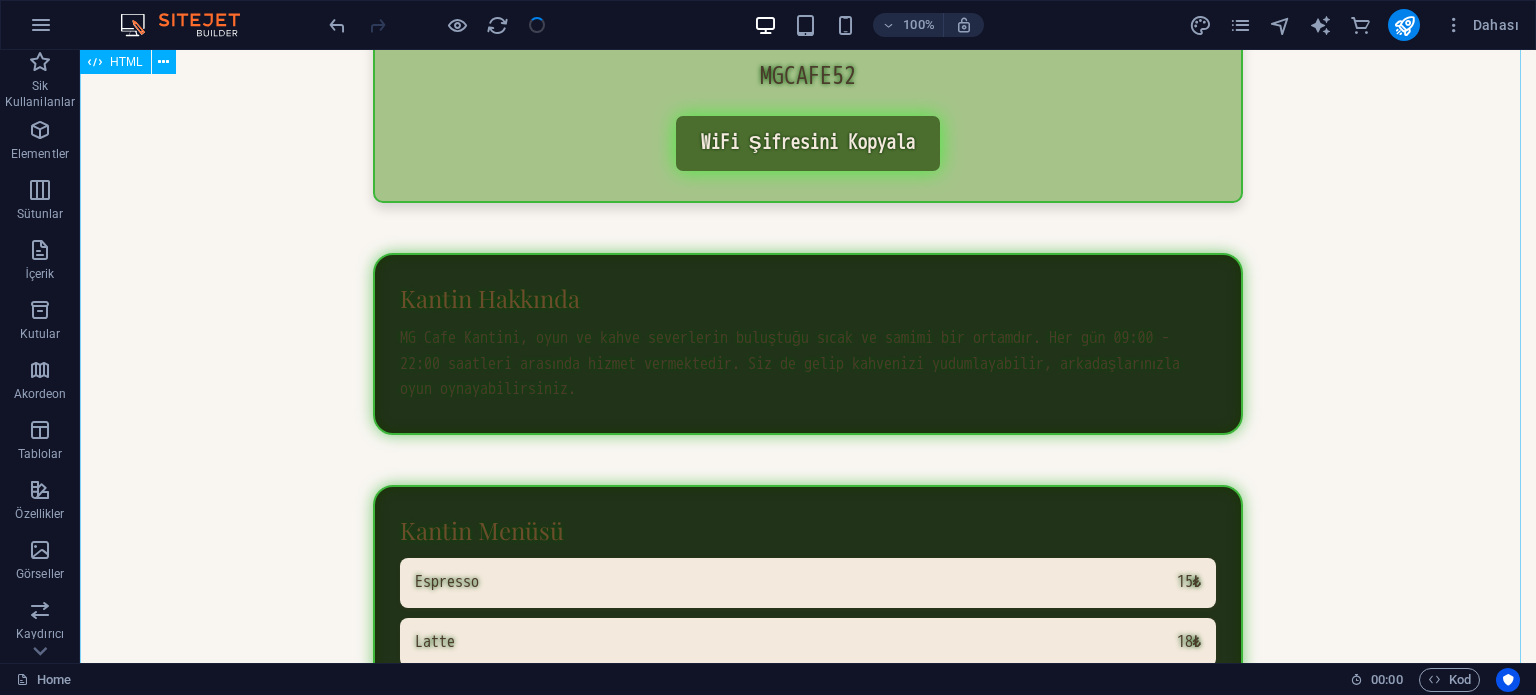 scroll, scrollTop: 0, scrollLeft: 0, axis: both 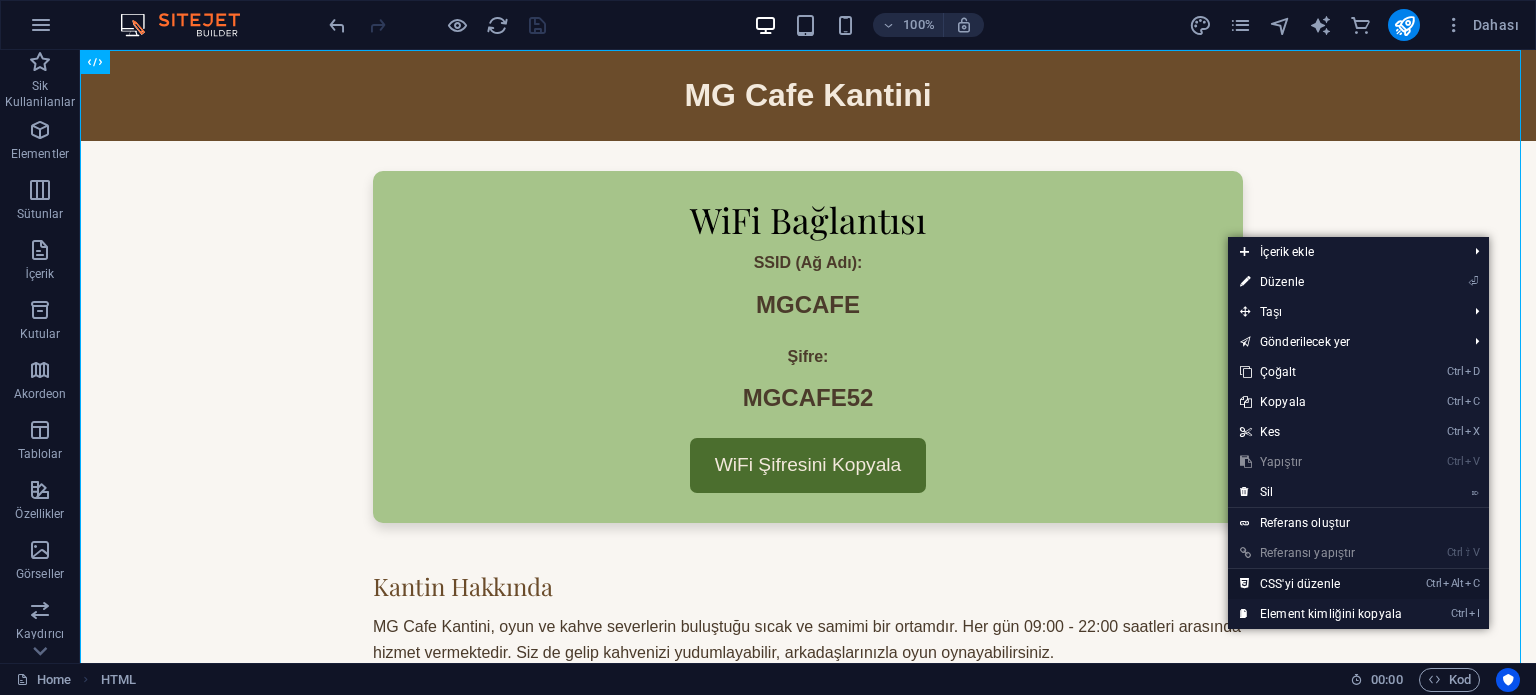 click on "Ctrl Alt C  CSS'yi düzenle" at bounding box center (1321, 584) 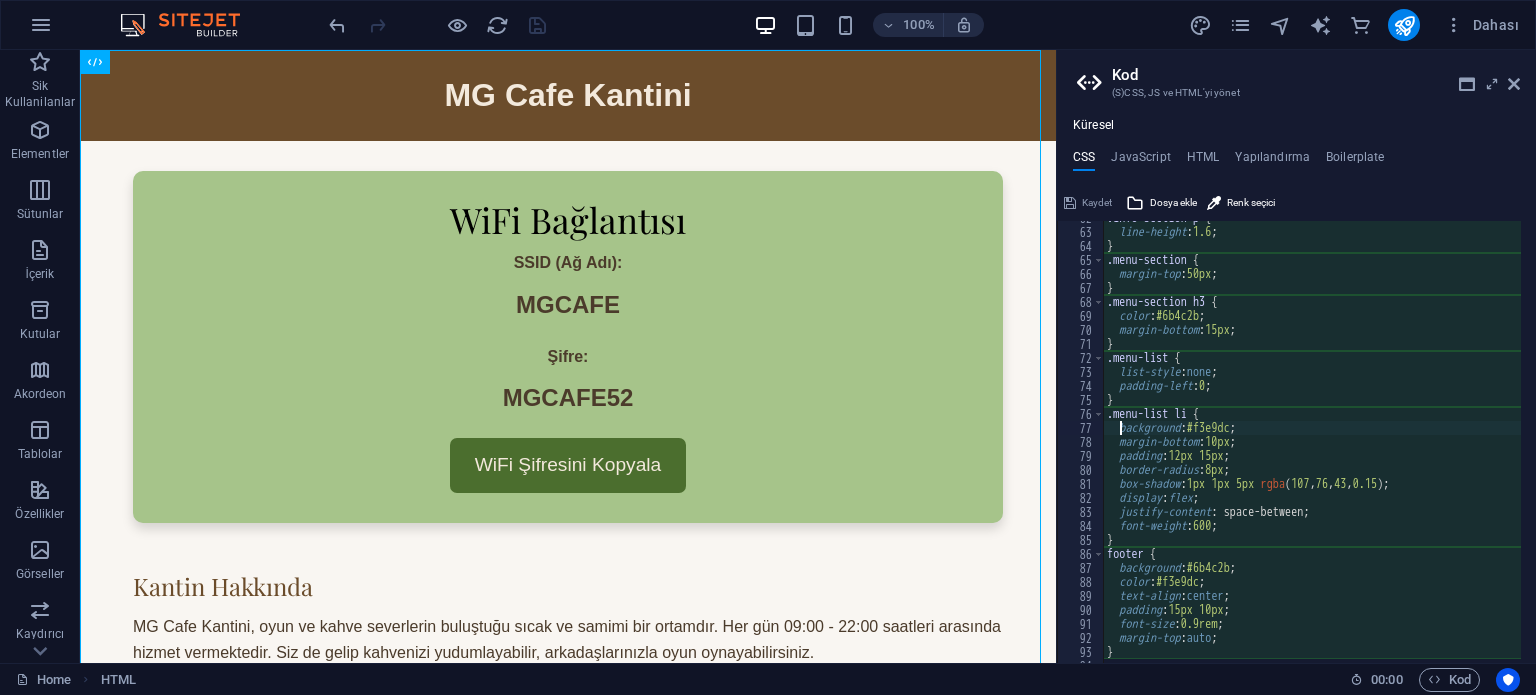 scroll, scrollTop: 864, scrollLeft: 0, axis: vertical 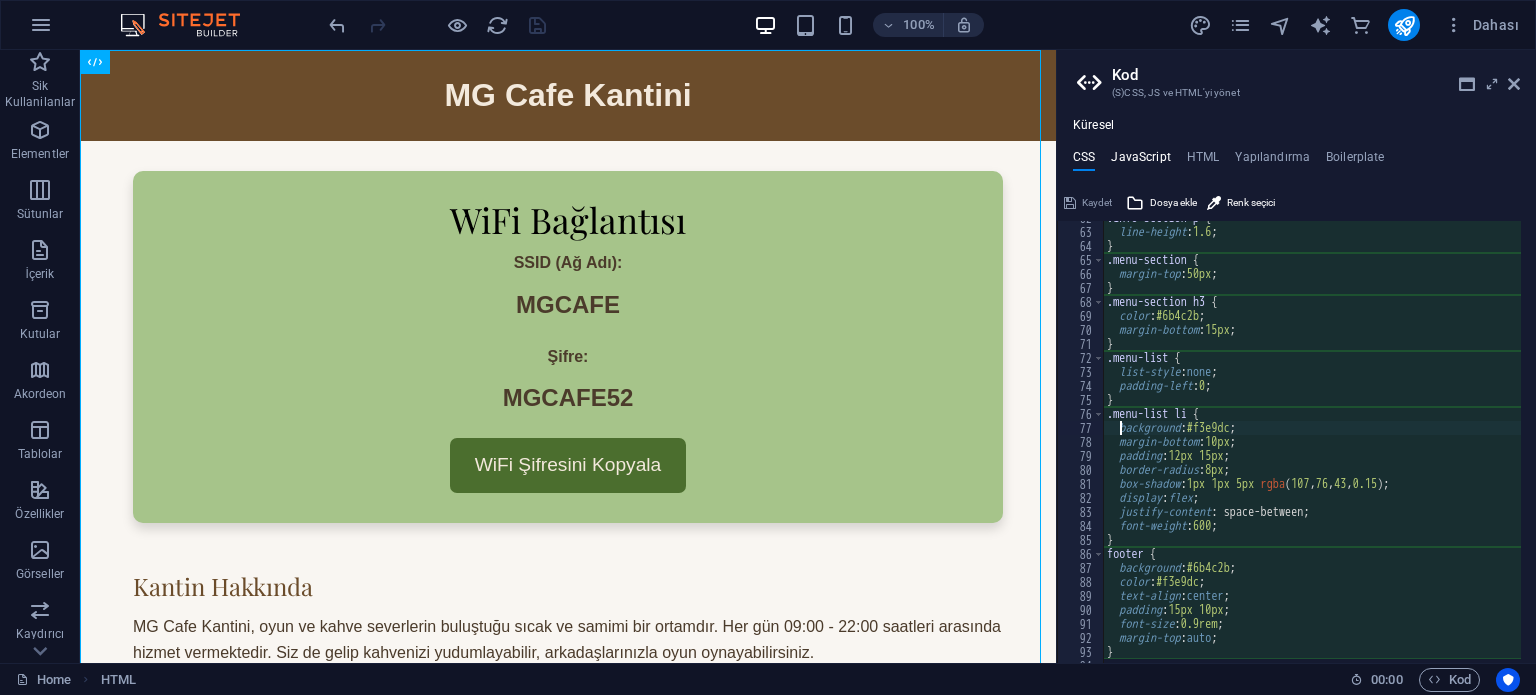 click on "JavaScript" at bounding box center (1140, 161) 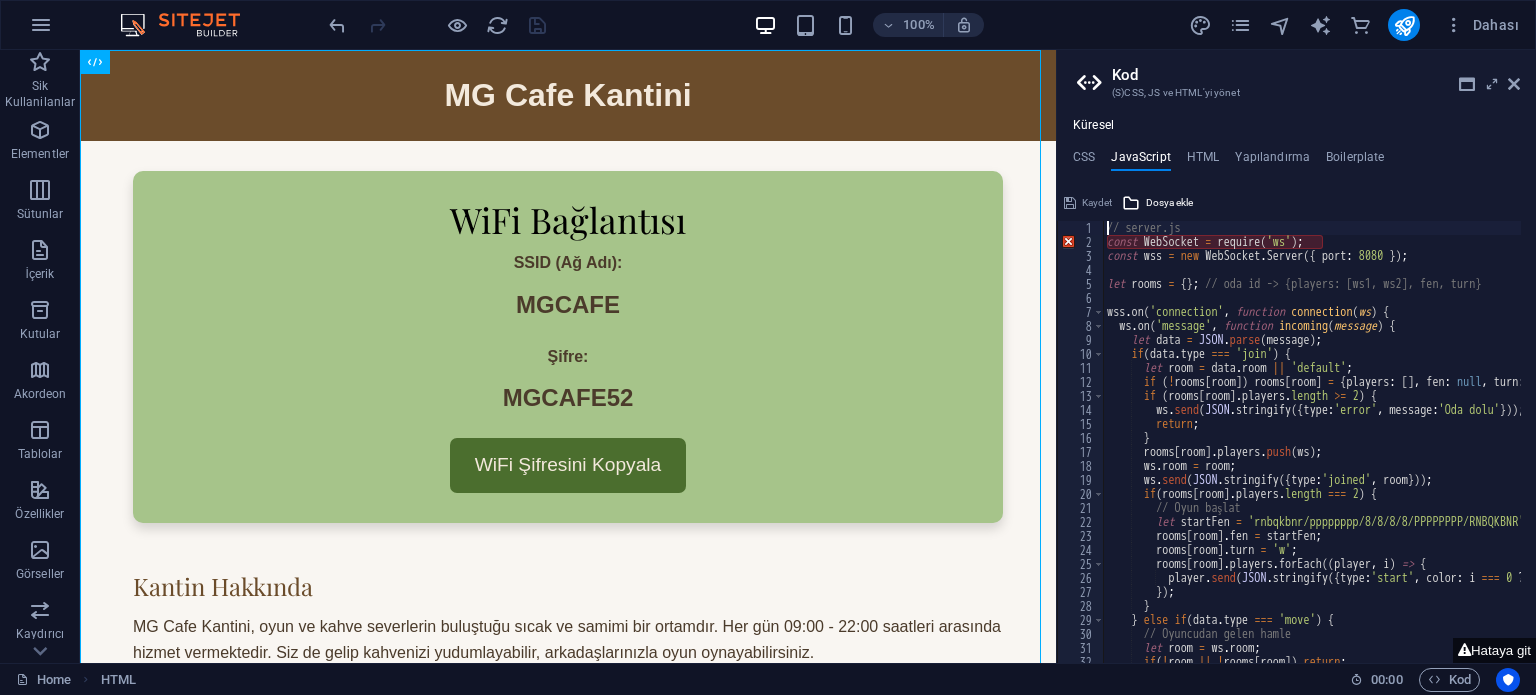 type on "console.log('WebSocket server 8080 portunda çalışıyor');" 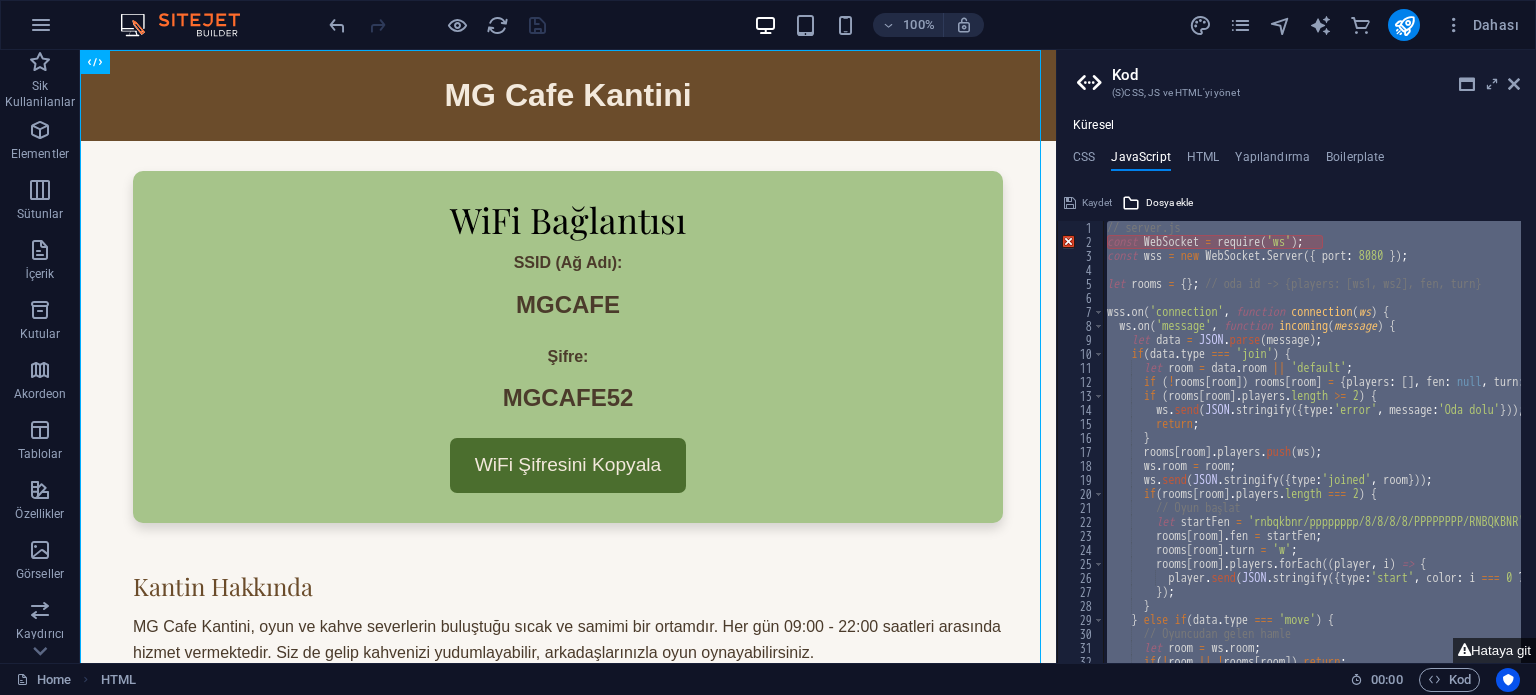 paste 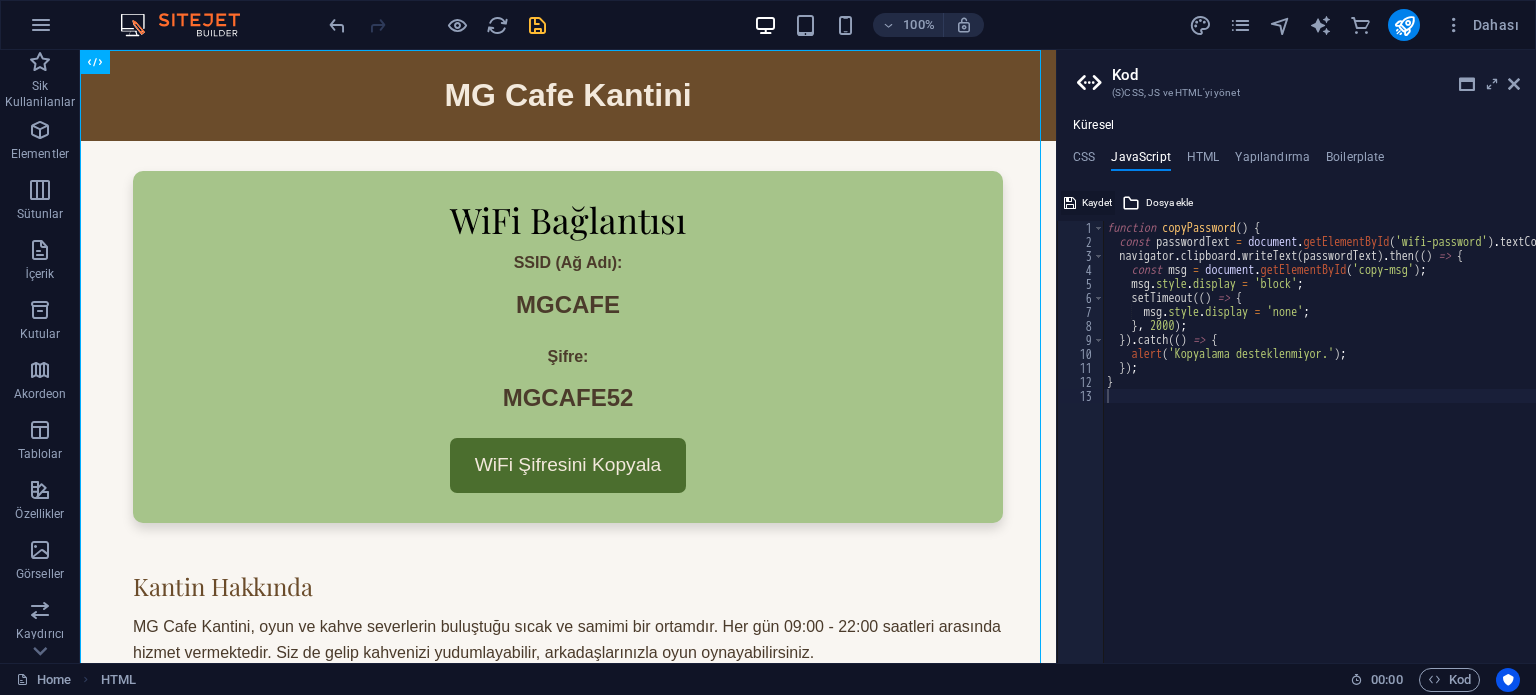 click on "Kaydet" at bounding box center [1097, 203] 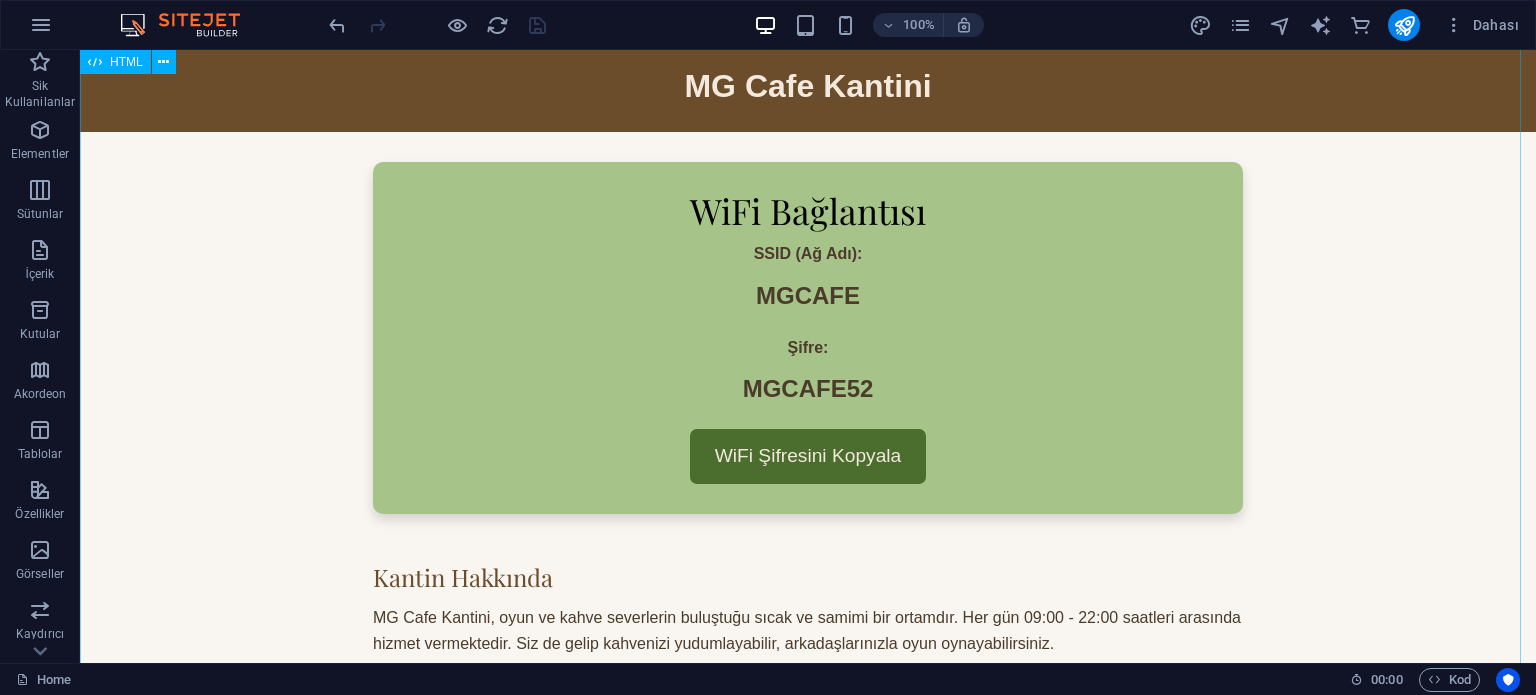 scroll, scrollTop: 0, scrollLeft: 0, axis: both 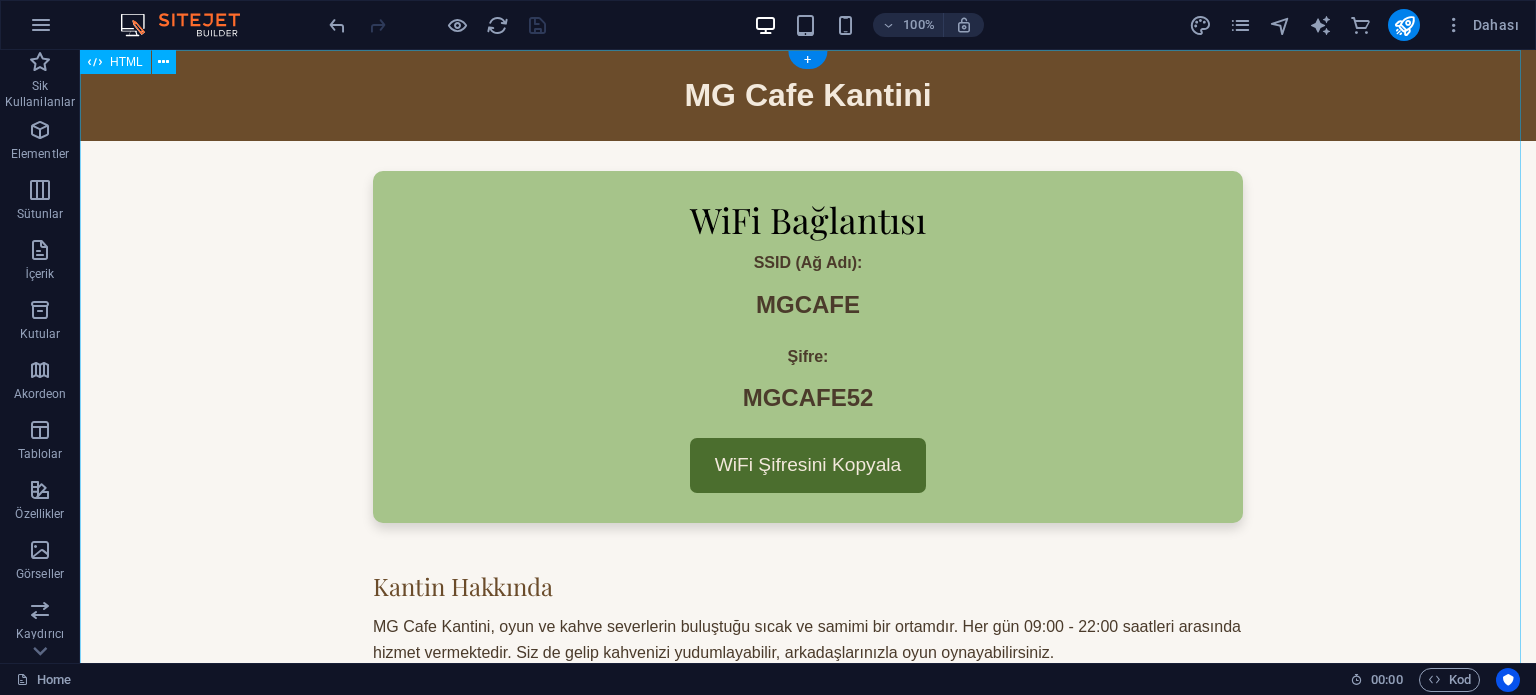 click on "MG Cafe Kantini
MG Cafe Kantini
WiFi Bağlantısı
SSID (Ağ Adı):
MGCAFE
Şifre:
MGCAFE52
WiFi Şifresini Kopyala
Şifre kopyalandı!
Kantin Hakkında
MG Cafe Kantini, oyun ve kahve severlerin buluştuğu sıcak ve samimi bir ortamdır.
Her gün 09:00 - 22:00 saatleri arasında hizmet vermektedir.
Siz de gelip kahvenizi yudumlayabilir, arkadaşlarınızla oyun oynayabilirsiniz.
Kantin Menüsü
Espresso 15₺
Latte 18₺
Türk Kahvesi 12₺
Simit + Çay 10₺
Çikolatalı Kek 20₺
Meyve Suyu 14₺
© 2025 MG Cafe Kantini | İletişim: [PHONE] | Sosyal Medya: @mgcafekantini" at bounding box center (808, 632) 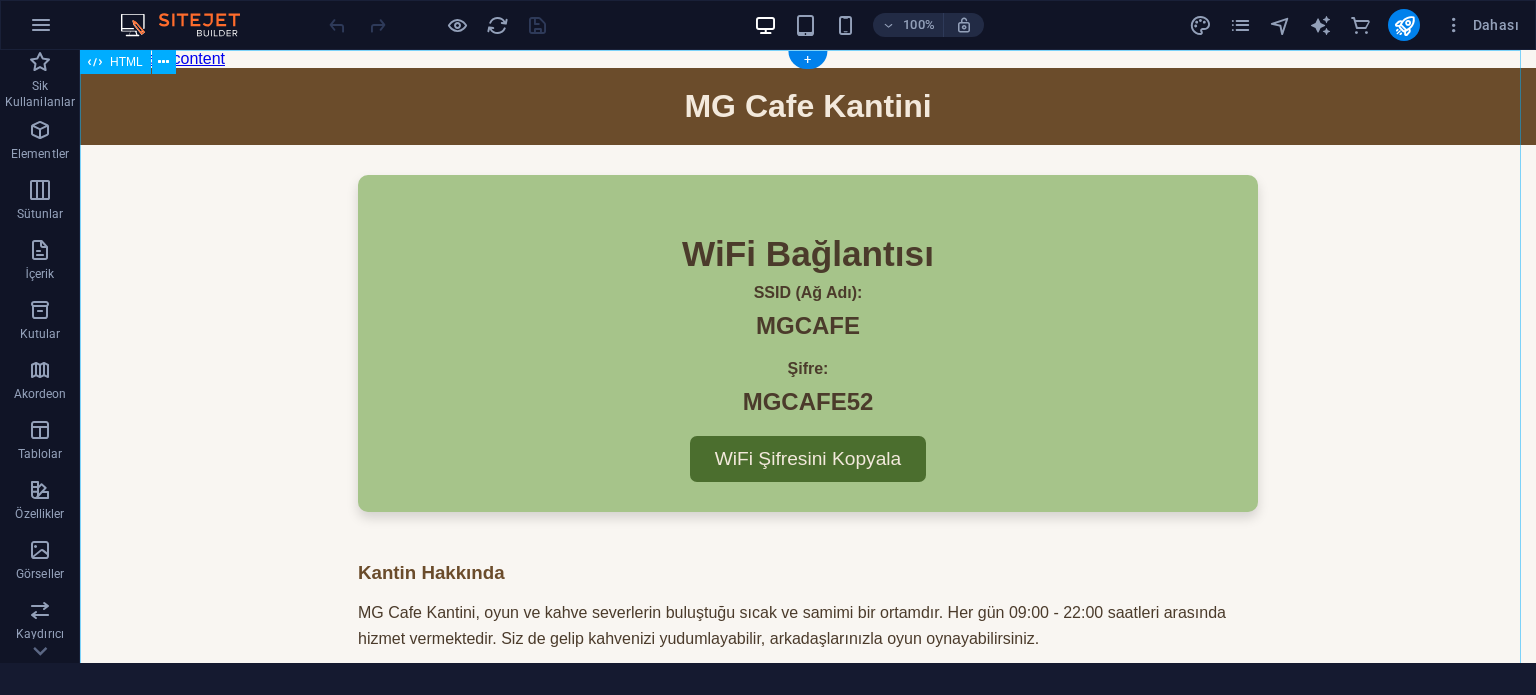 scroll, scrollTop: 0, scrollLeft: 0, axis: both 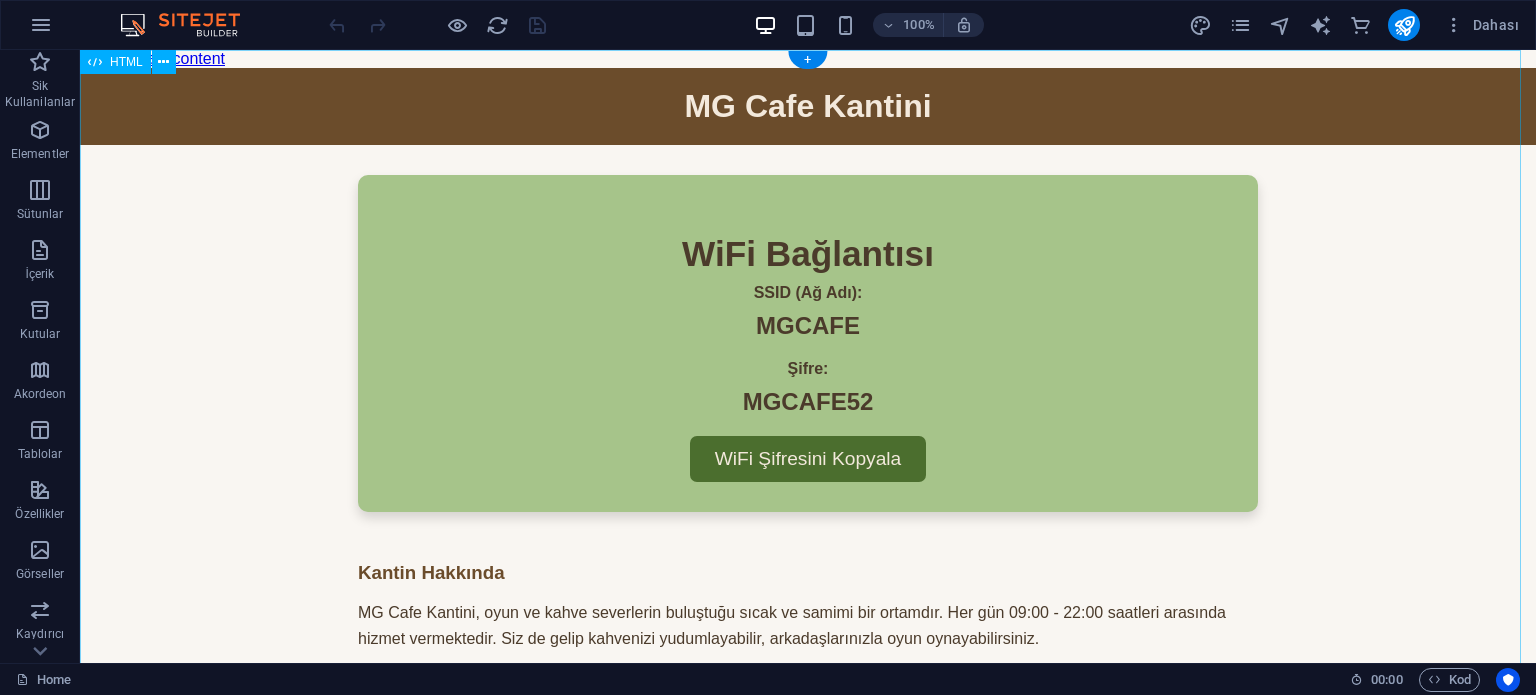 click on "© 2025 MG Cafe Kantini | İletişim: [PHONE] | Sosyal Medya: @mgcafekantini" at bounding box center (808, 592) 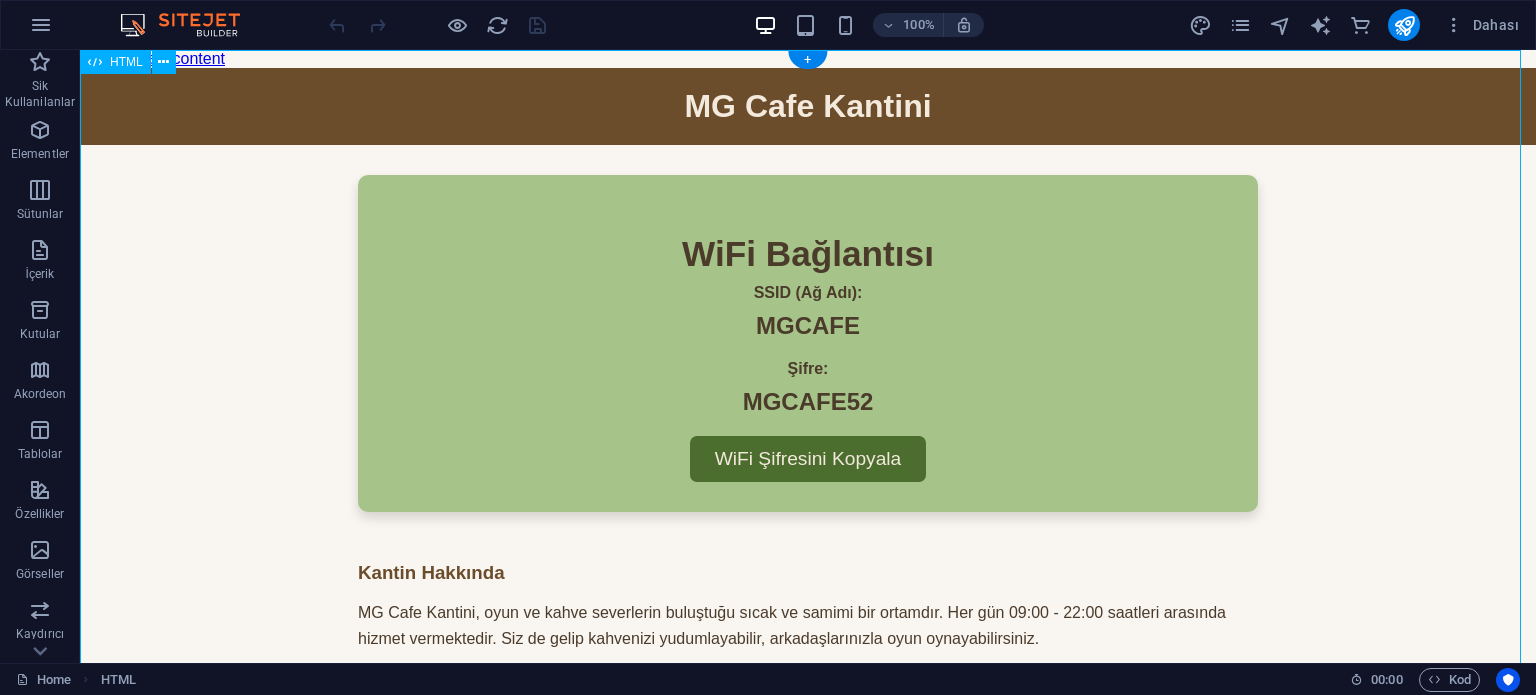 drag, startPoint x: 725, startPoint y: 100, endPoint x: 367, endPoint y: 100, distance: 358 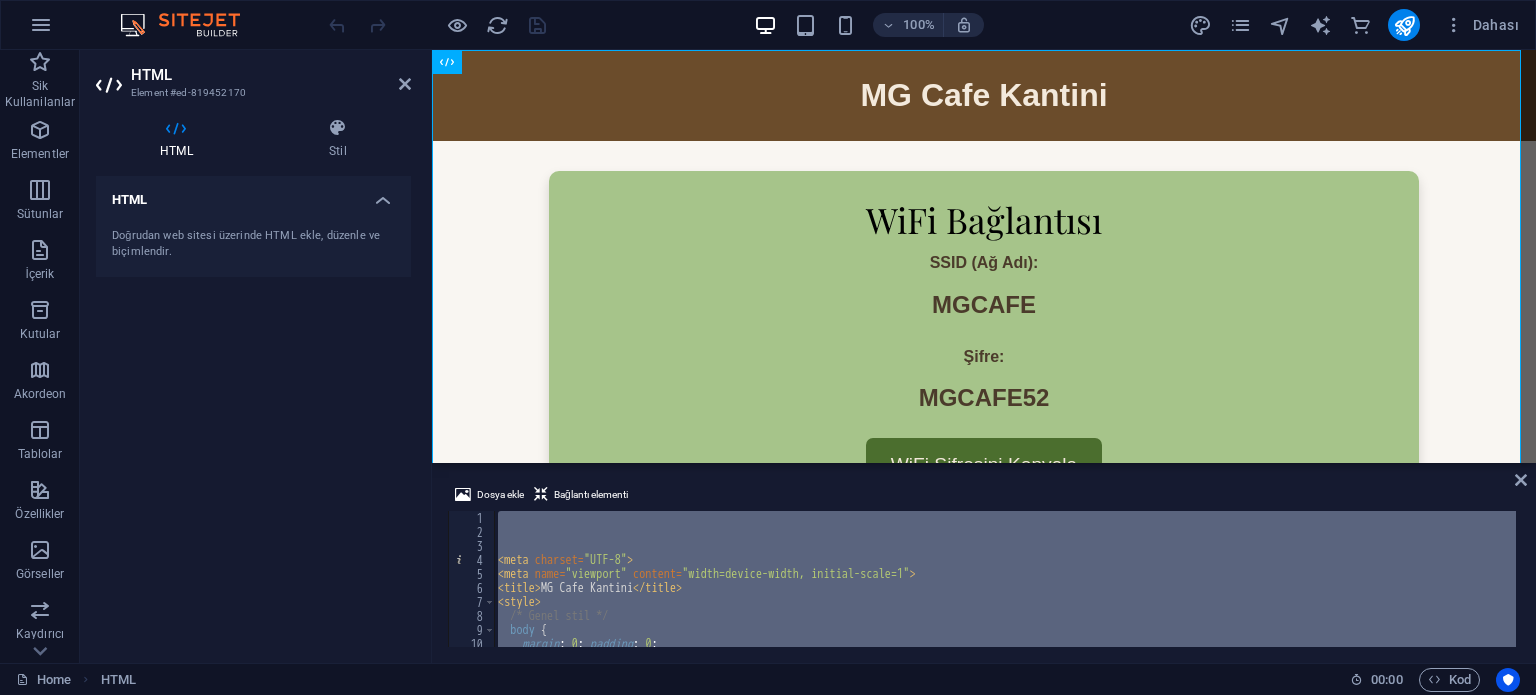 type 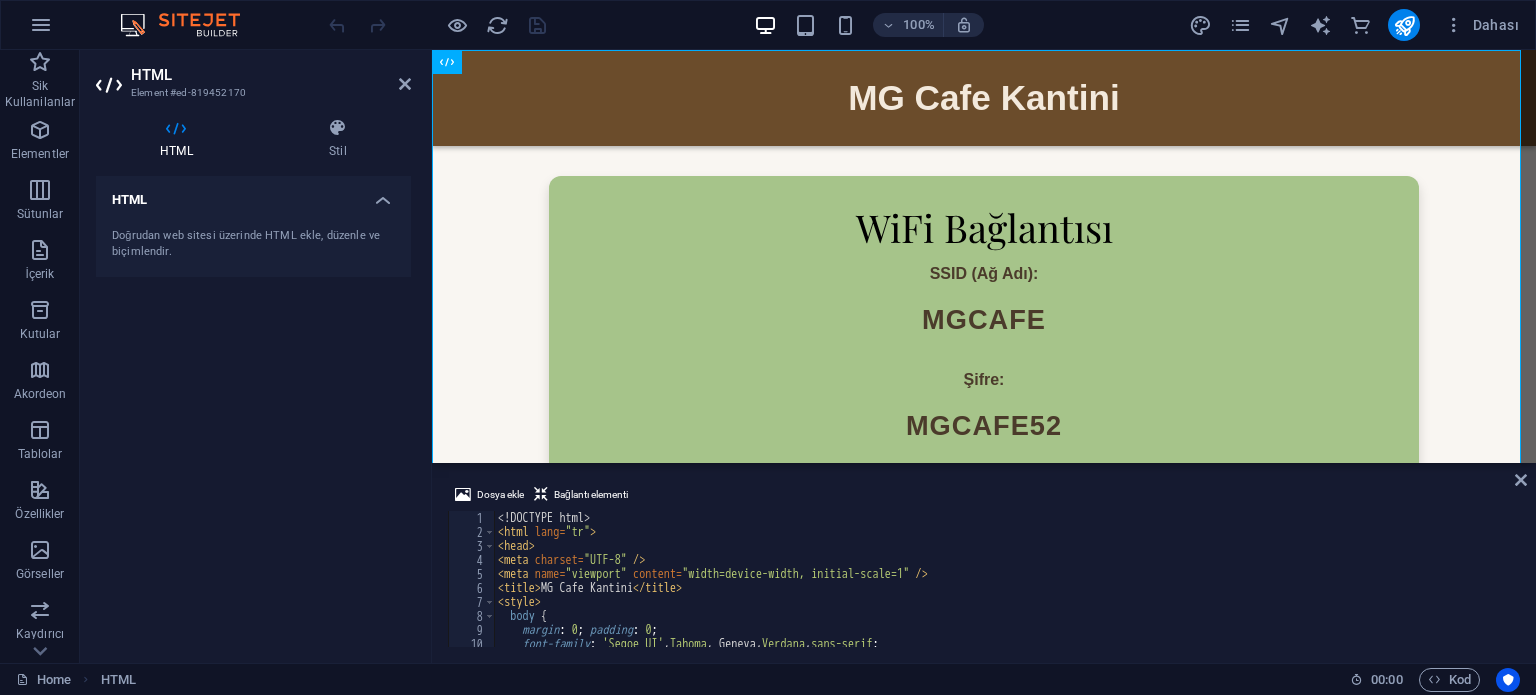 scroll, scrollTop: 0, scrollLeft: 0, axis: both 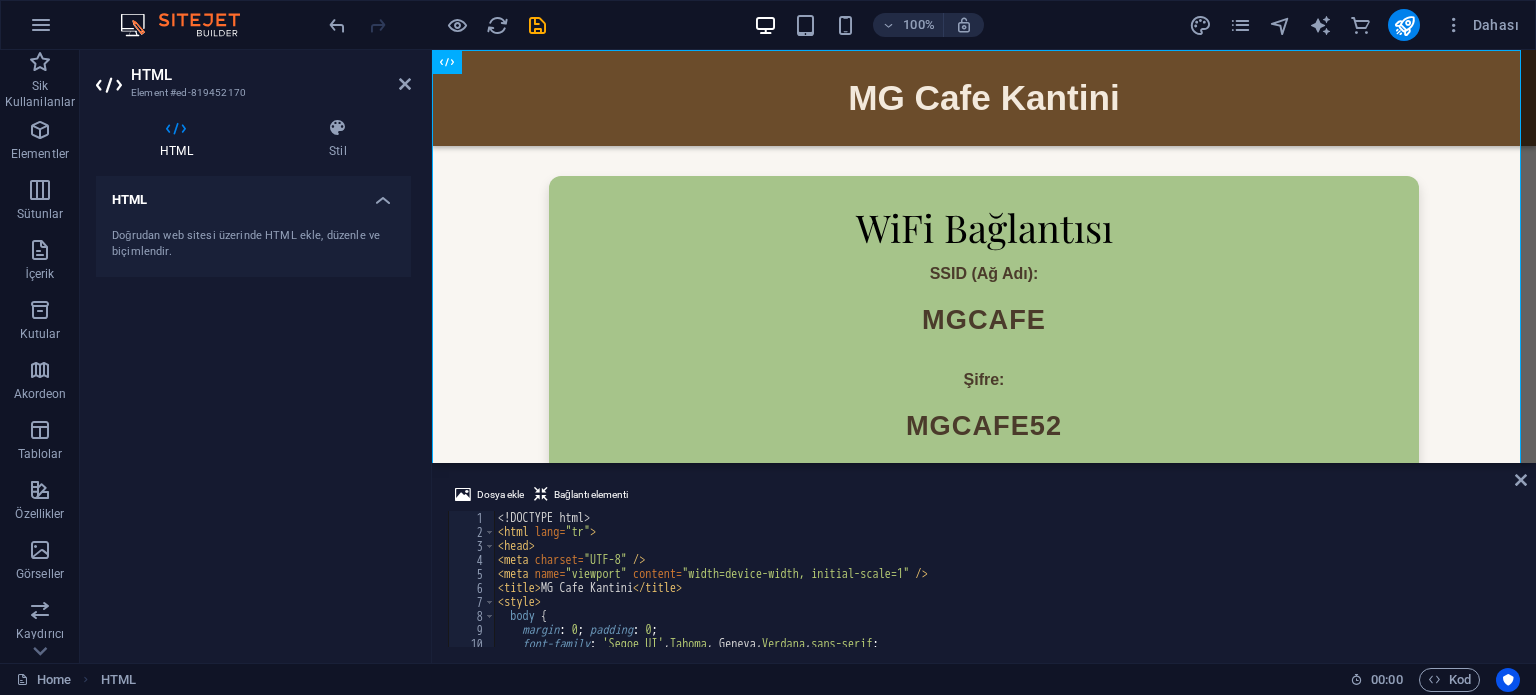 click on "Dosya ekle Bağlantı elementi 1 2 3 4 5 6 7 8 9 10 11 <! DOCTYPE   html > < html   lang = "tr" > < head > < meta   charset = "UTF-8"   /> < meta   name = "viewport"   content = "width=device-width, initial-scale=1"   /> < title > MG Cafe Kantini </ title > < style >    body   {      margin :   0 ;   padding :   0 ;      font-family :   ' Segoe UI ' ,  Tahoma , Geneva,  Verdana ,  sans-serif ;      background :   #f9f6f2 ;     הההההההההההההההההההההההההההההההההההההההההההההההההההההההההההההההההההההההההההההההההההההההההההההההההההההההההההההההההההההההההההההההההההההההההההההההההההההההההההההההההההההההההההההההההההההההההההההההההההההההההההההההההההההההההההההההההההההההההההההההההההההההההההההההה" at bounding box center (984, 565) 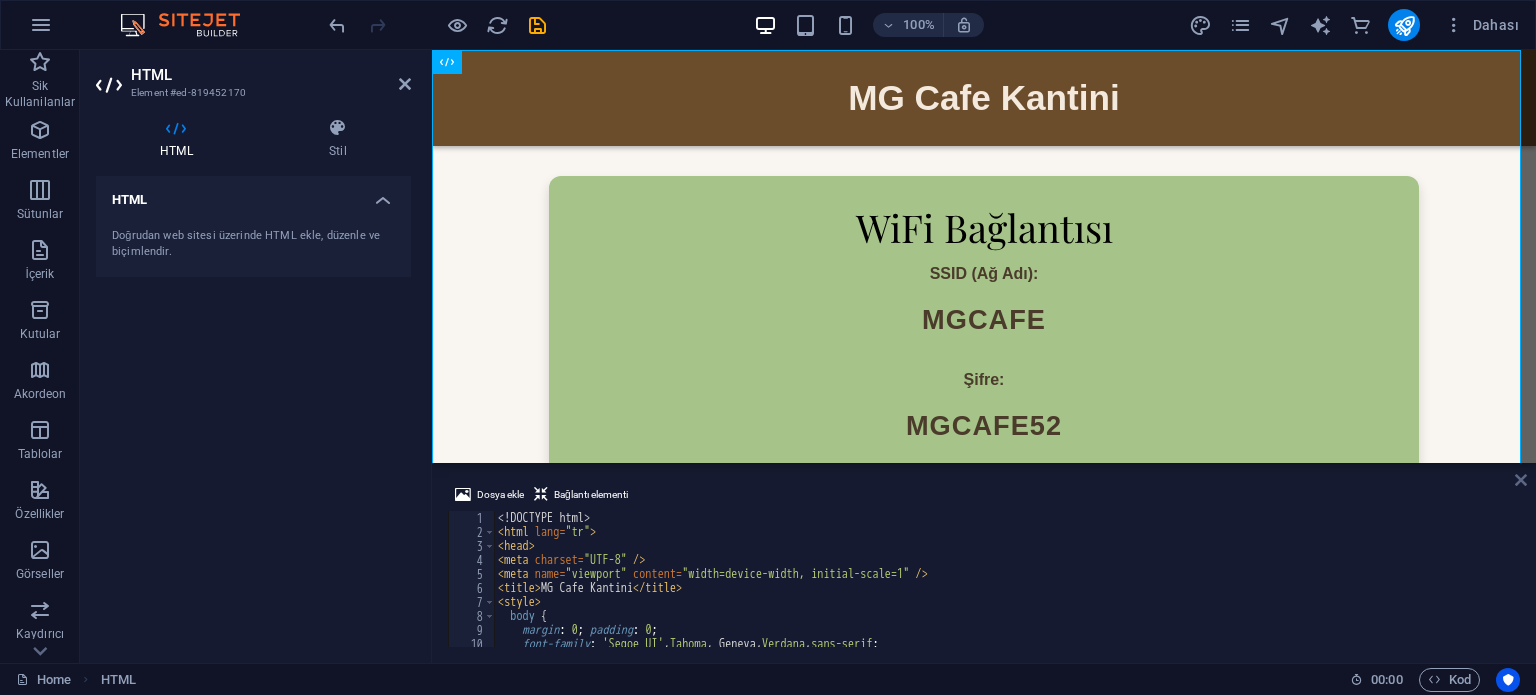 click at bounding box center (1521, 480) 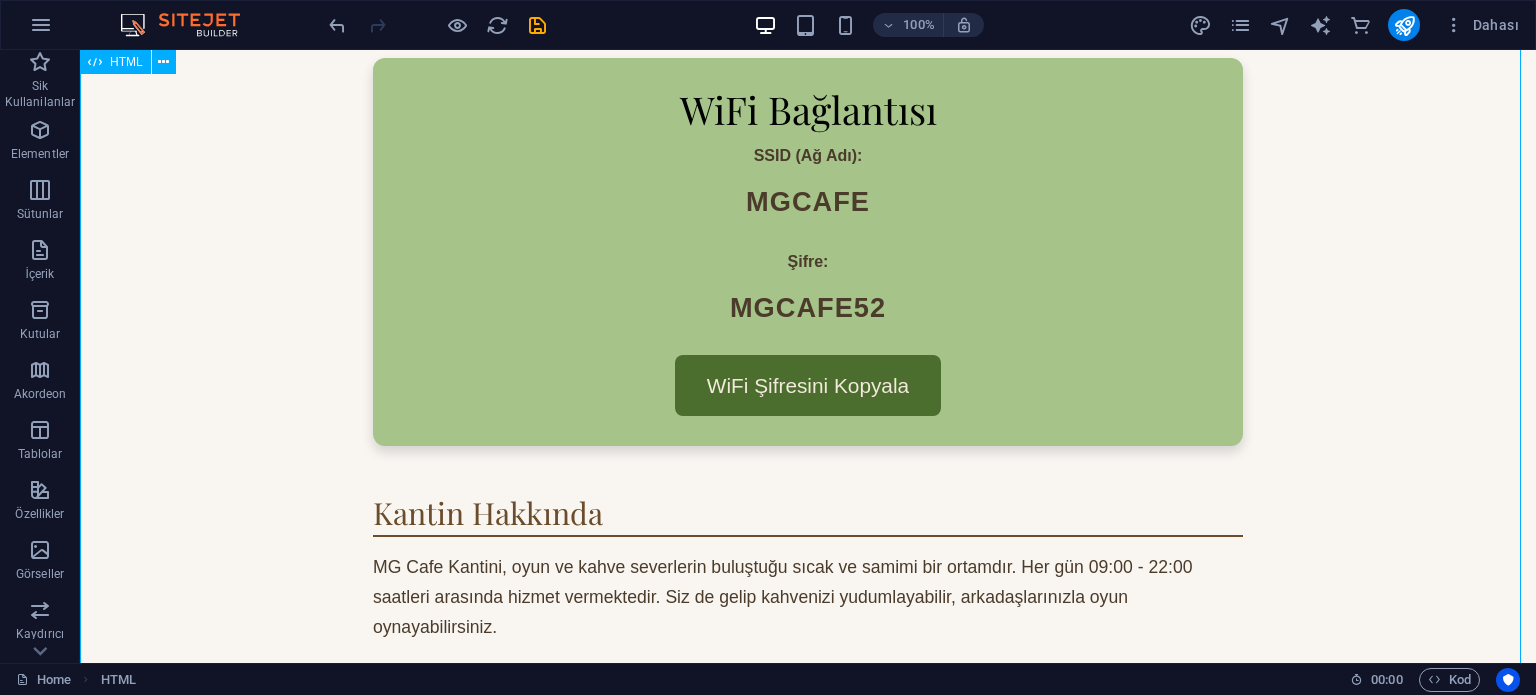 scroll, scrollTop: 0, scrollLeft: 0, axis: both 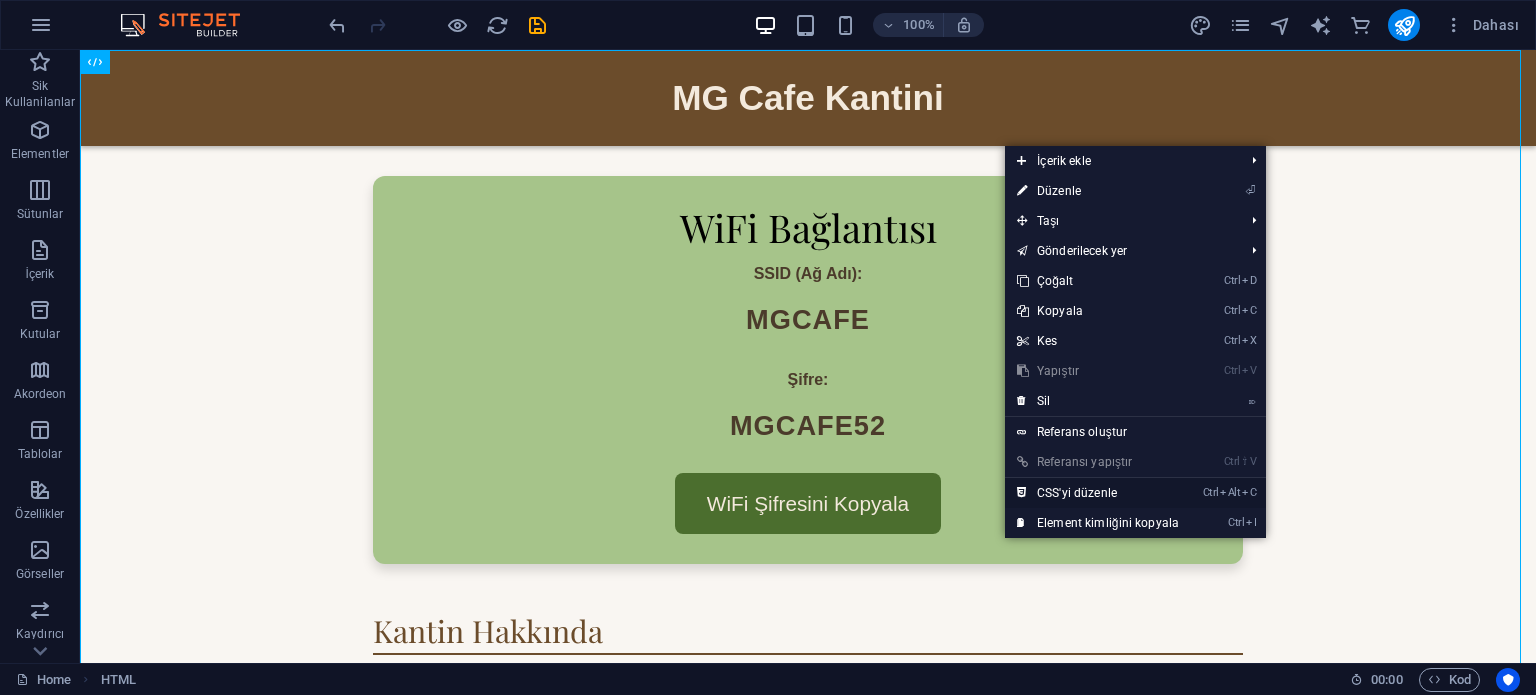 click on "Ctrl Alt C  CSS'yi düzenle" at bounding box center (1098, 493) 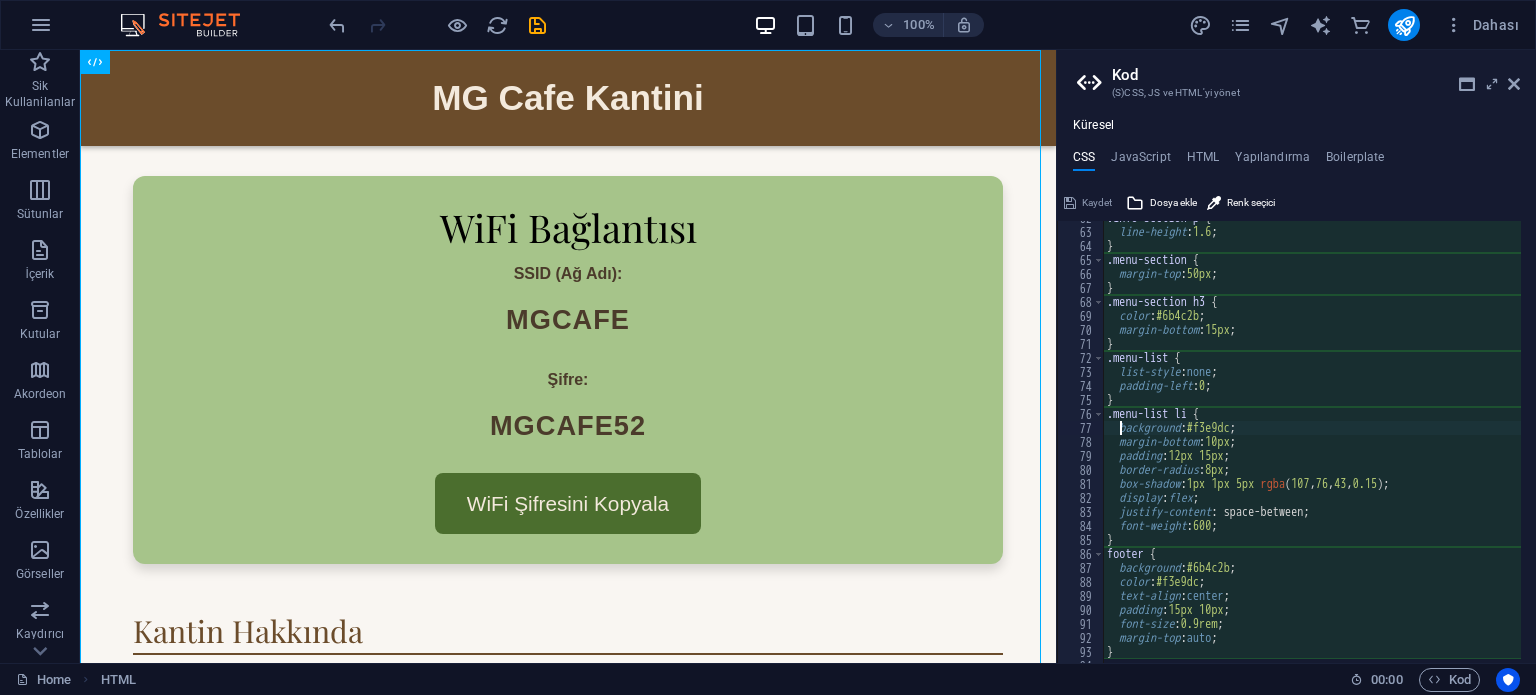 scroll, scrollTop: 864, scrollLeft: 0, axis: vertical 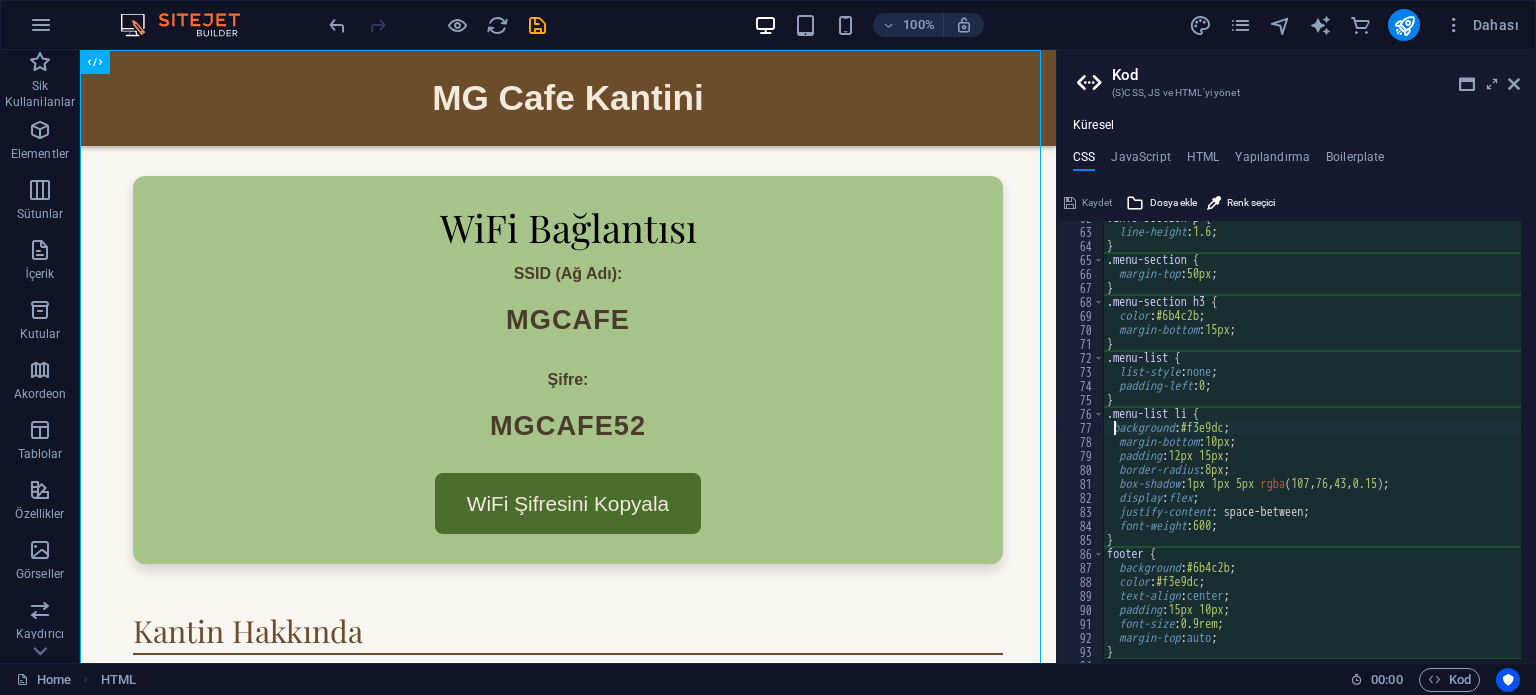 type on "}
}" 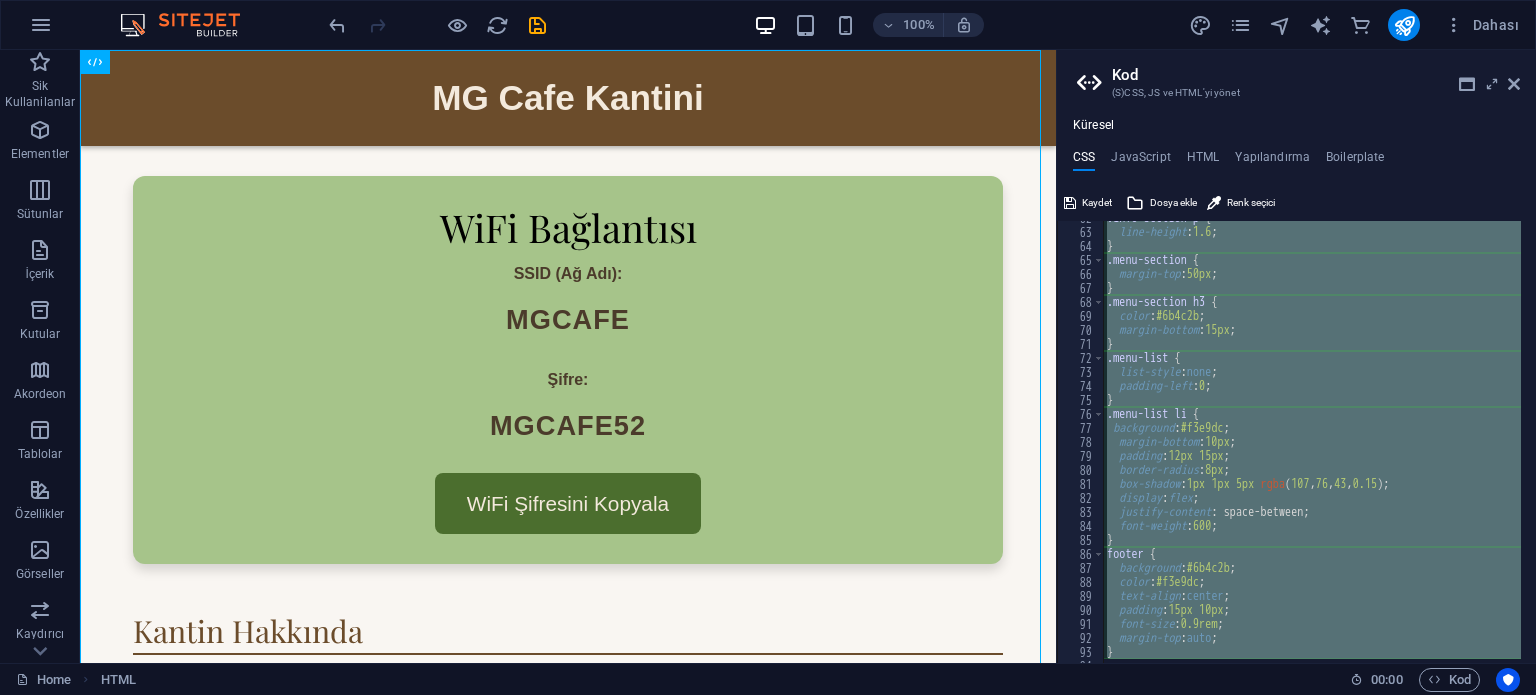 type 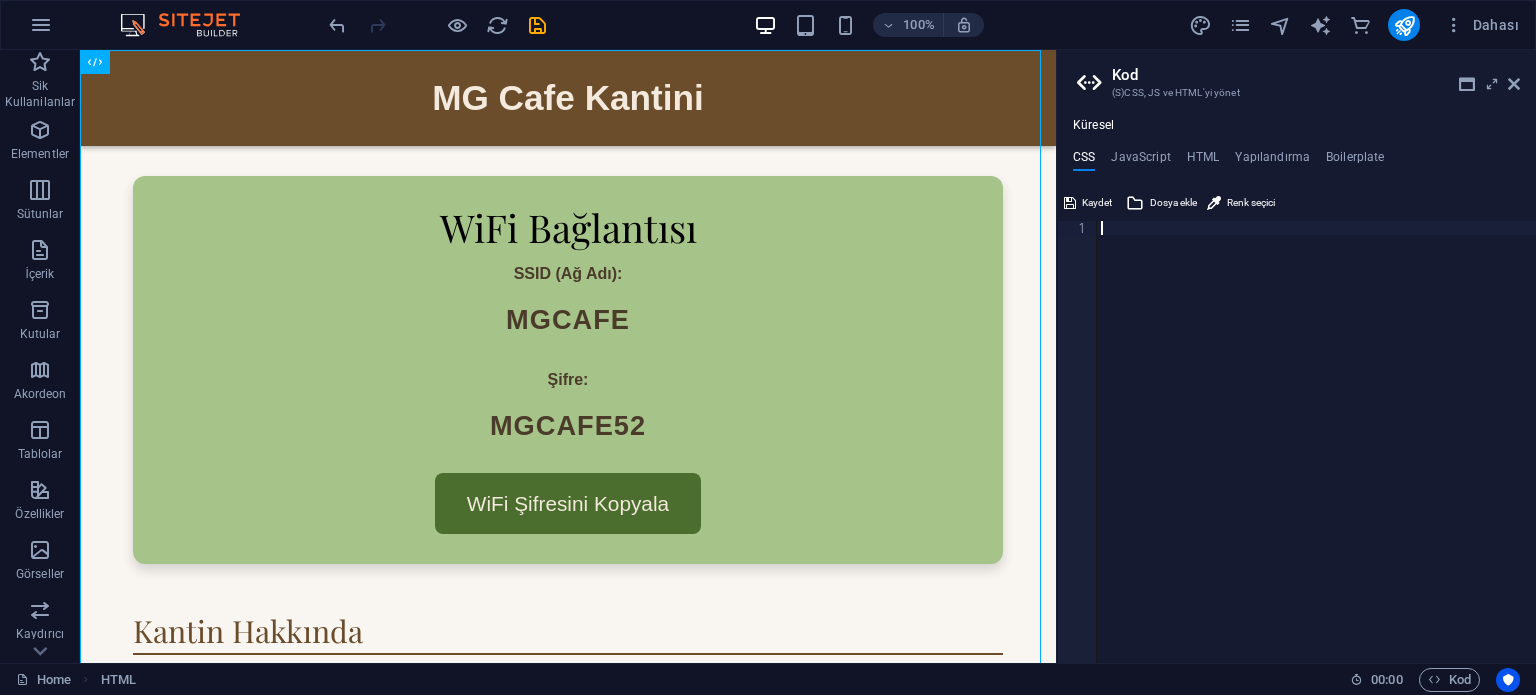 scroll, scrollTop: 1560, scrollLeft: 0, axis: vertical 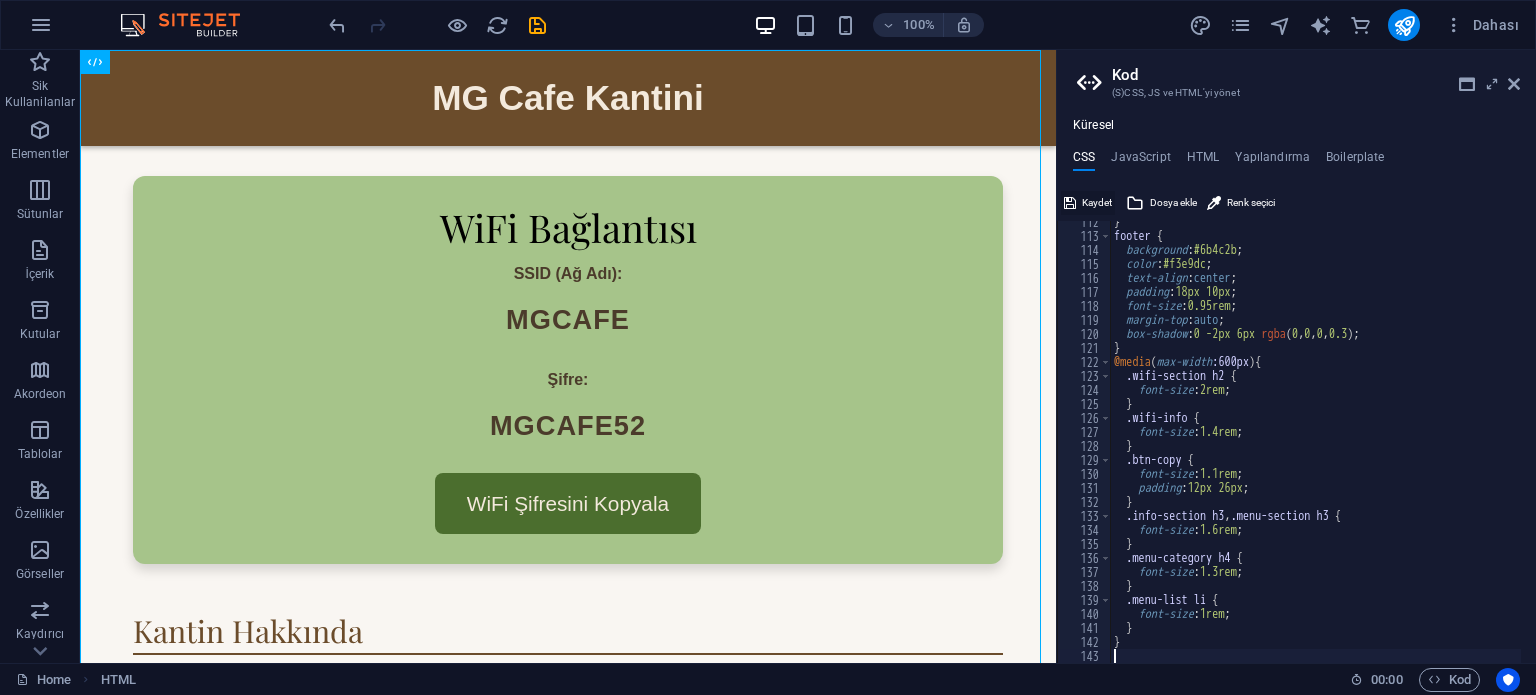 click at bounding box center [1070, 203] 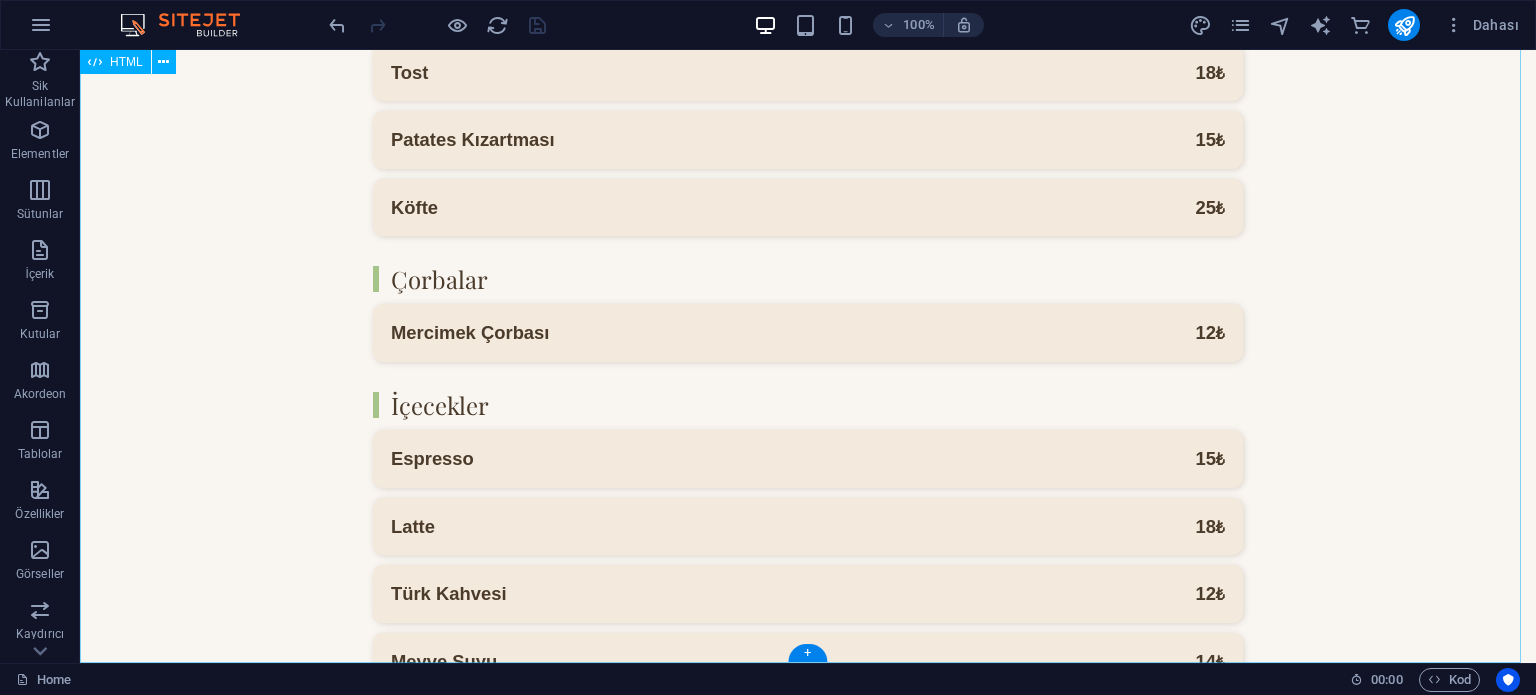 scroll, scrollTop: 0, scrollLeft: 0, axis: both 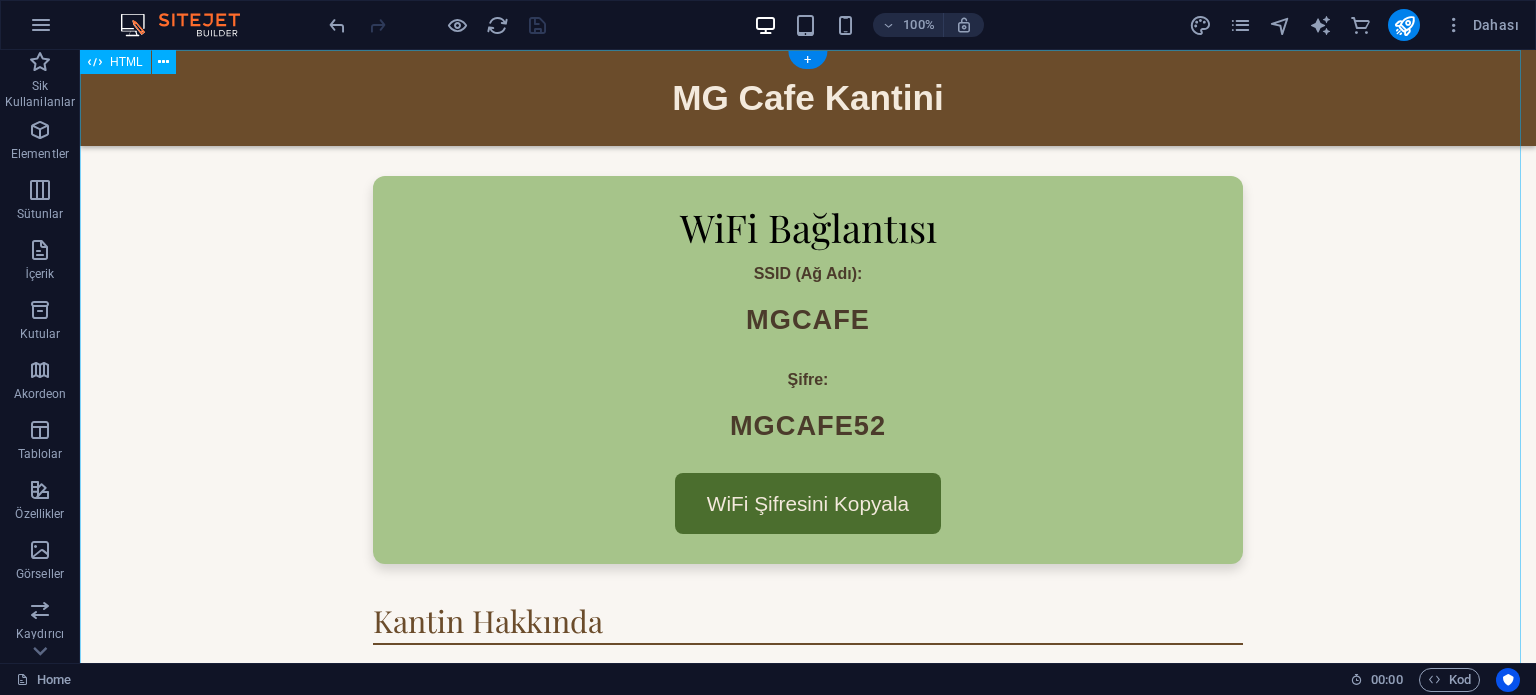 click on "MG Cafe Kantini
MG Cafe Kantini
WiFi Bağlantısı
SSID (Ağ Adı):
MGCAFE
Şifre:
MGCAFE52
WiFi Şifresini Kopyala
Şifre kopyalandı!
Kantin Hakkında
MG Cafe Kantini, oyun ve kahve severlerin buluştuğu sıcak ve samimi bir ortamdır.
Her gün 09:00 - 22:00 saatleri arasında hizmet vermektedir.
Siz de gelip kahvenizi yudumlayabilir, arkadaşlarınızla oyun oynayabilirsiniz.
Kantin Menüsü
Atıştırmalıklar
Tost 18₺
Patates Kızartması 15₺
Köfte 25₺
Çorbalar
Mercimek Çorbası 12₺
İçecekler
Espresso 15₺
Latte 18₺
Türk Kahvesi 12₺
Meyve Suyu 14₺
Çay 8₺
© 2025 MG Cafe Kantini | İletişim: 0123 456 7890 | Sosyal Medya: @mgcafekantini" at bounding box center (808, 942) 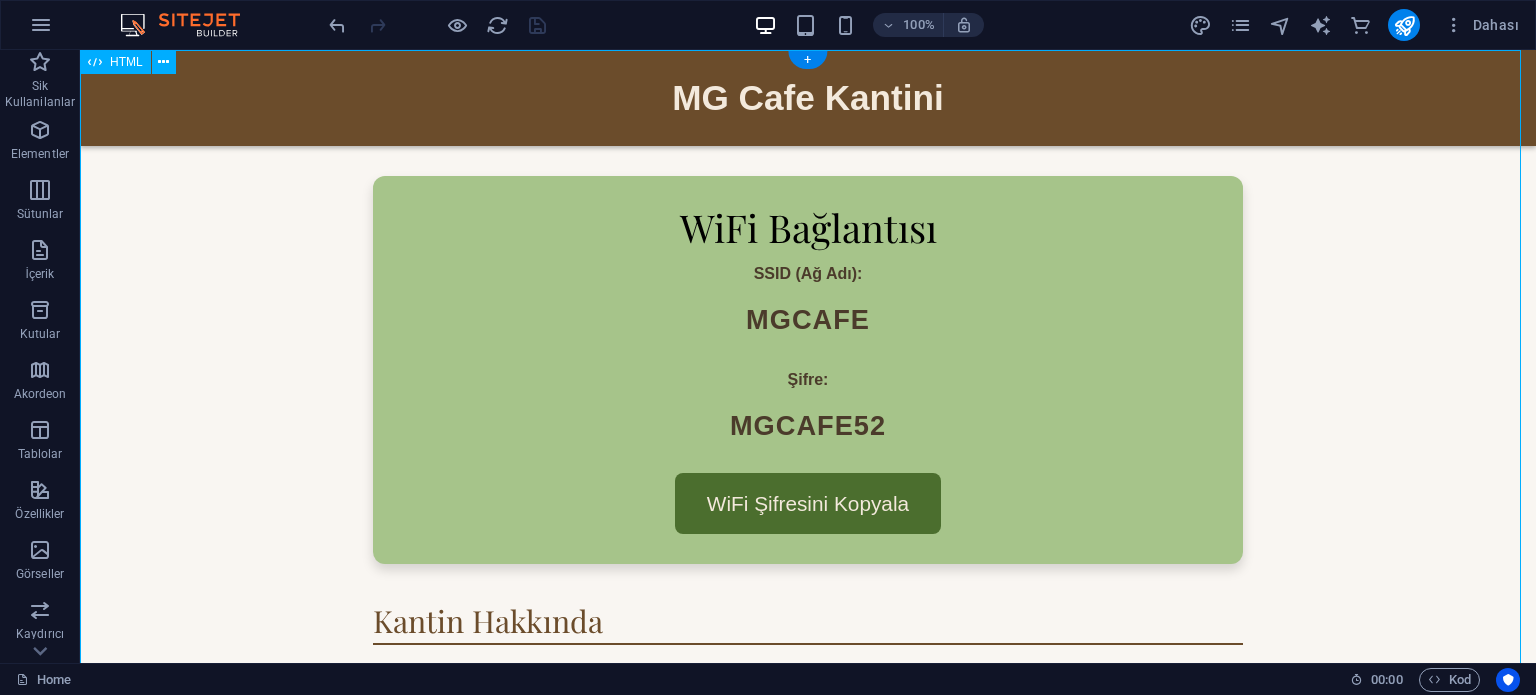 click on "MG Cafe Kantini
MG Cafe Kantini
WiFi Bağlantısı
SSID (Ağ Adı):
MGCAFE
Şifre:
MGCAFE52
WiFi Şifresini Kopyala
Şifre kopyalandı!
Kantin Hakkında
MG Cafe Kantini, oyun ve kahve severlerin buluştuğu sıcak ve samimi bir ortamdır.
Her gün 09:00 - 22:00 saatleri arasında hizmet vermektedir.
Siz de gelip kahvenizi yudumlayabilir, arkadaşlarınızla oyun oynayabilirsiniz.
Kantin Menüsü
Atıştırmalıklar
Tost 18₺
Patates Kızartması 15₺
Köfte 25₺
Çorbalar
Mercimek Çorbası 12₺
İçecekler
Espresso 15₺
Latte 18₺
Türk Kahvesi 12₺
Meyve Suyu 14₺
Çay 8₺
© 2025 MG Cafe Kantini | İletişim: 0123 456 7890 | Sosyal Medya: @mgcafekantini" at bounding box center [808, 942] 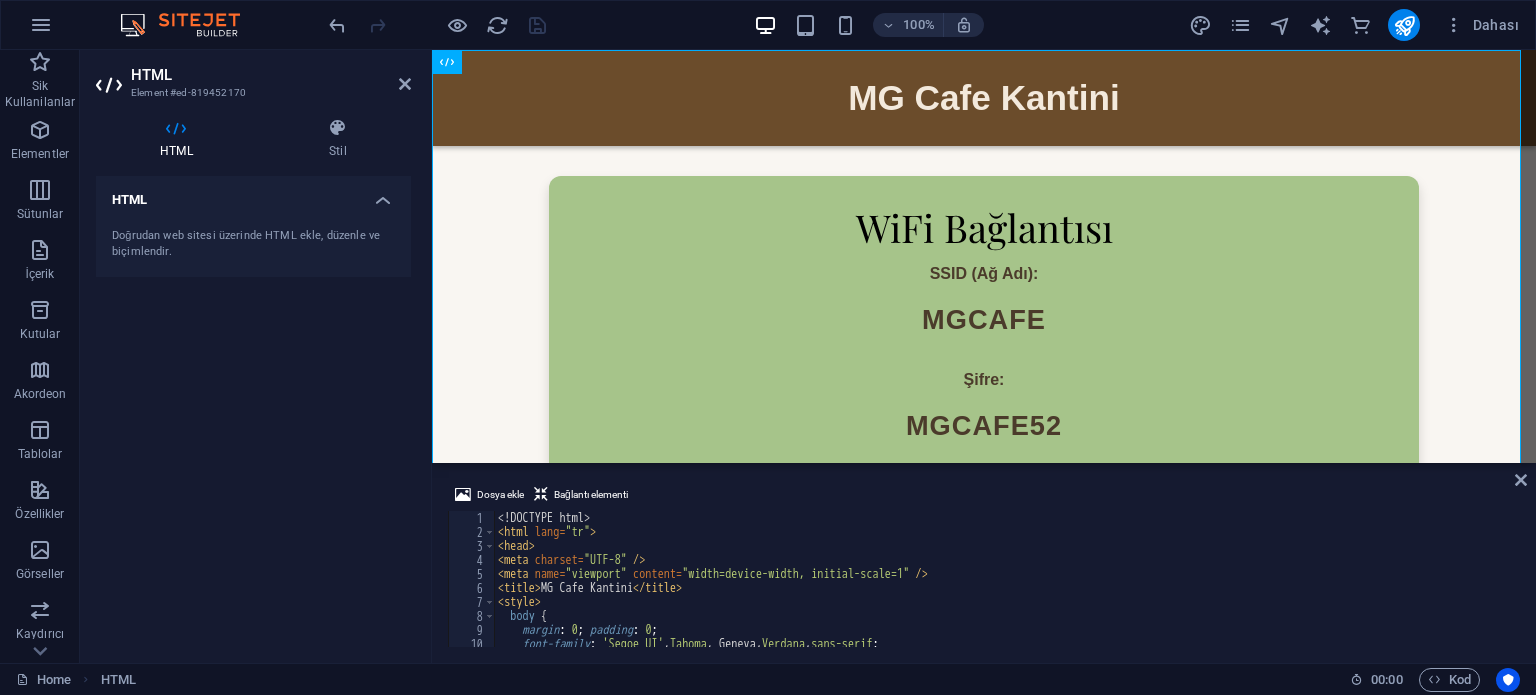 click on "<! DOCTYPE   html > < html   lang = "tr" > < head > < meta   charset = "UTF-8"   /> < meta   name = "viewport"   content = "width=device-width, initial-scale=1"   /> < title > MG Cafe Kantini </ title > < style >    body   {      margin :   0 ;   padding :   0 ;      font-family :   ' Segoe UI ' ,  Tahoma , Geneva,  Verdana ,  sans-serif ;      background :   #f9f6f2 ;" at bounding box center [1005, 593] 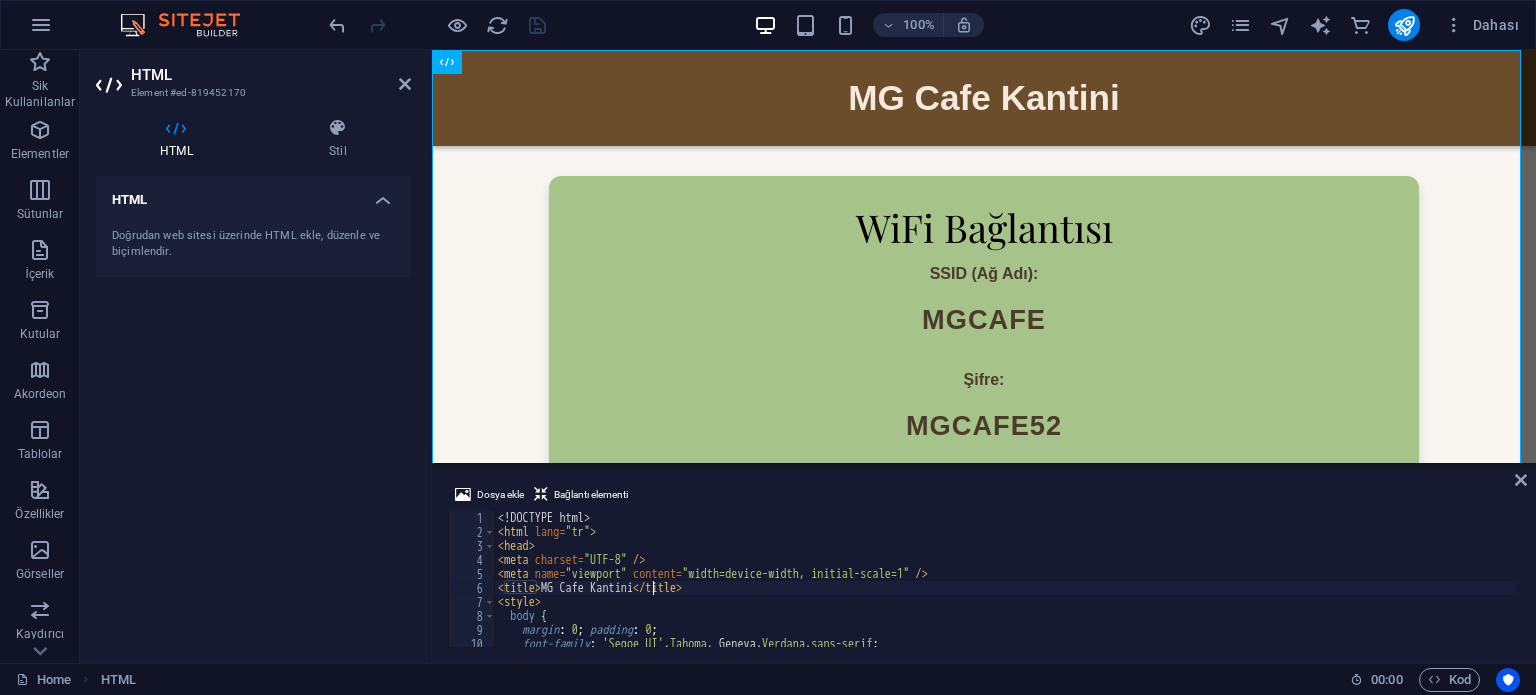 type on "</html>" 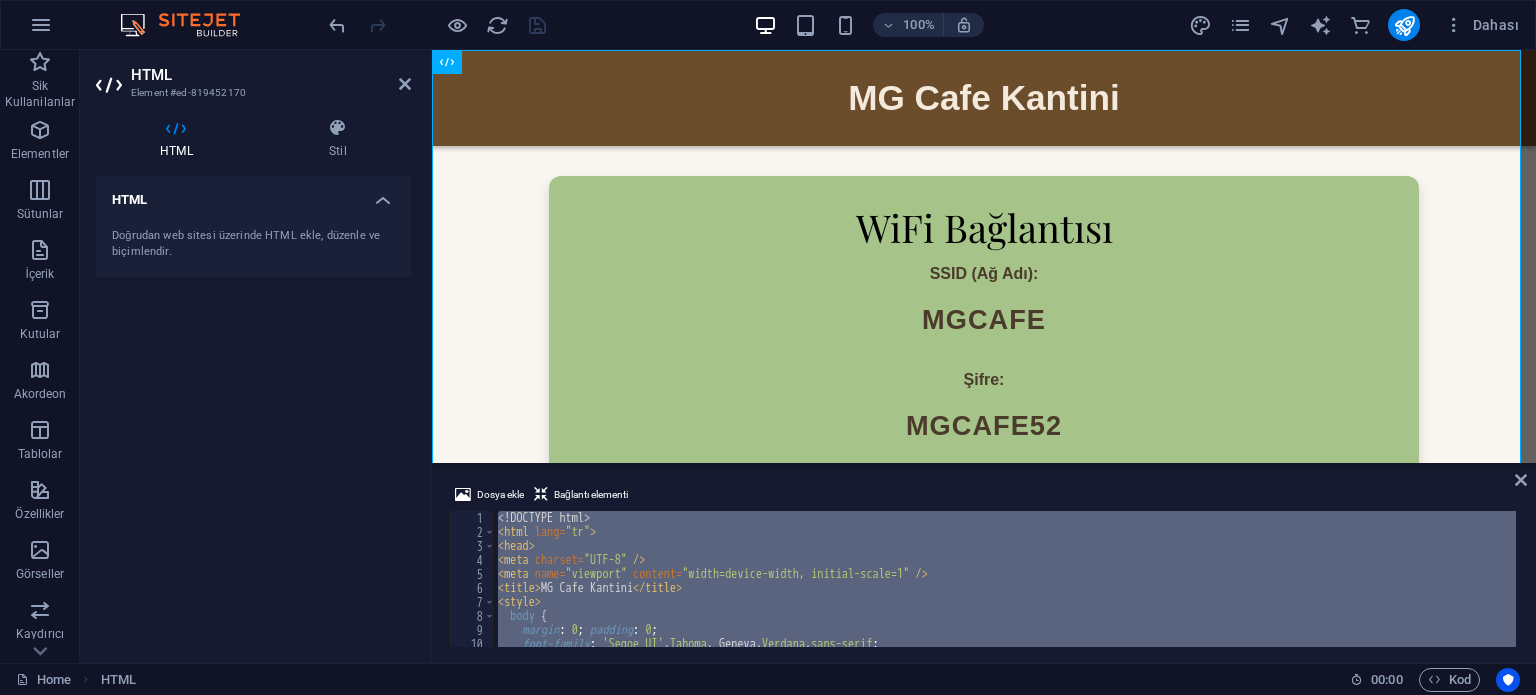 type 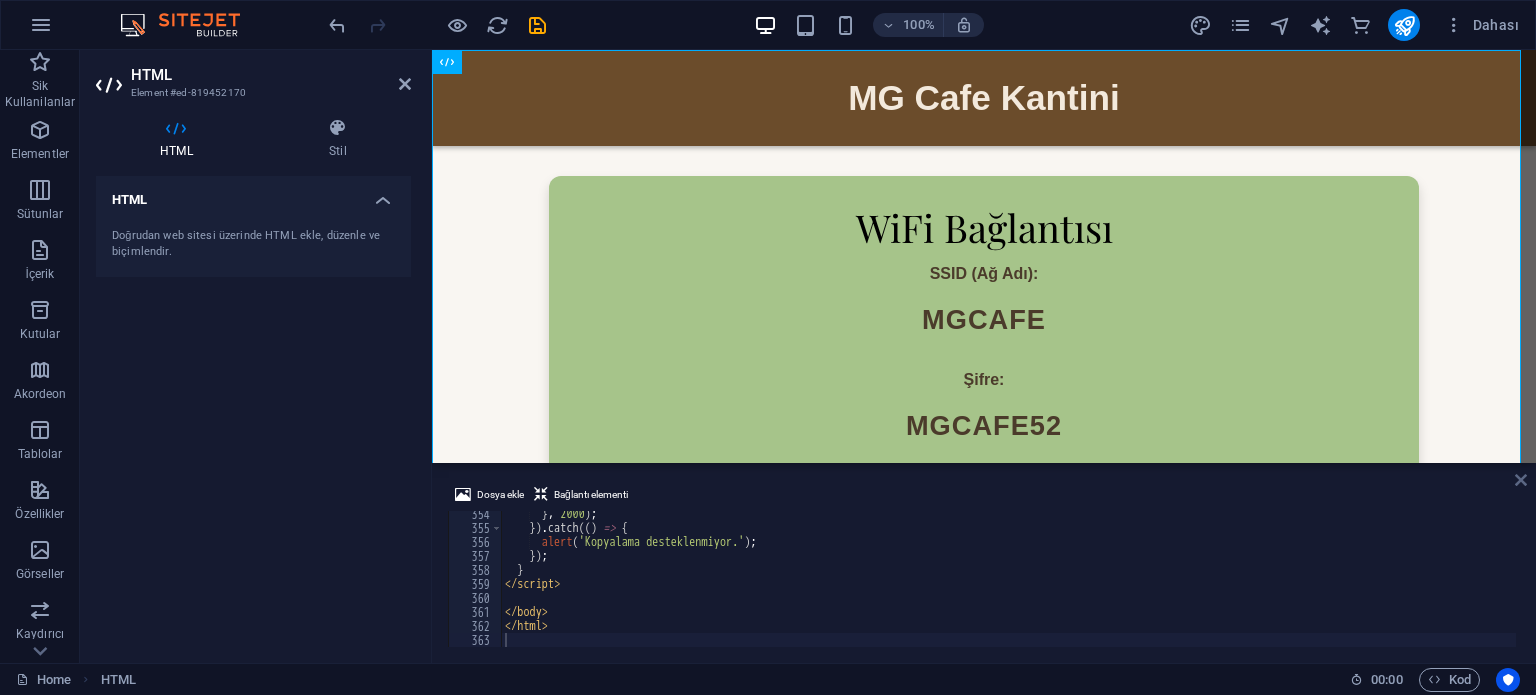 click at bounding box center (1521, 480) 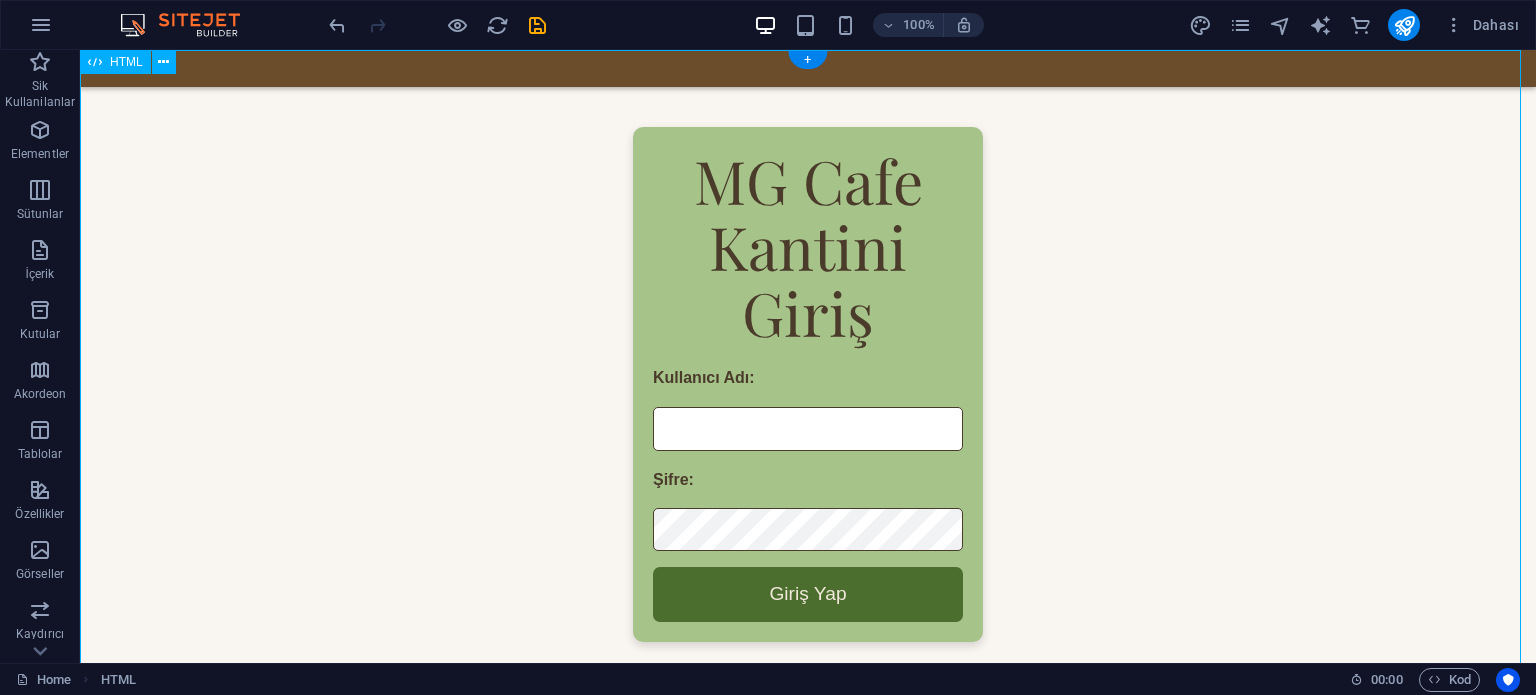 scroll, scrollTop: 166, scrollLeft: 0, axis: vertical 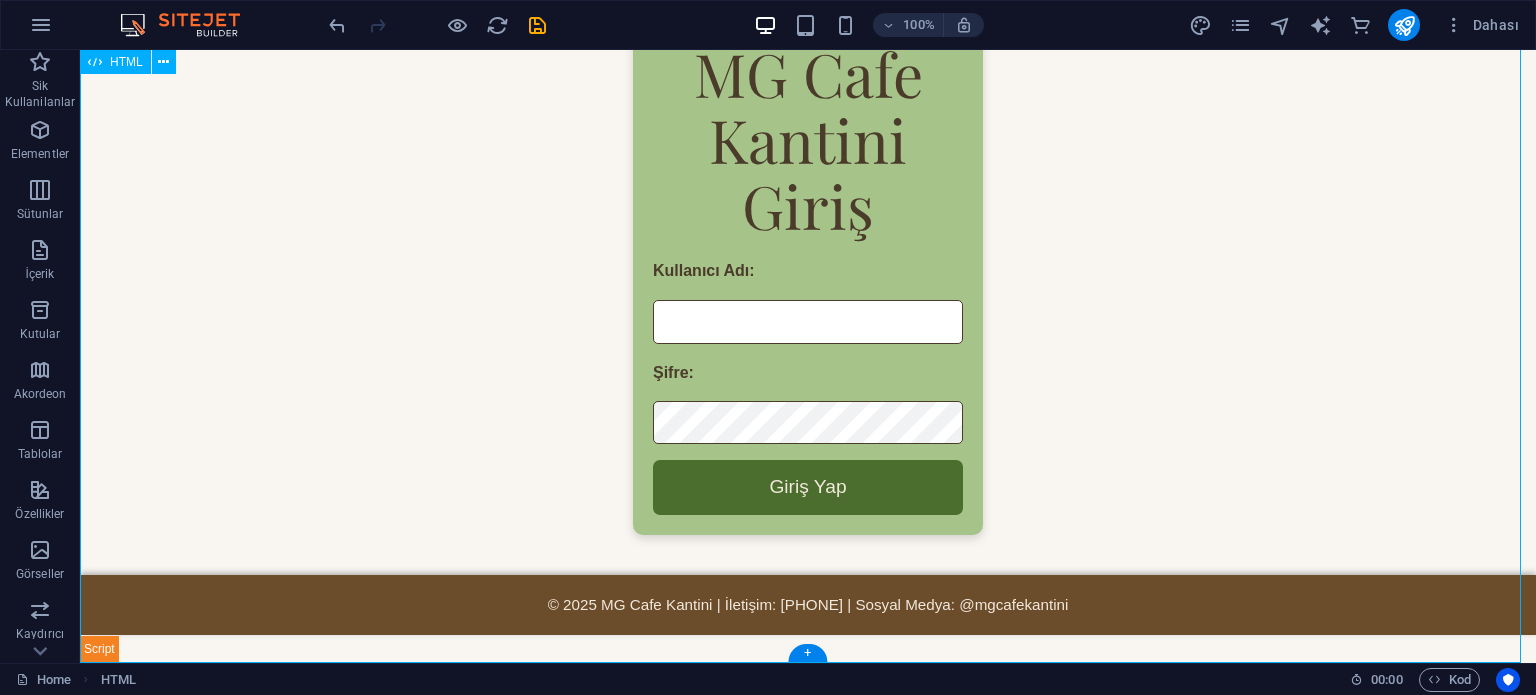 click on "MG Cafe Kantini
MG Cafe Kantini
Çıkış Yap
MG Cafe Kantini Giriş
Kullanıcı Adı:
Şifre:
Giriş Yap
Kullanıcı adı veya şifre yanlış!
WiFi Bağlantısı
SSID (Ağ Adı):
MGCAFE
Şifre:
MGCAFE52
WiFi Şifresini Kopyala
Şifre kopyalandı!
Kantin Hakkında
MG Cafe Kantini, oyun ve kahve severlerin buluştuğu sıcak ve samimi bir ortamdır.
Her gün 09:00 - 22:00 saatleri arasında hizmet vermektedir.
Siz de gelip kahvenizi yudumlayabilir, arkadaşlarınızla oyun oynayabilirsiniz.
Kantin Menüsü
Atıştırmalıklar
Tost
Patates Kızartması
Köfte
Nugget
Çorbalar
Mercimek Çorbası
İçecekler
Espresso
Latte
Türk Kahvesi
Meyve Suyu
Çay" at bounding box center [808, 274] 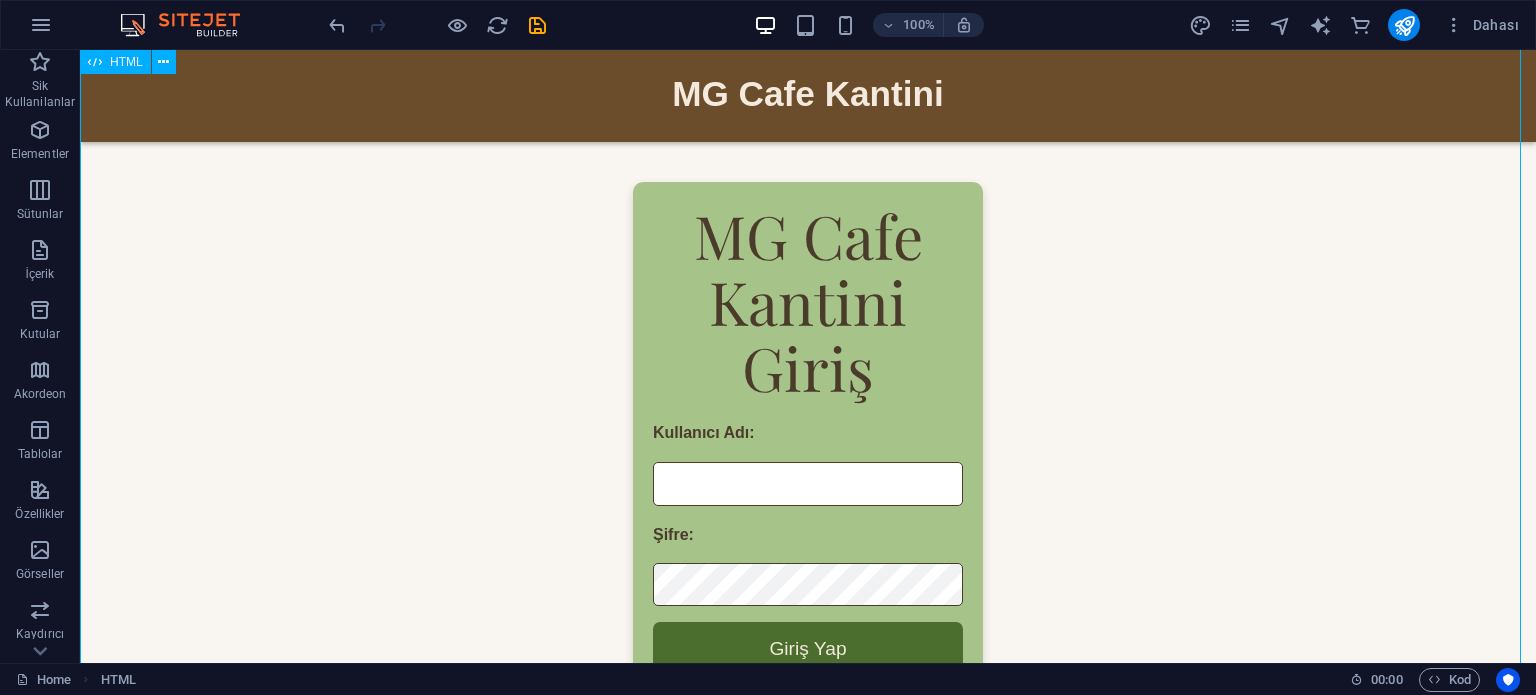 scroll, scrollTop: 0, scrollLeft: 0, axis: both 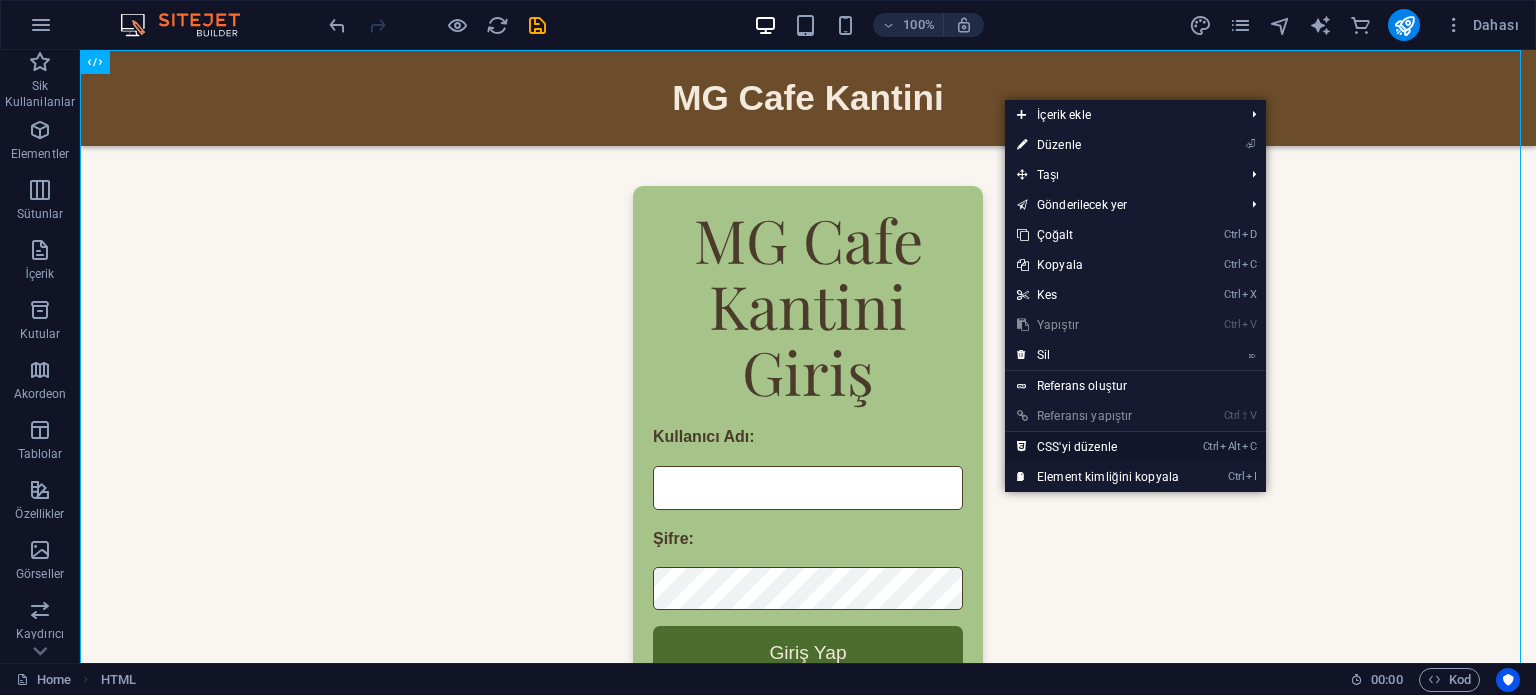 click on "Ctrl Alt C  CSS'yi düzenle" at bounding box center (1098, 447) 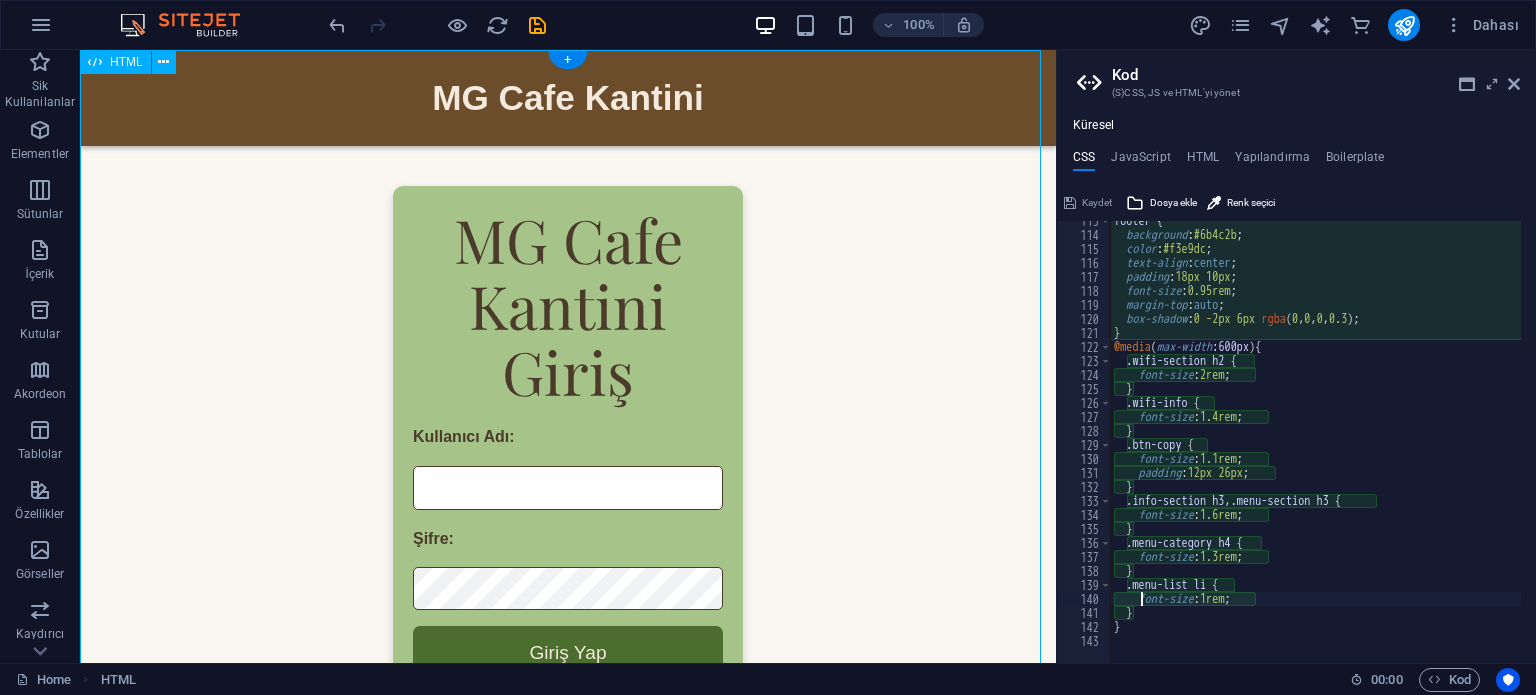 scroll, scrollTop: 1575, scrollLeft: 0, axis: vertical 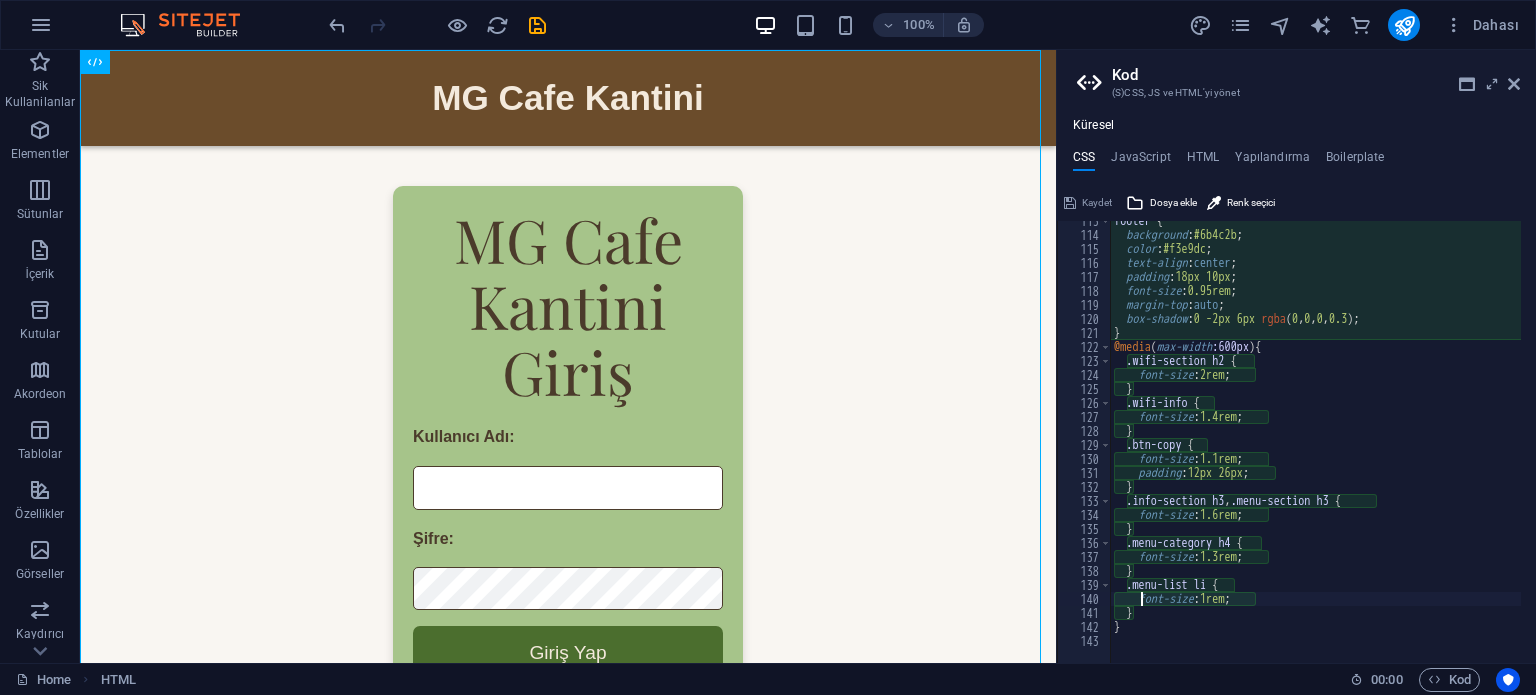 type on "}" 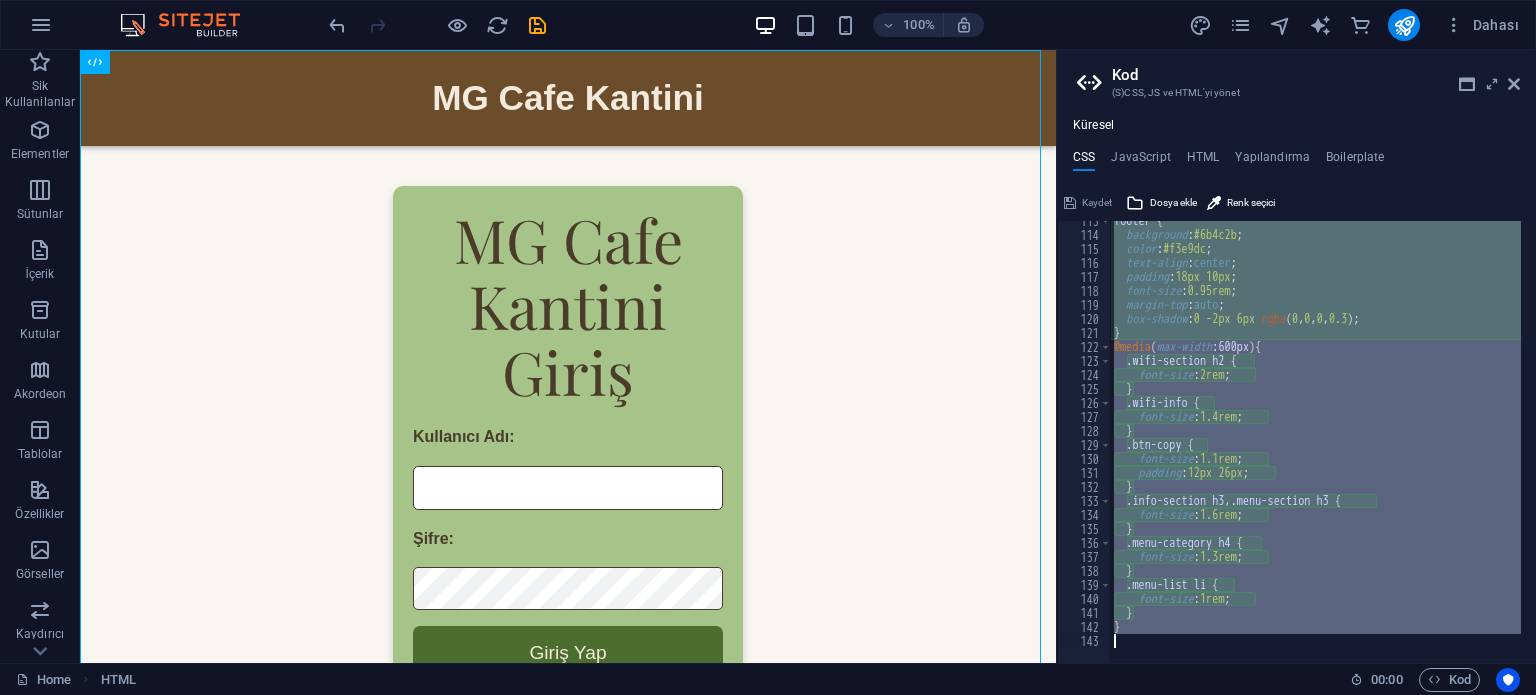 type 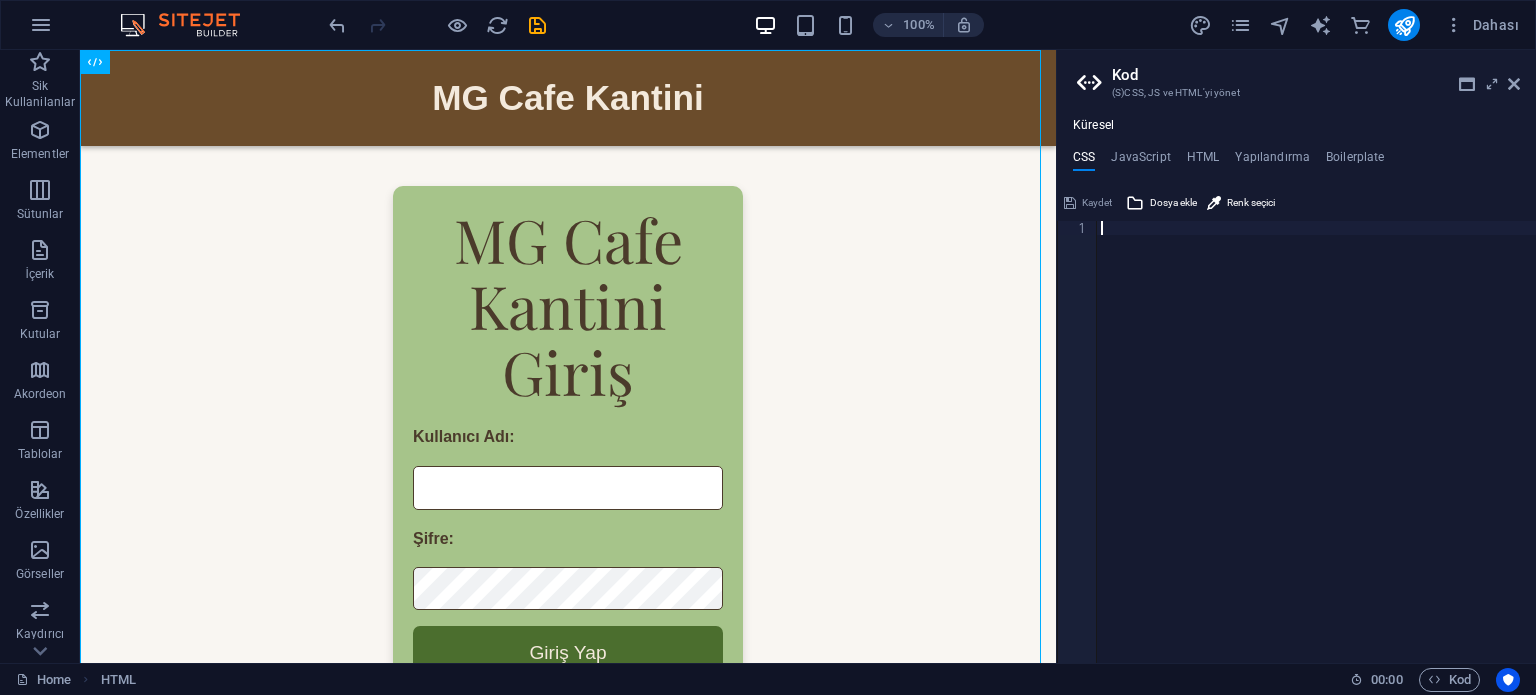scroll, scrollTop: 2512, scrollLeft: 0, axis: vertical 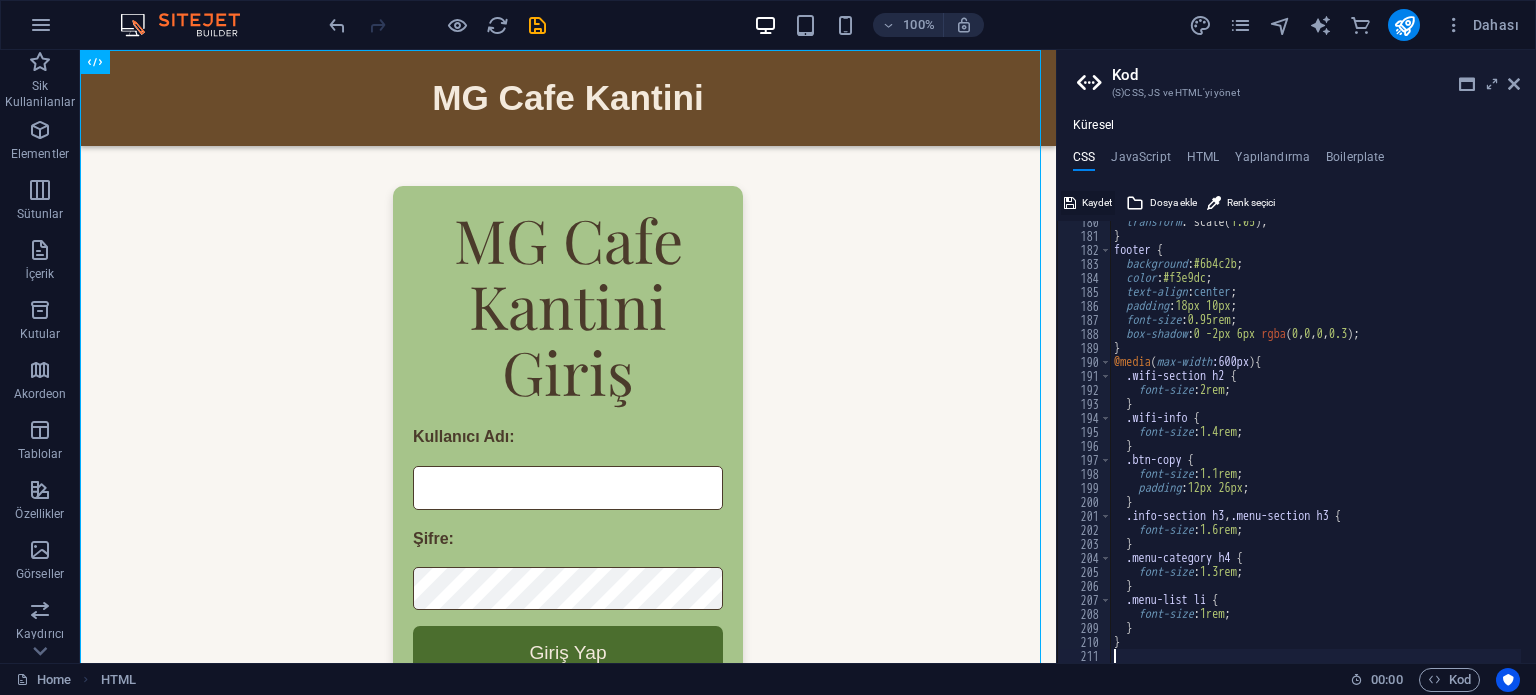 click at bounding box center (1070, 203) 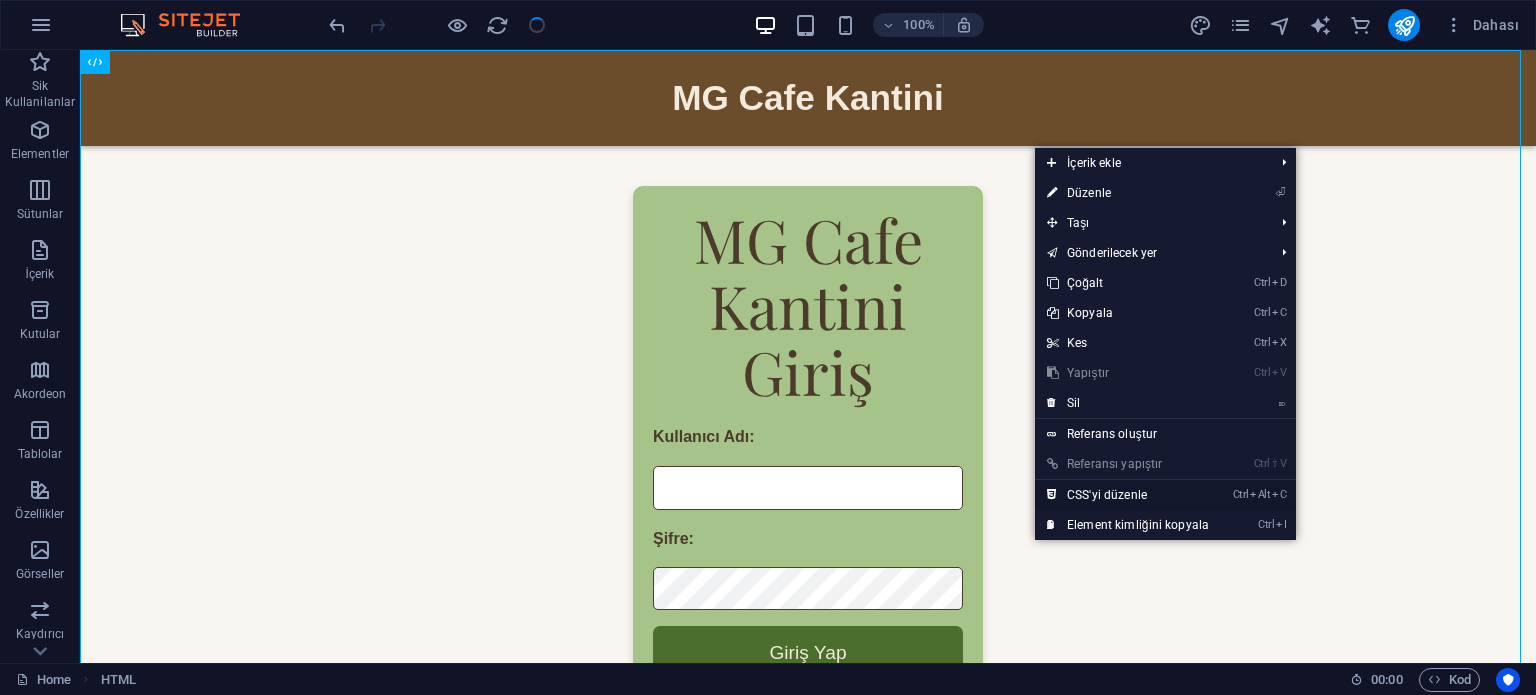 click on "Ctrl Alt C  CSS'yi düzenle" at bounding box center (1128, 495) 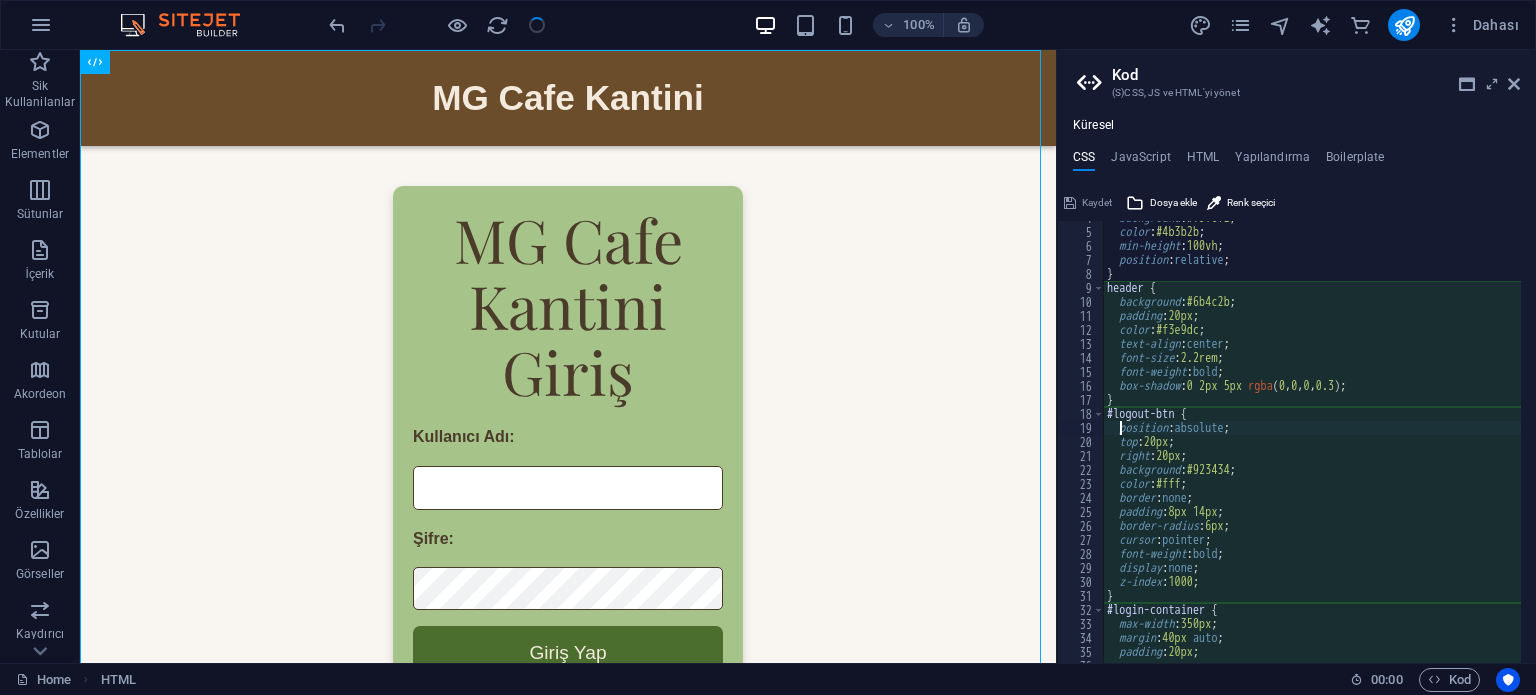 scroll, scrollTop: 52, scrollLeft: 0, axis: vertical 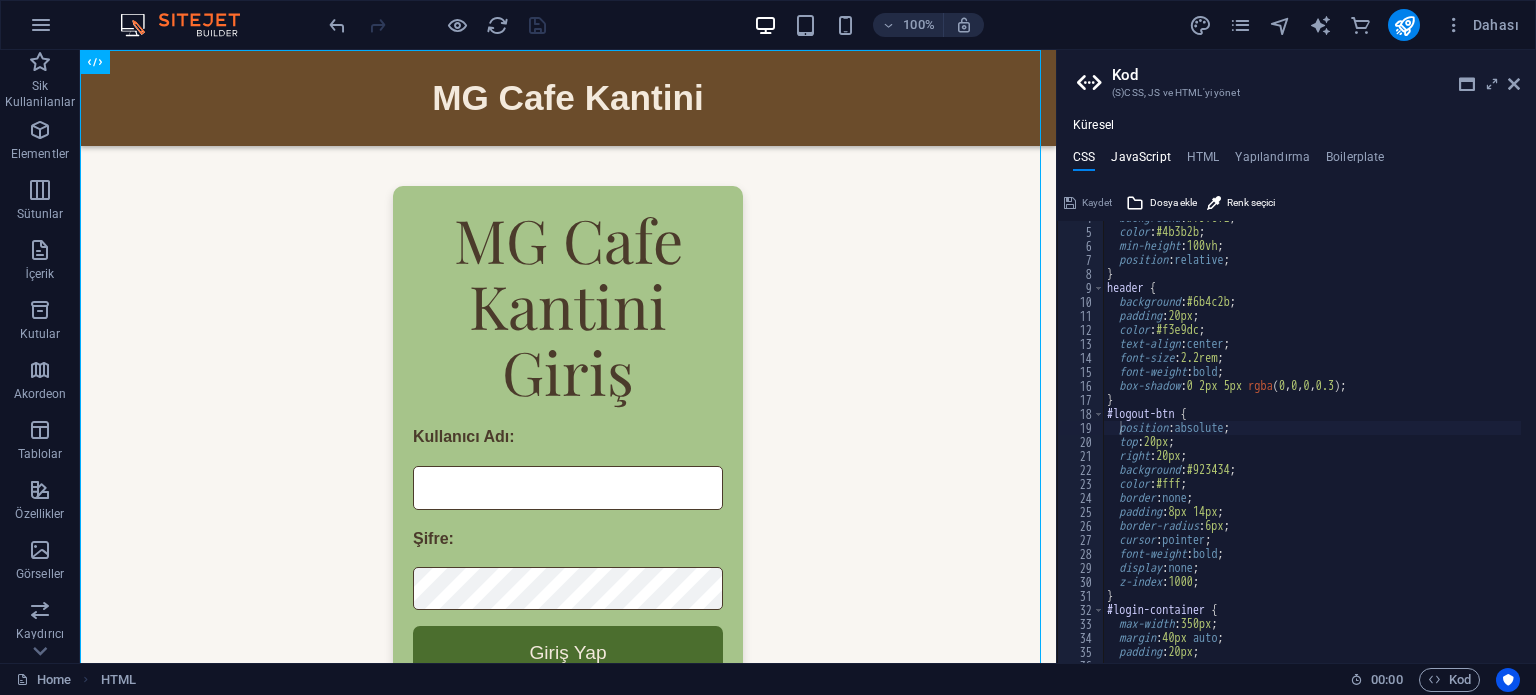 click on "JavaScript" at bounding box center (1140, 161) 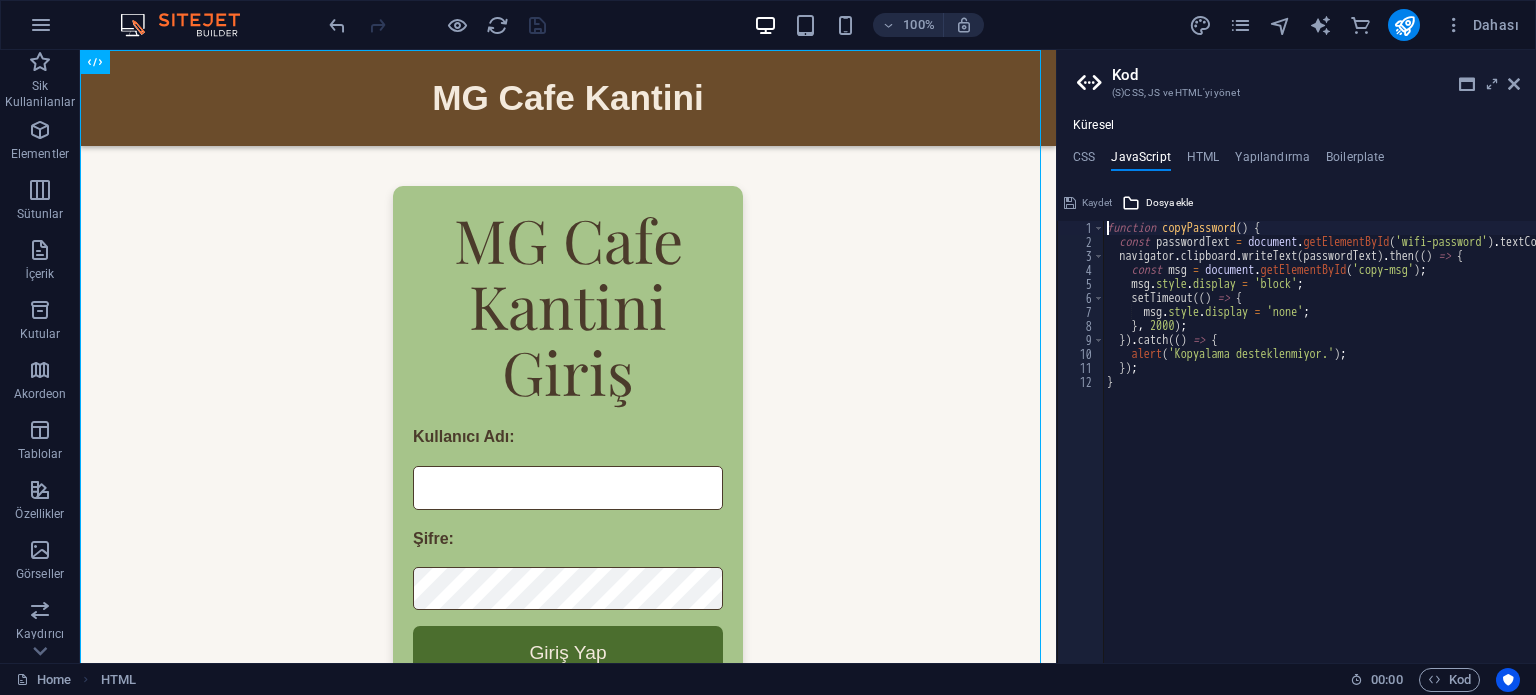 type on "});
}" 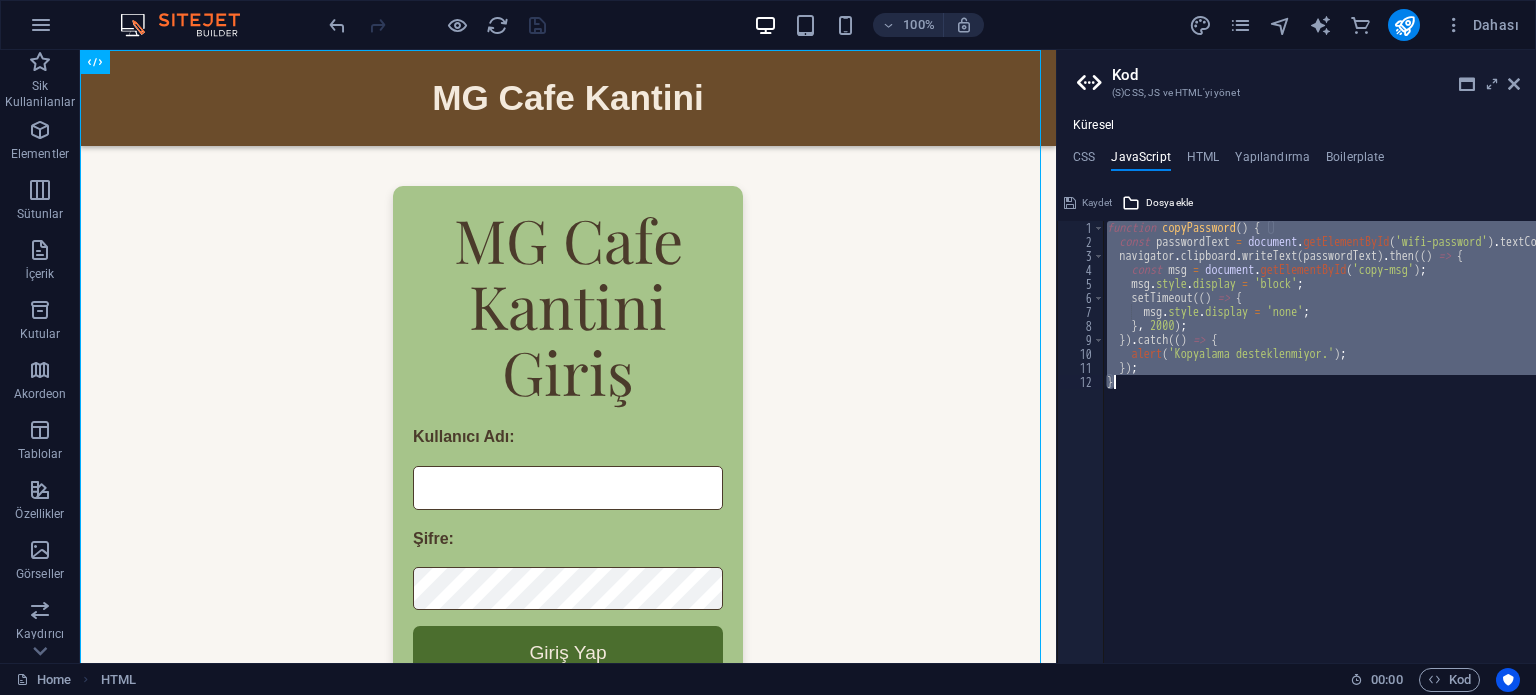 paste 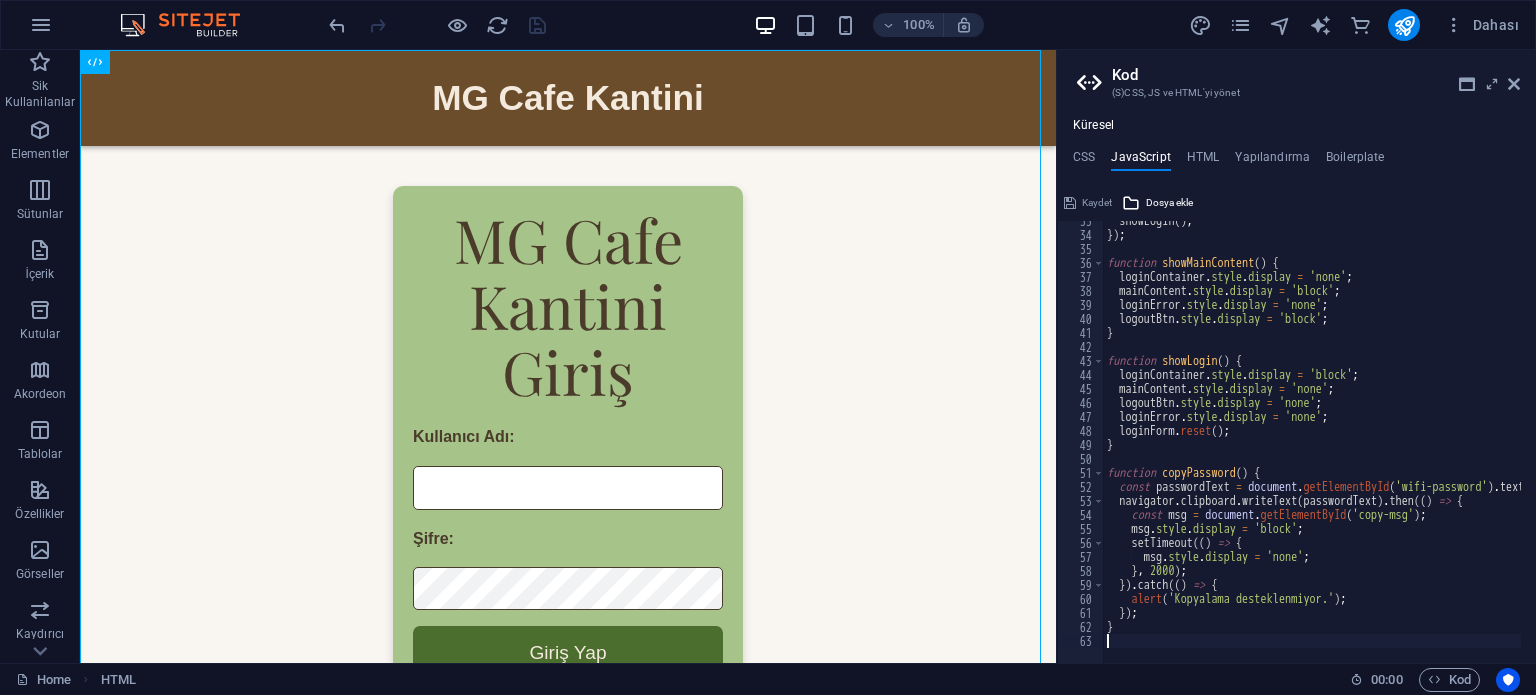 scroll, scrollTop: 455, scrollLeft: 0, axis: vertical 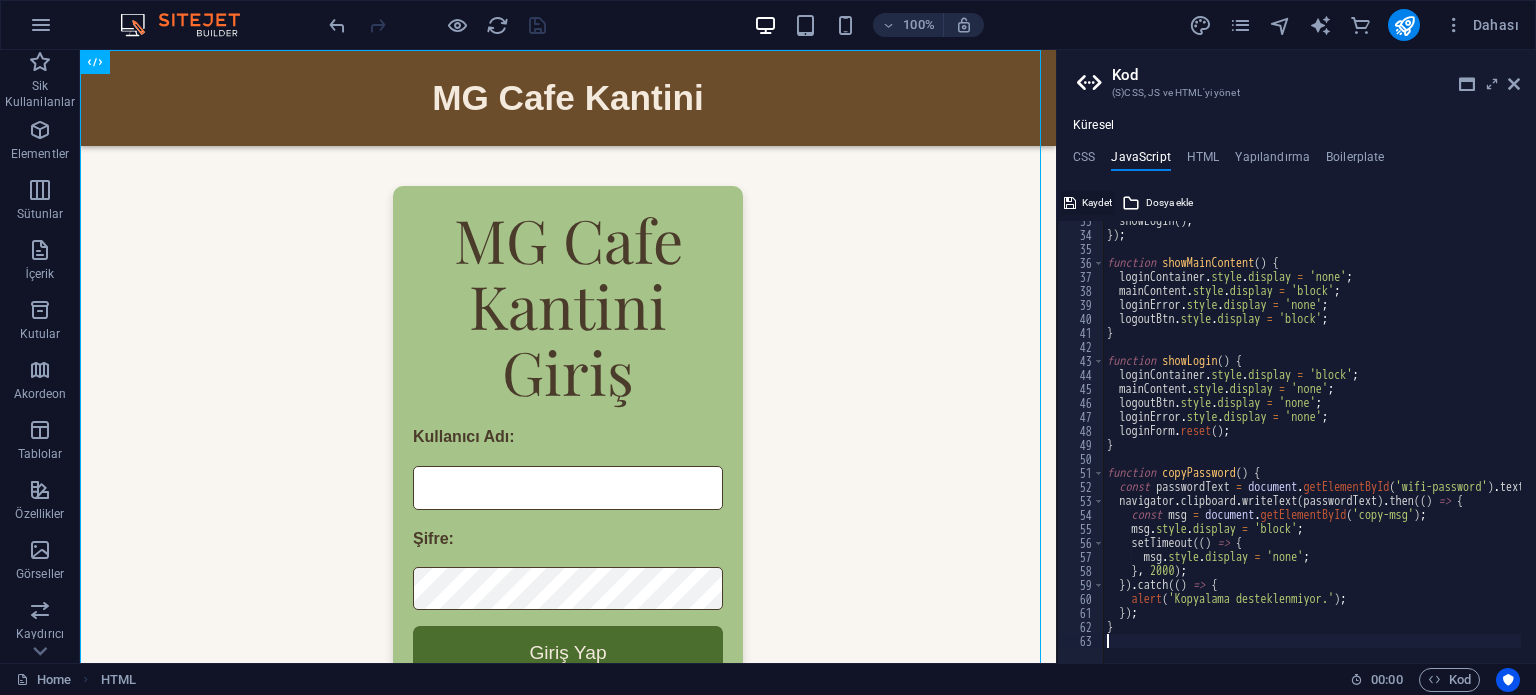 click at bounding box center (1070, 203) 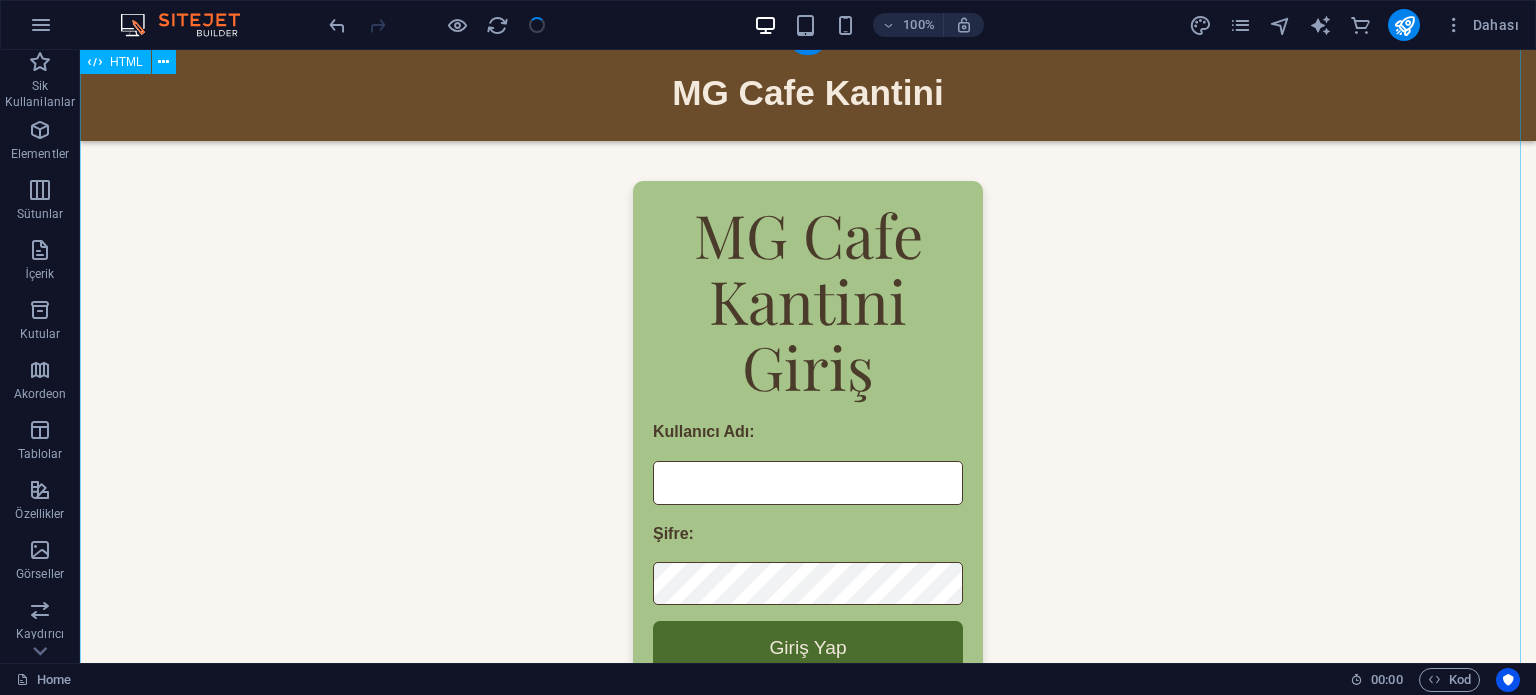 scroll, scrollTop: 0, scrollLeft: 0, axis: both 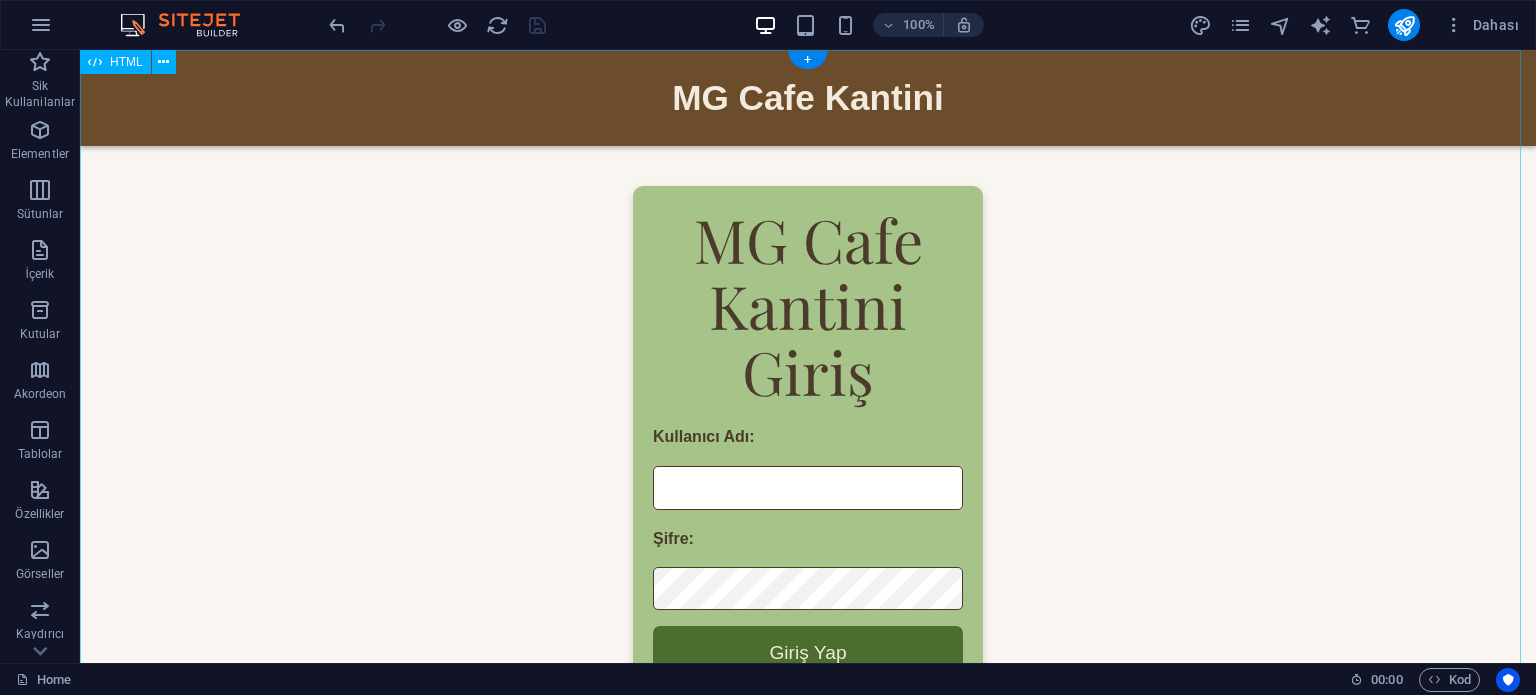 drag, startPoint x: 827, startPoint y: 520, endPoint x: 758, endPoint y: 478, distance: 80.77747 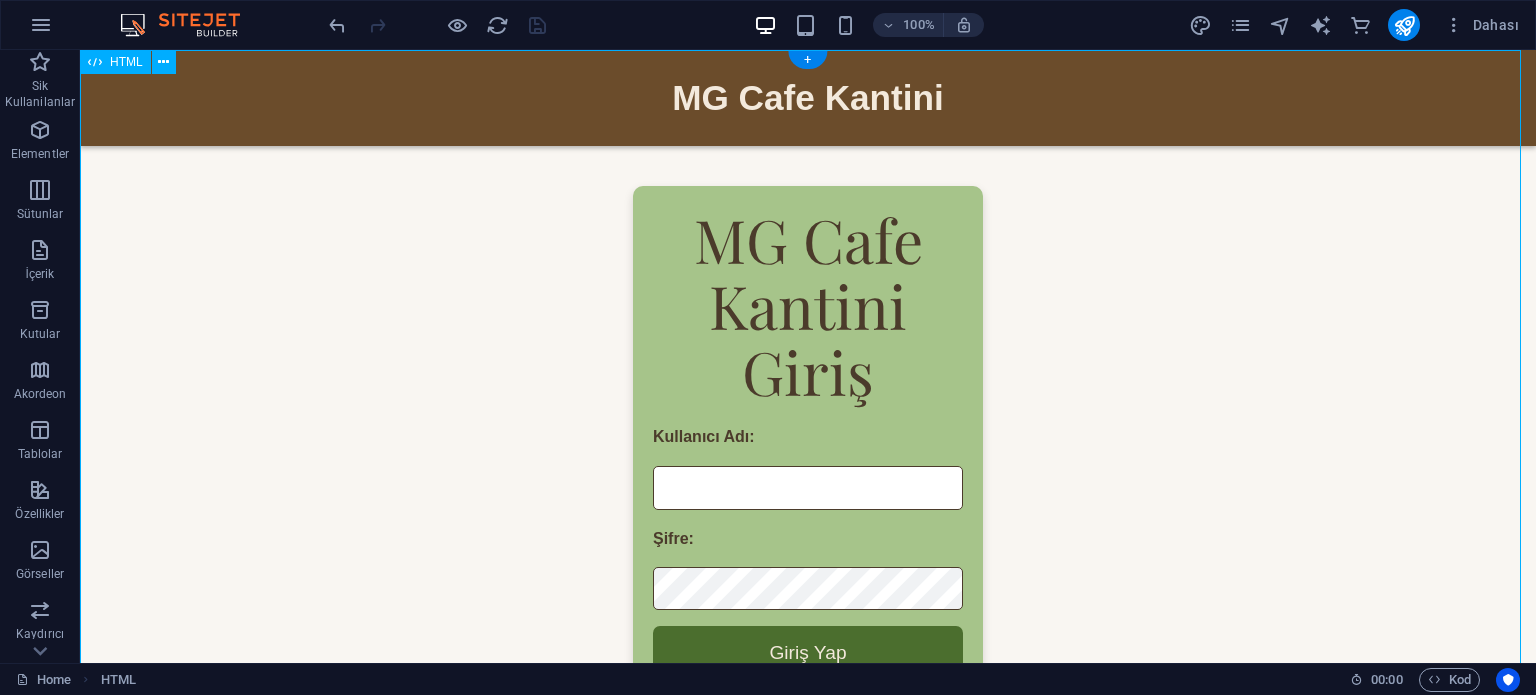 click on "MG Cafe Kantini
MG Cafe Kantini
Çıkış Yap
MG Cafe Kantini Giriş
Kullanıcı Adı:
Şifre:
Giriş Yap
Kullanıcı adı veya şifre yanlış!
WiFi Bağlantısı
SSID (Ağ Adı):
MGCAFE
Şifre:
MGCAFE52
WiFi Şifresini Kopyala
Şifre kopyalandı!
Kantin Hakkında
MG Cafe Kantini, oyun ve kahve severlerin buluştuğu sıcak ve samimi bir ortamdır.
Her gün 09:00 - 22:00 saatleri arasında hizmet vermektedir.
Siz de gelip kahvenizi yudumlayabilir, arkadaşlarınızla oyun oynayabilirsiniz.
Kantin Menüsü
Atıştırmalıklar
Tost
Patates Kızartması
Köfte
Nugget
Çorbalar
Mercimek Çorbası
İçecekler
Espresso
Latte
Türk Kahvesi
Meyve Suyu
Çay" at bounding box center [808, 440] 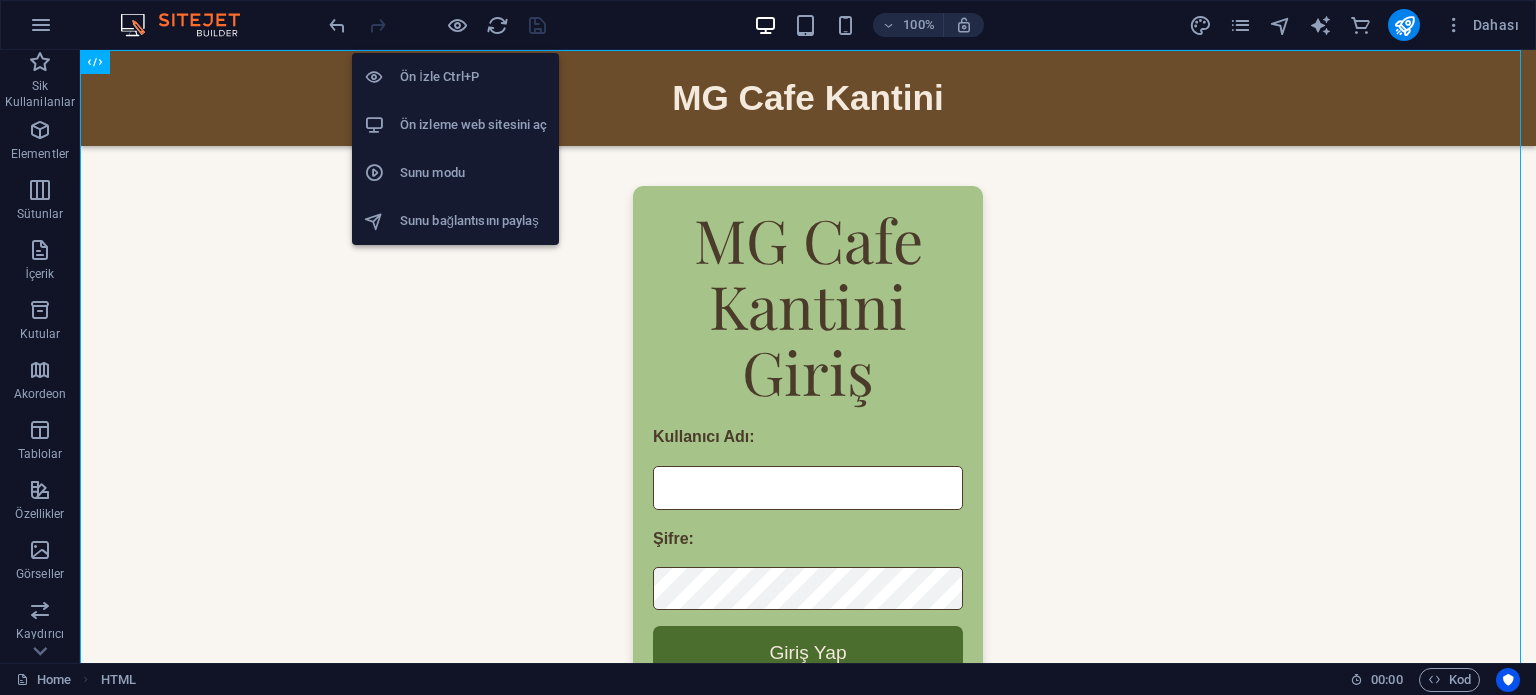 click on "Ön İzle Ctrl+P" at bounding box center (473, 77) 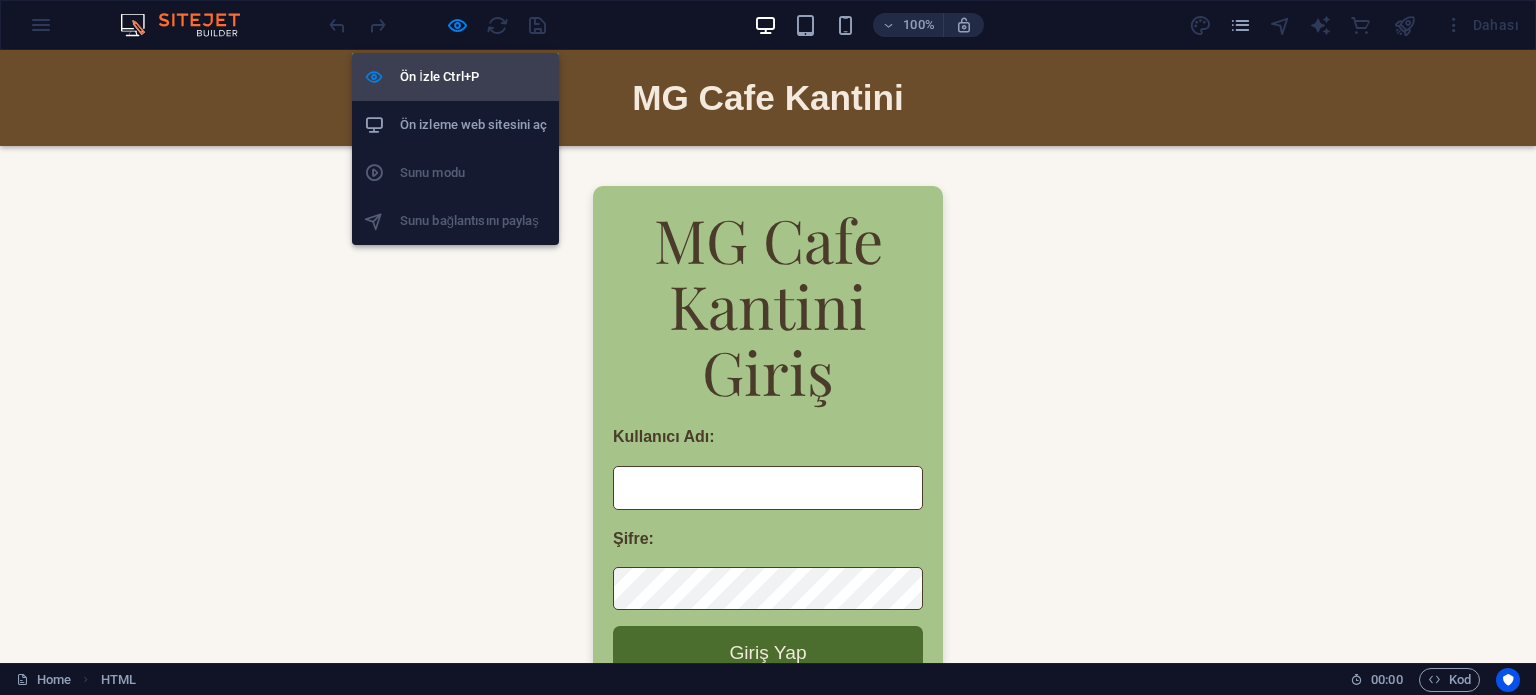 click on "Ön İzle Ctrl+P" at bounding box center (473, 77) 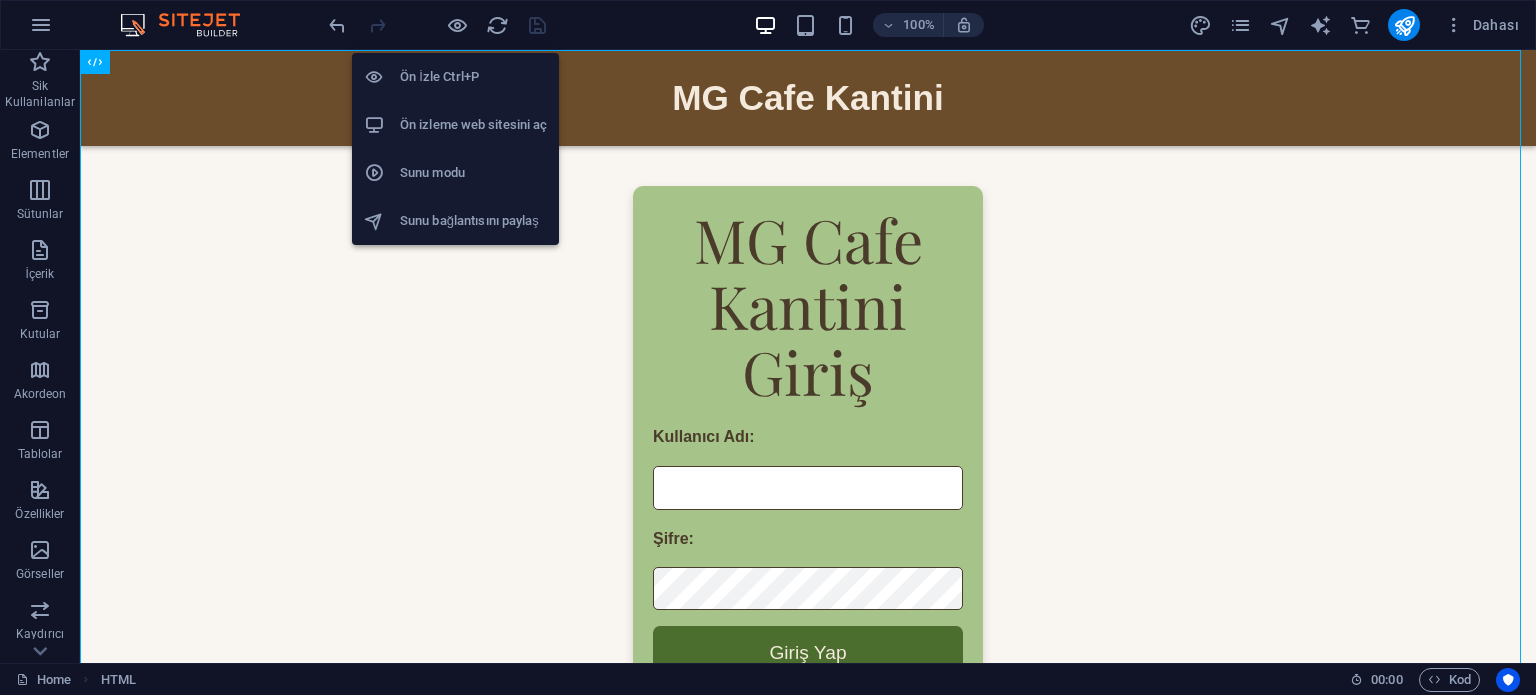 click on "Ön izleme web sitesini aç" at bounding box center (455, 125) 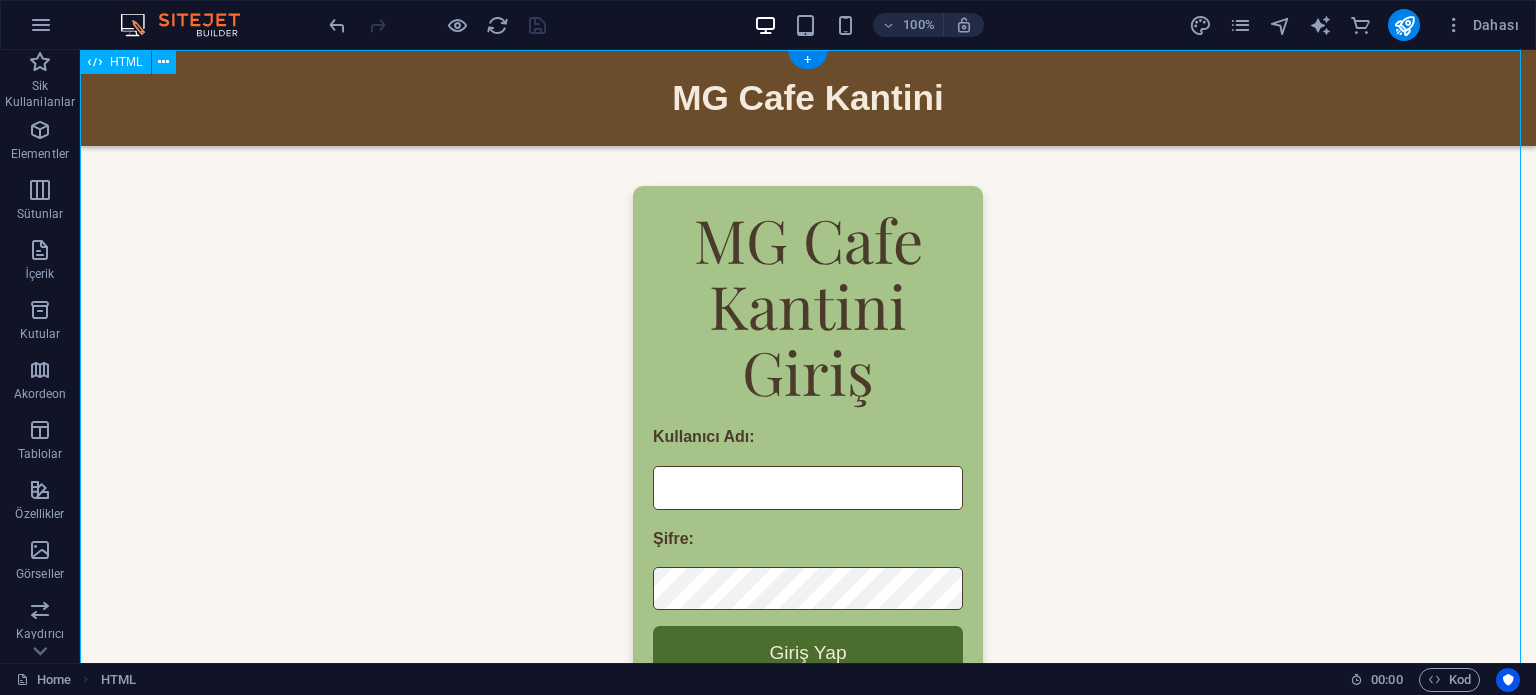 click on "MG Cafe Kantini
MG Cafe Kantini
Çıkış Yap
MG Cafe Kantini Giriş
Kullanıcı Adı:
Şifre:
Giriş Yap
Kullanıcı adı veya şifre yanlış!
WiFi Bağlantısı
SSID (Ağ Adı):
MGCAFE
Şifre:
MGCAFE52
WiFi Şifresini Kopyala
Şifre kopyalandı!
Kantin Hakkında
MG Cafe Kantini, oyun ve kahve severlerin buluştuğu sıcak ve samimi bir ortamdır.
Her gün 09:00 - 22:00 saatleri arasında hizmet vermektedir.
Siz de gelip kahvenizi yudumlayabilir, arkadaşlarınızla oyun oynayabilirsiniz.
Kantin Menüsü
Atıştırmalıklar
Tost
Patates Kızartması
Köfte
Nugget
Çorbalar
Mercimek Çorbası
İçecekler
Espresso
Latte
Türk Kahvesi
Meyve Suyu
Çay" at bounding box center [808, 440] 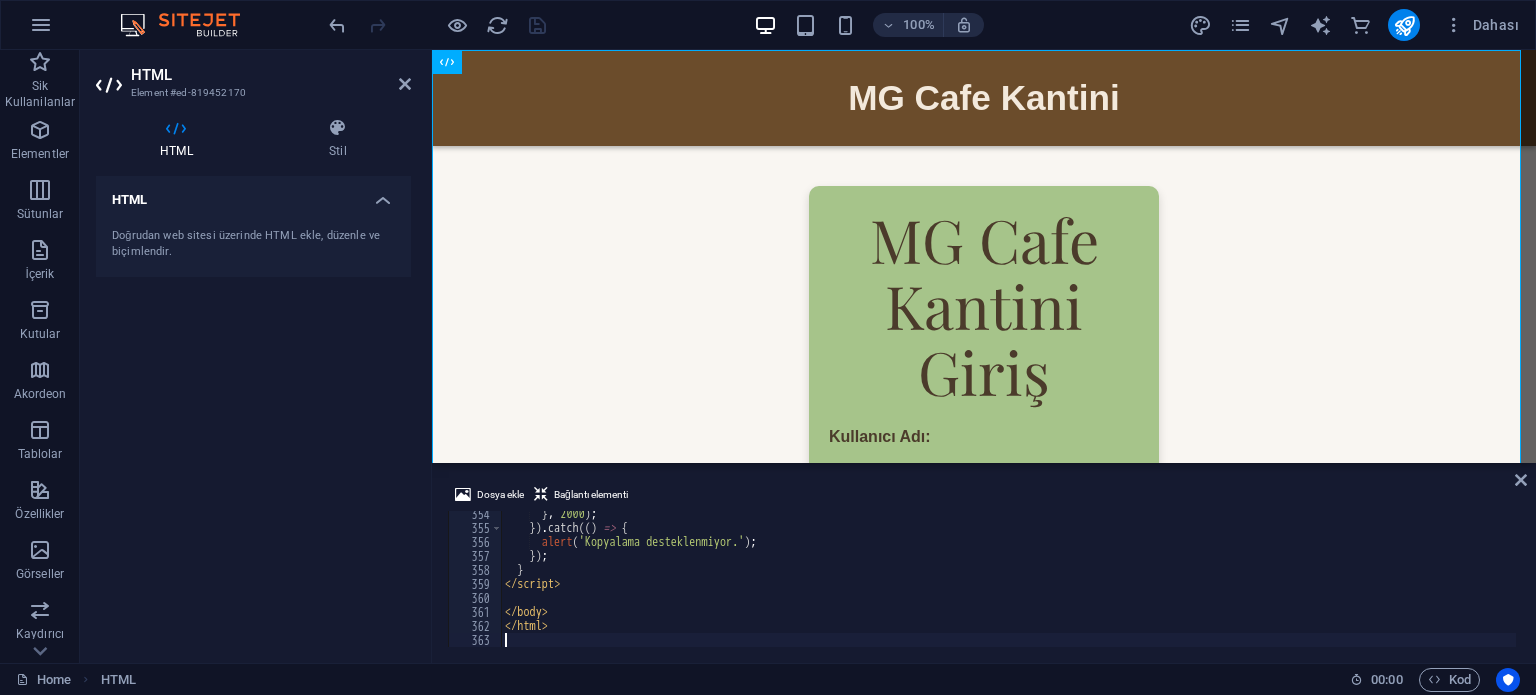 type on "</html>" 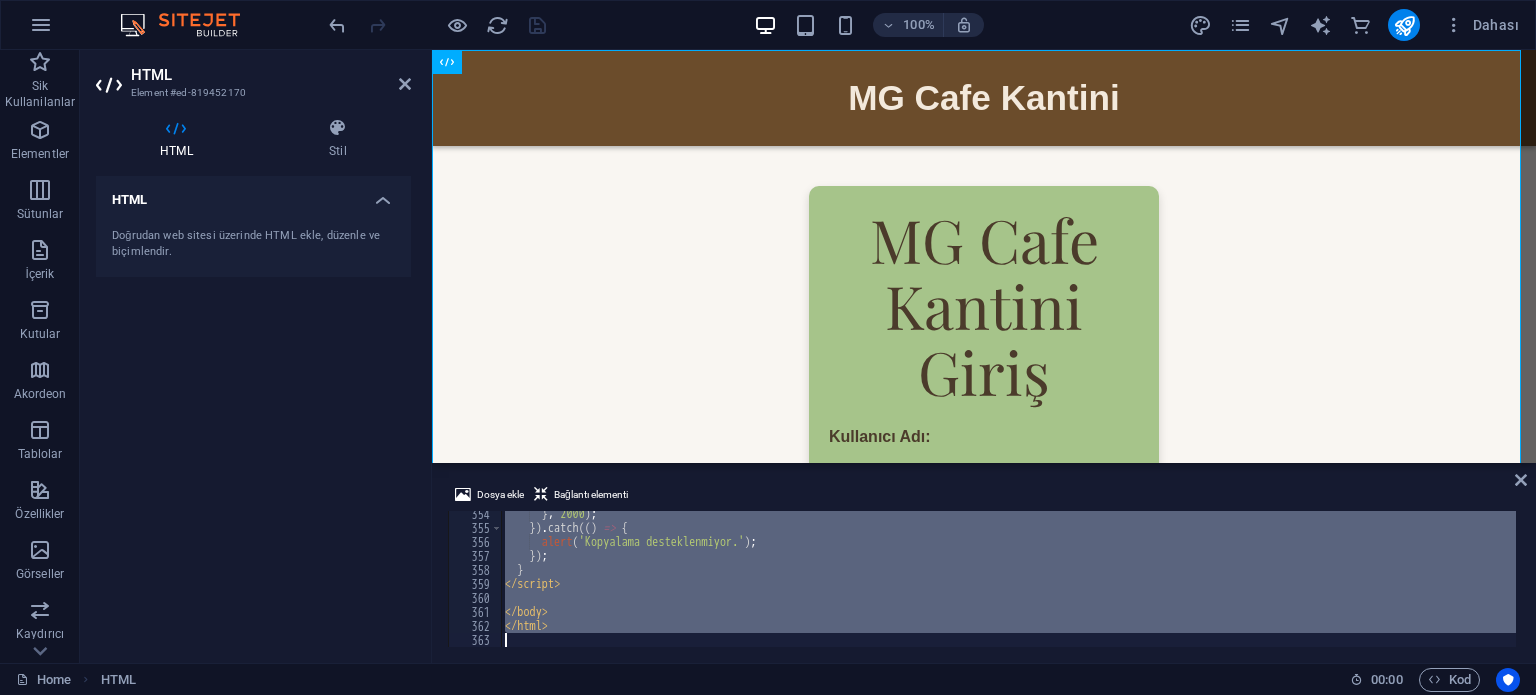 type 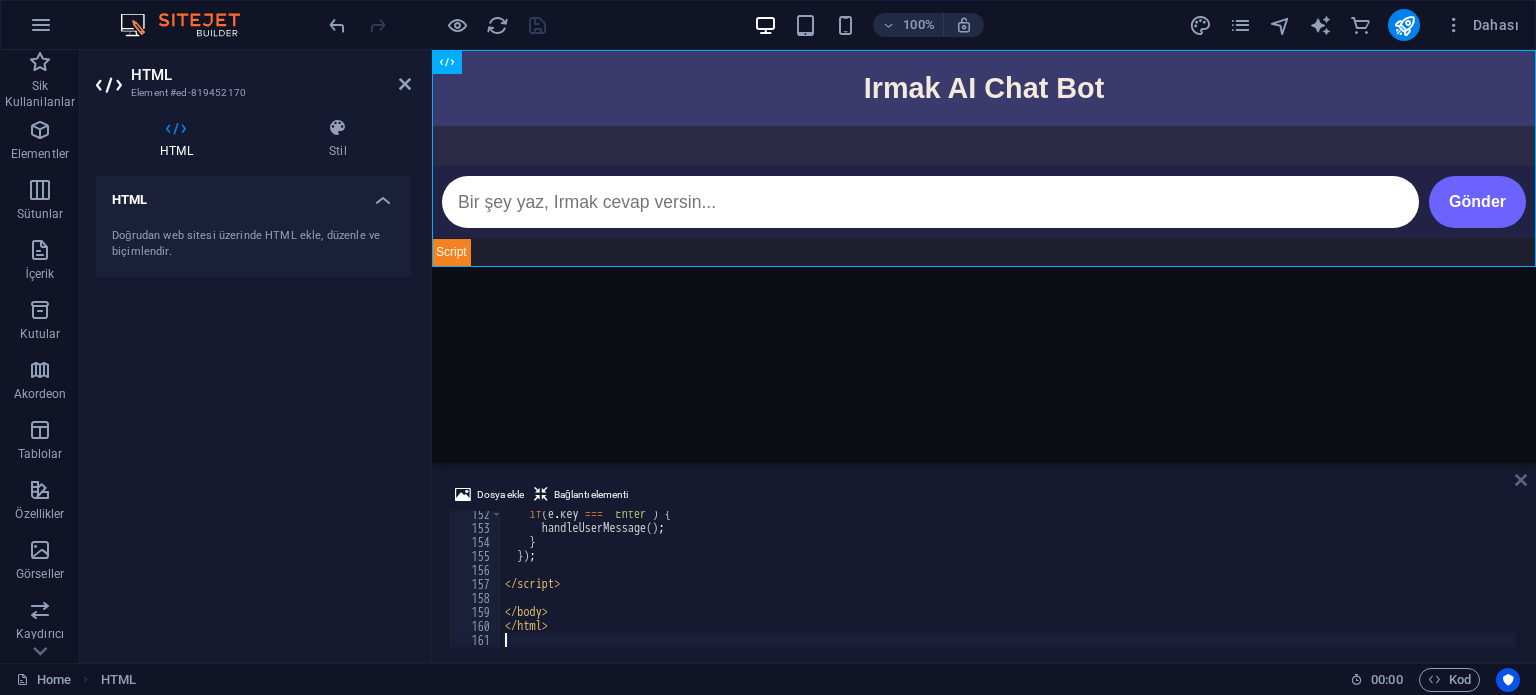 click at bounding box center (1521, 480) 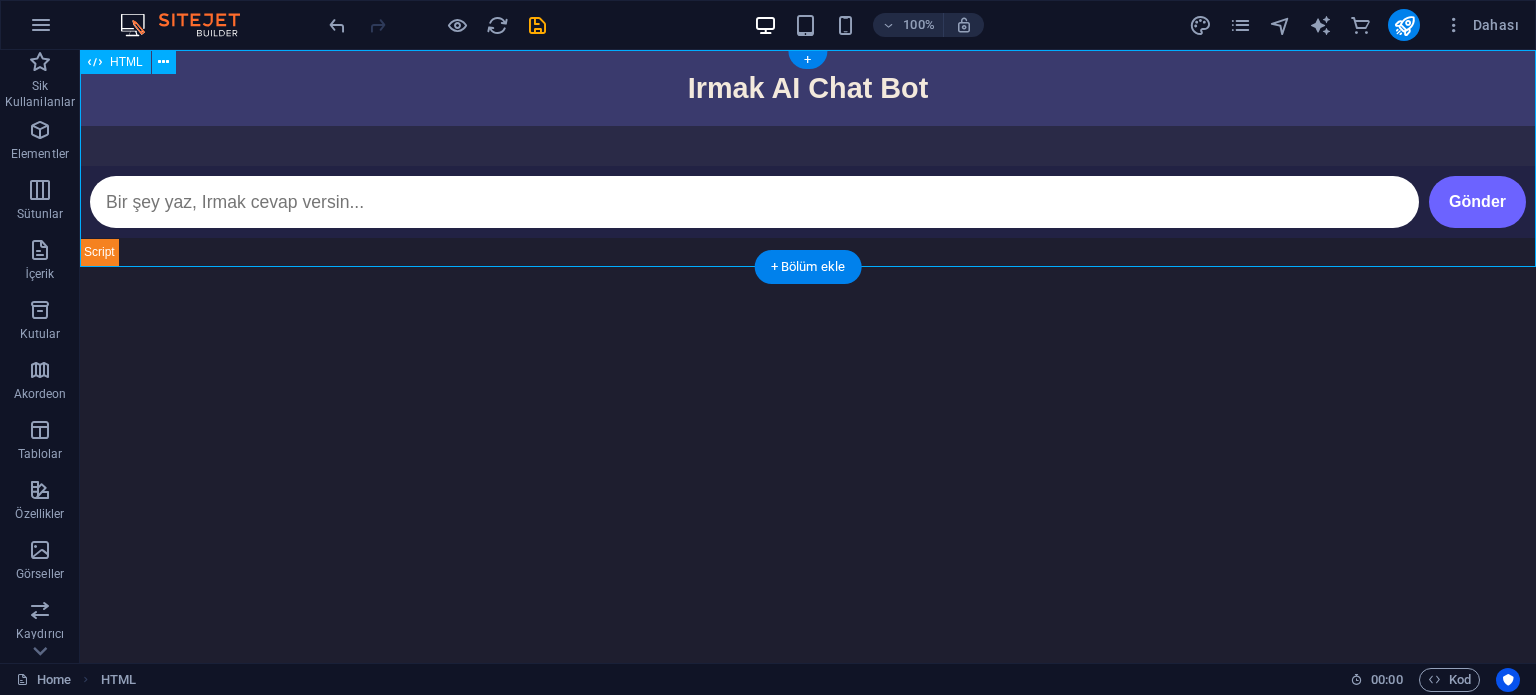 click on "ChatGPT Benzeri Yapay Zeka
Irmak AI Chat Bot
Gönder" at bounding box center [808, 158] 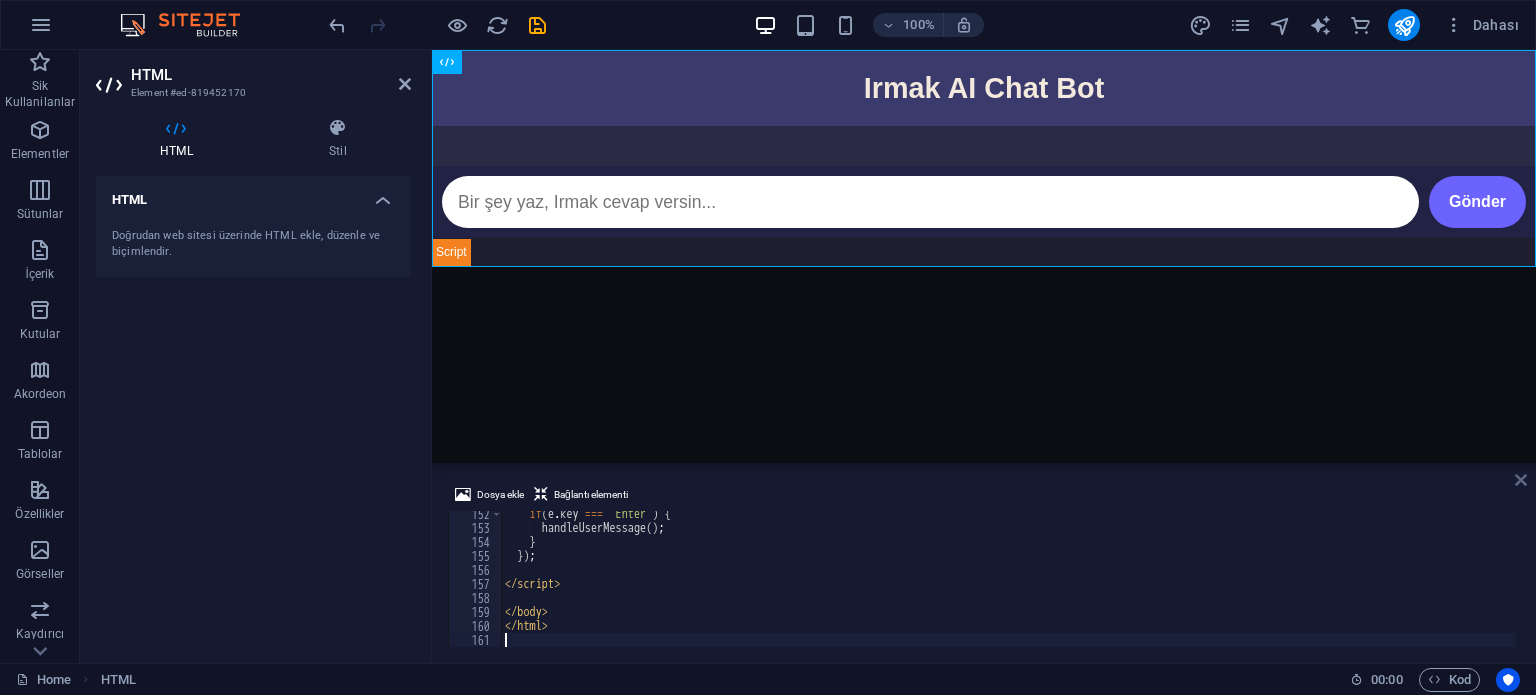 click at bounding box center [1521, 480] 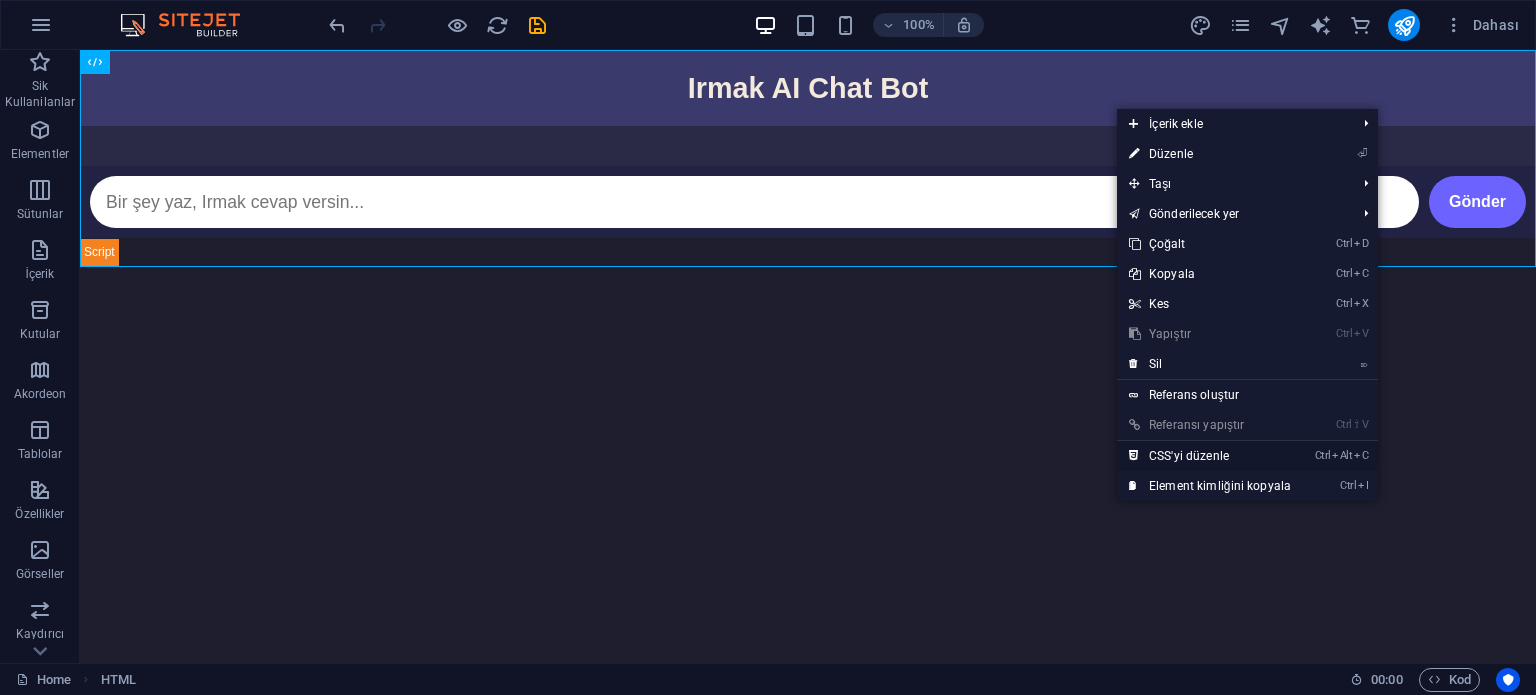 click on "Ctrl Alt C  CSS'yi düzenle" at bounding box center [1210, 456] 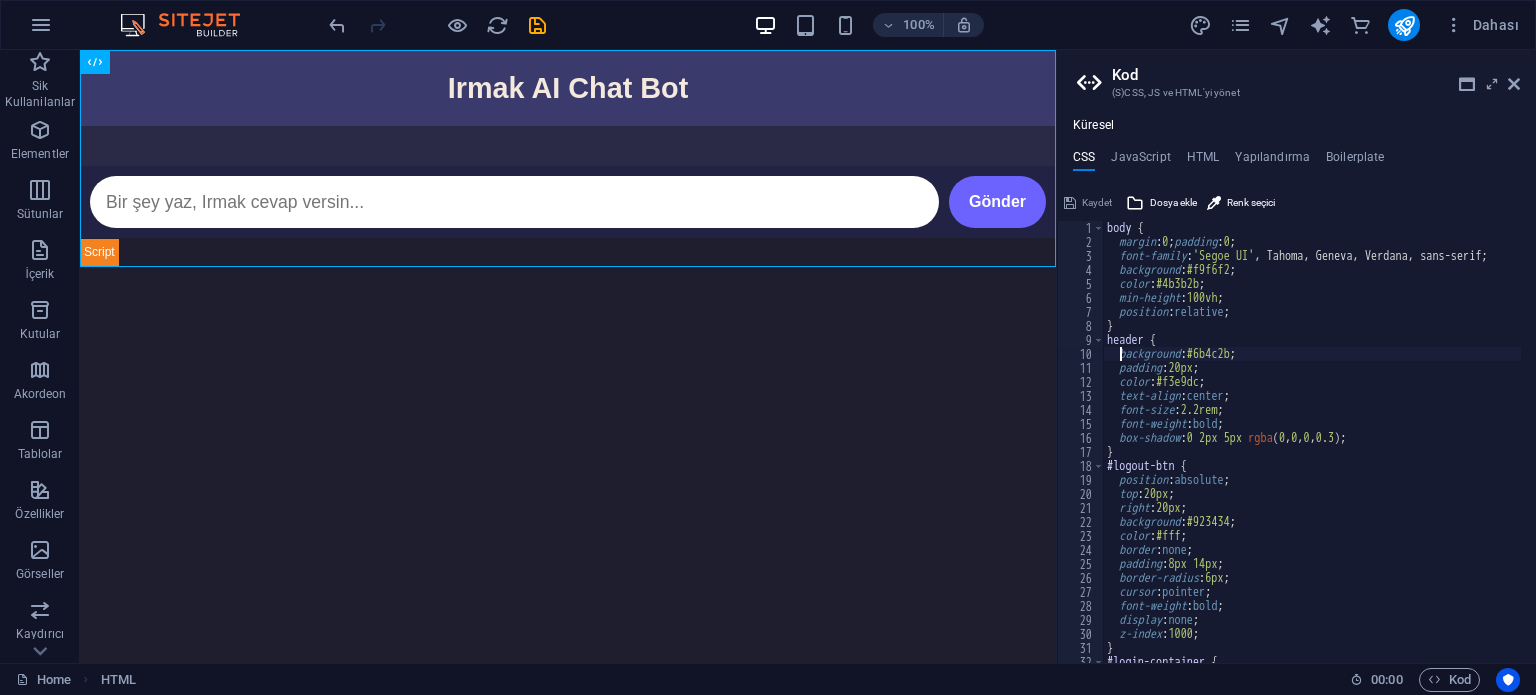 type on "}" 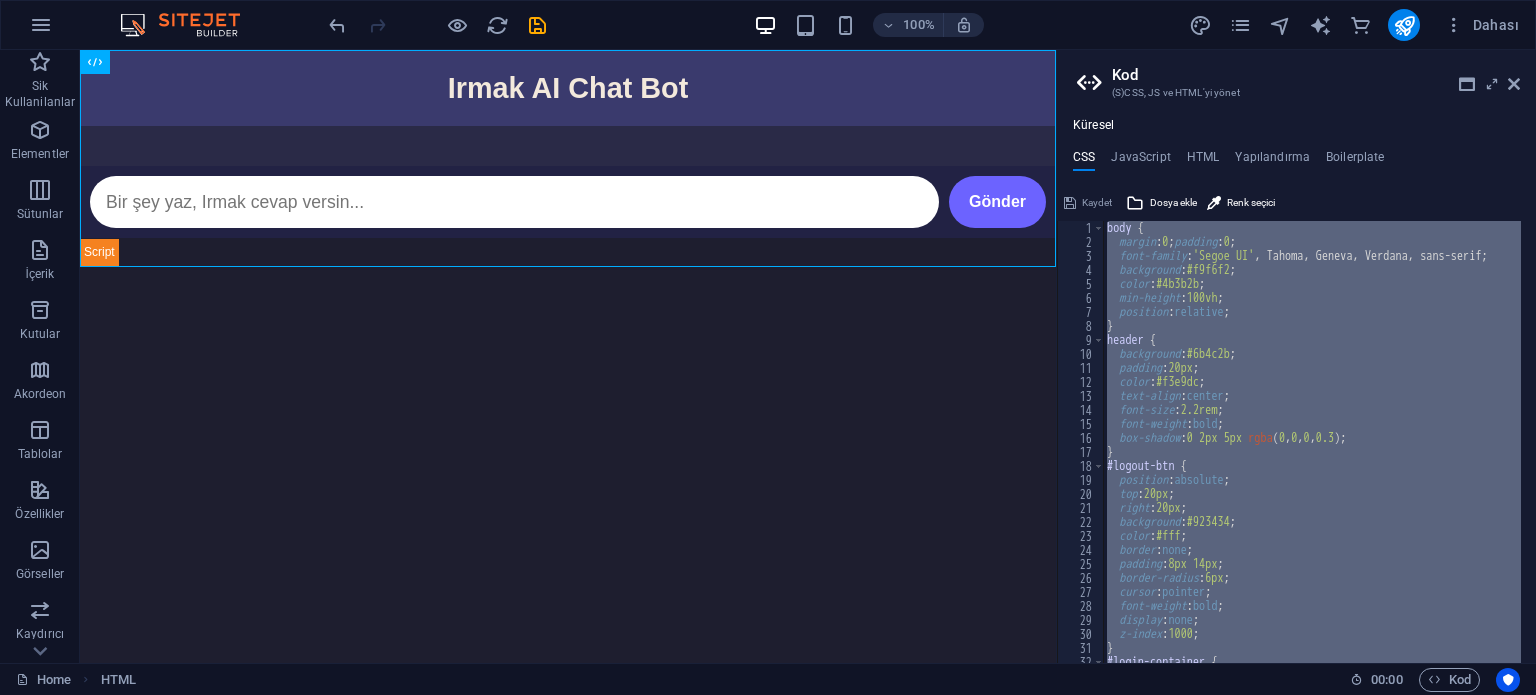 type 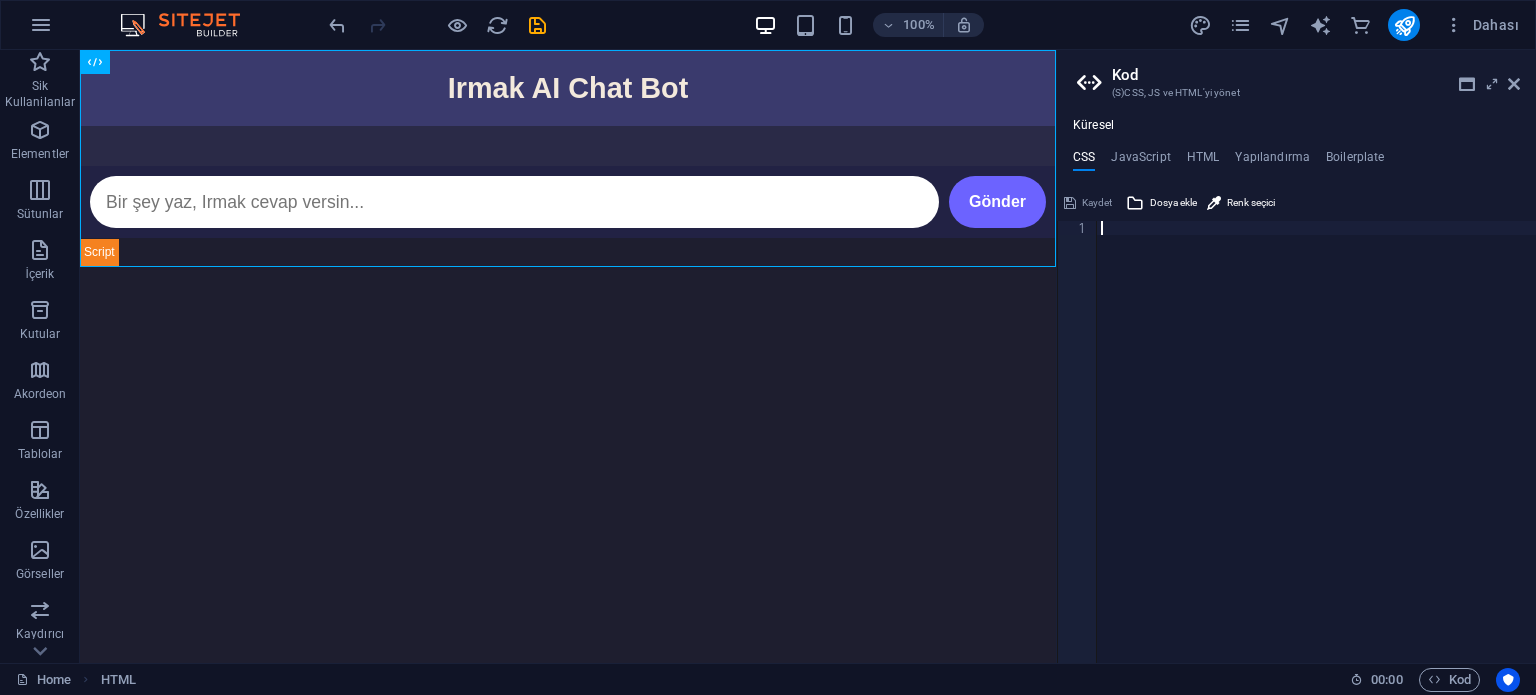 scroll, scrollTop: 593, scrollLeft: 0, axis: vertical 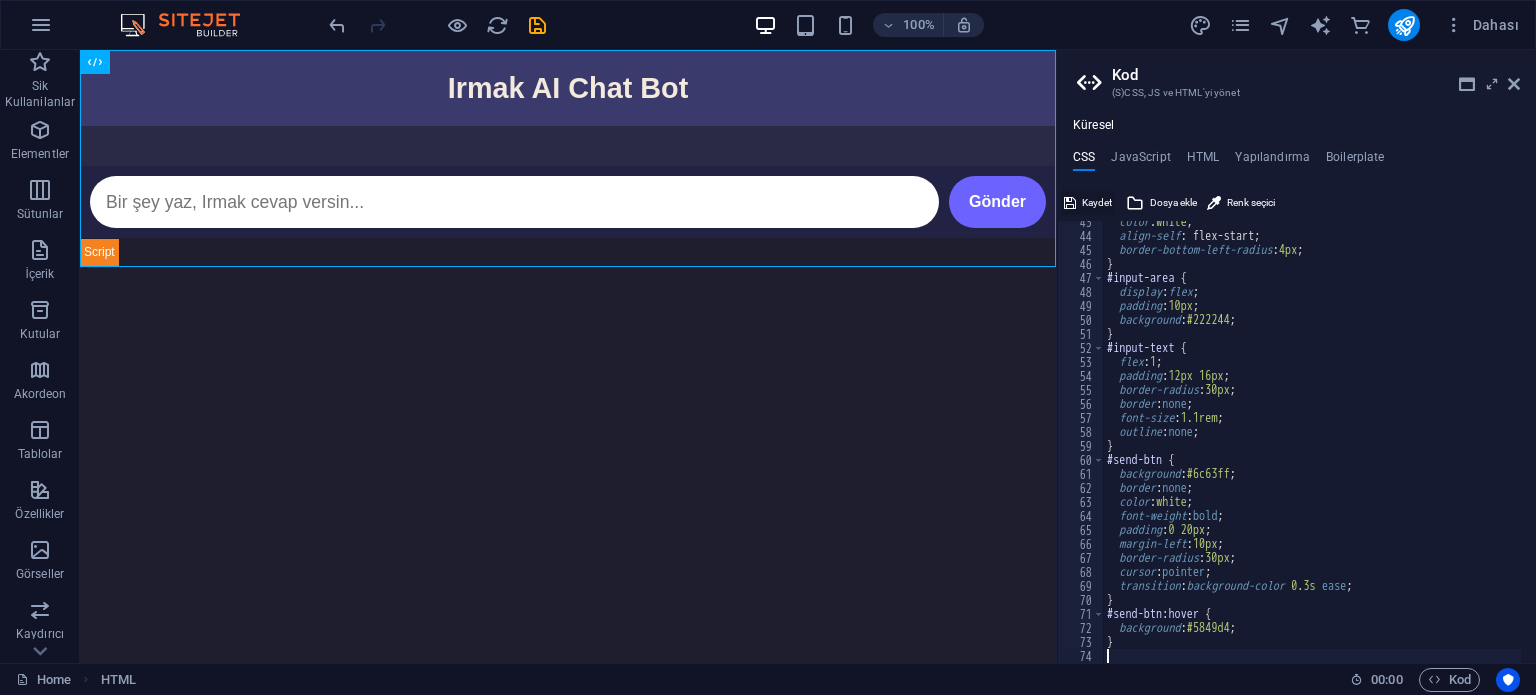 click on "Kaydet" at bounding box center [1097, 203] 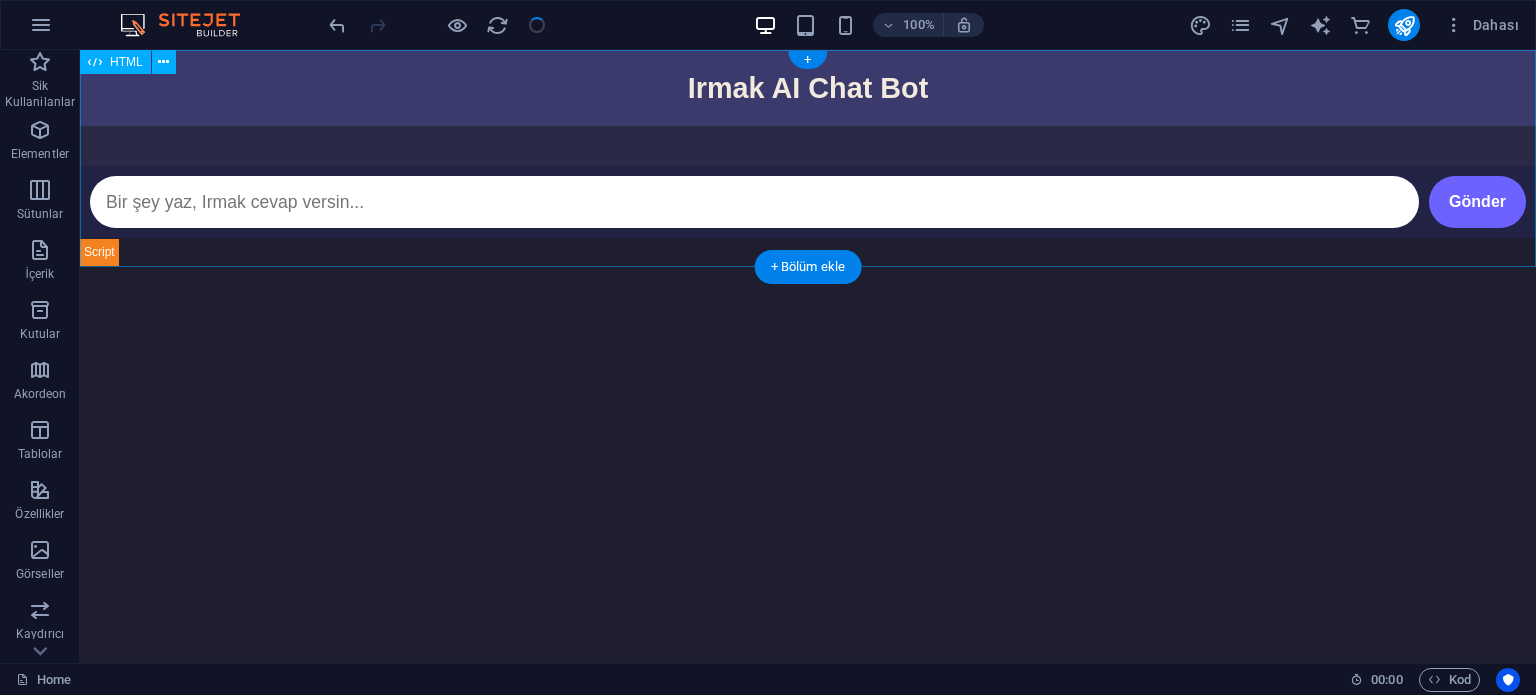 click on "ChatGPT Benzeri Yapay Zeka
Irmak AI Chat Bot
Gönder" at bounding box center (808, 158) 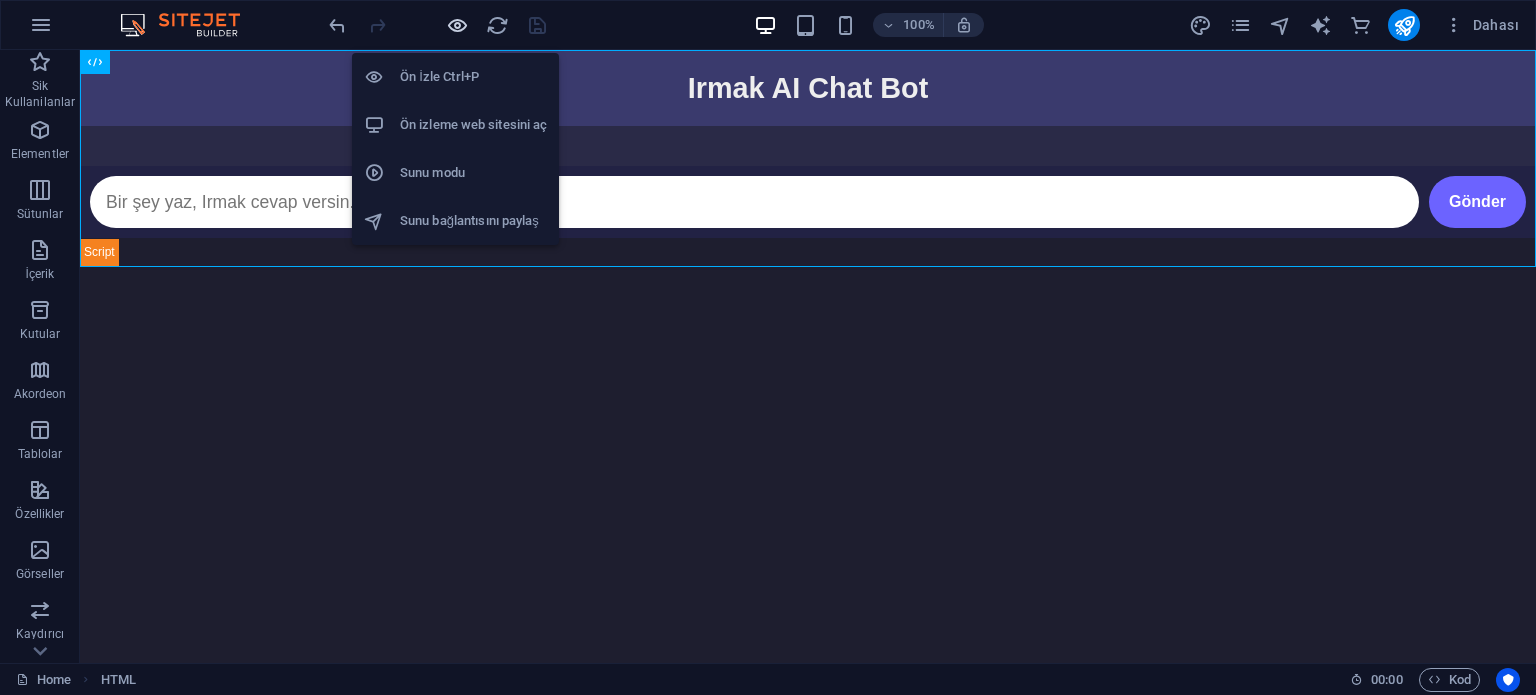 click at bounding box center [457, 25] 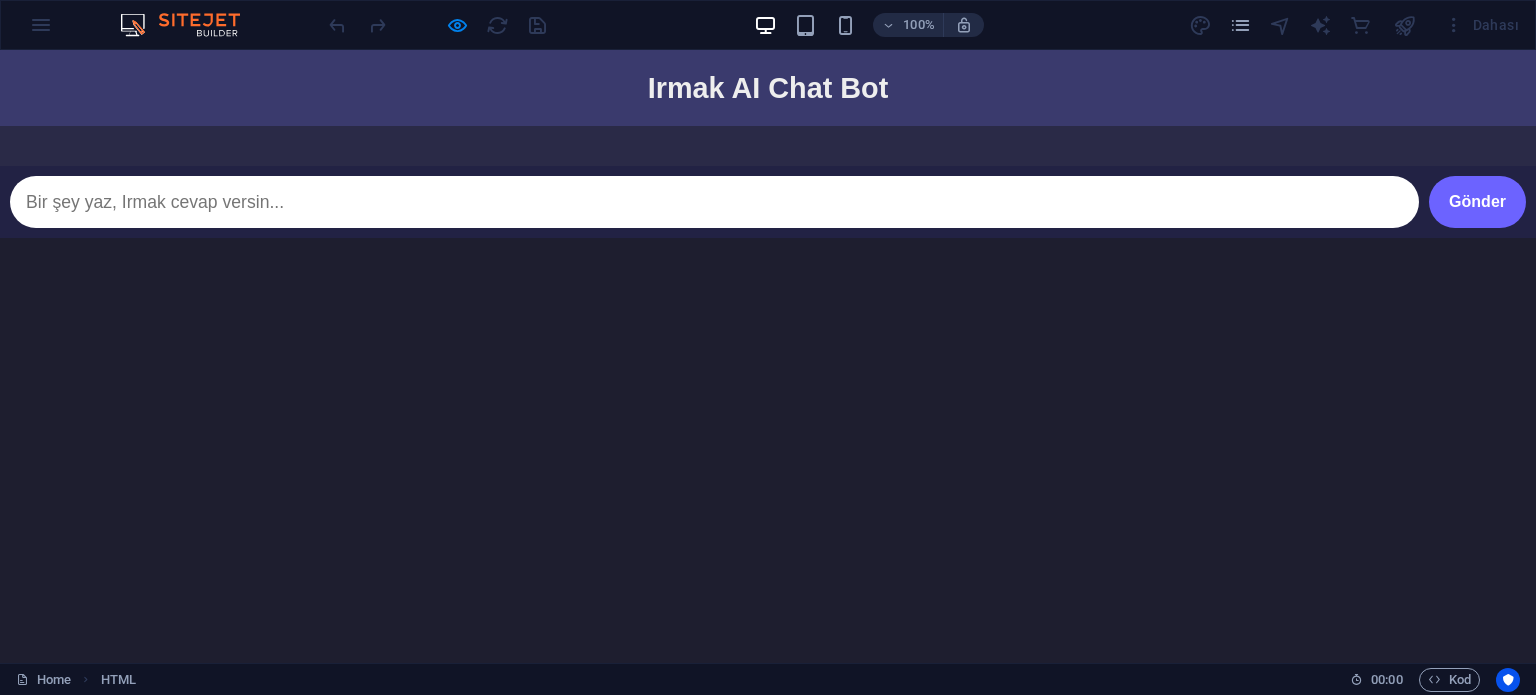 click at bounding box center [437, 25] 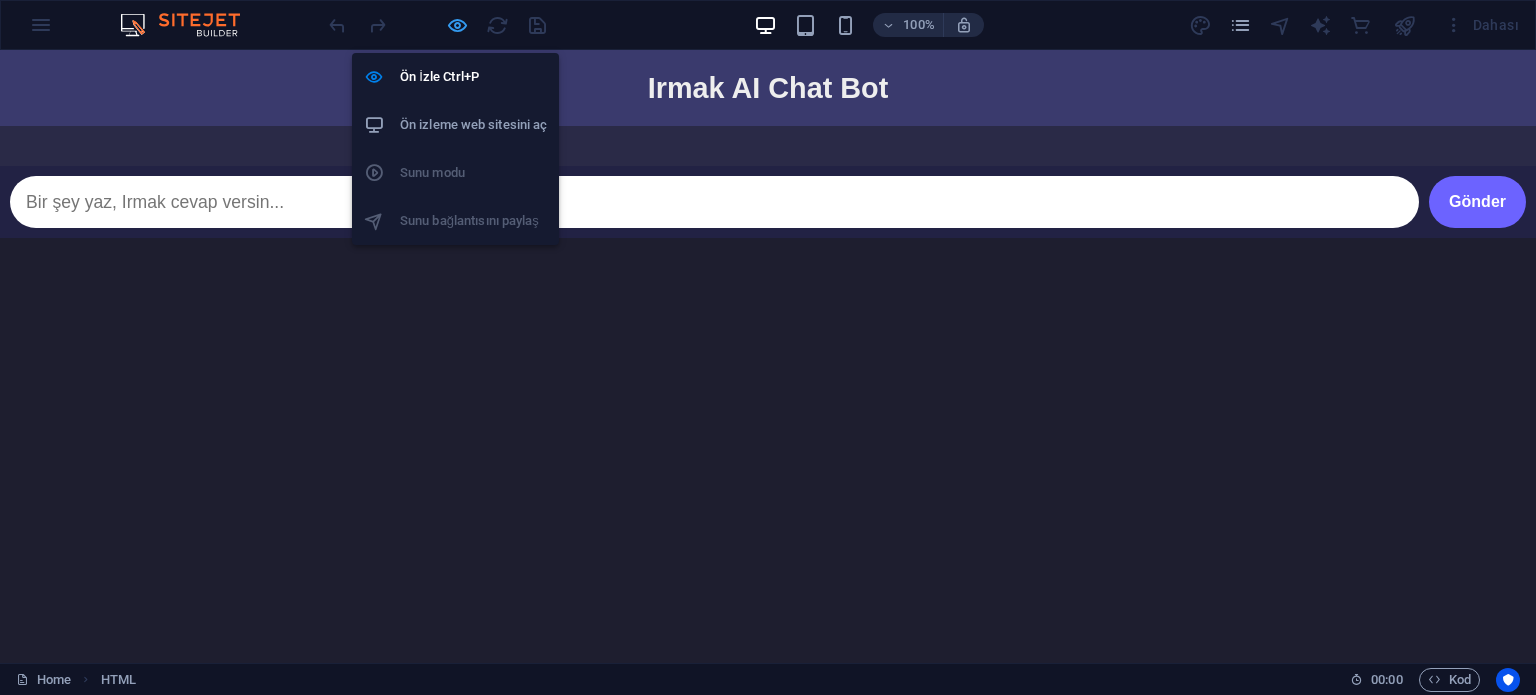 click at bounding box center [457, 25] 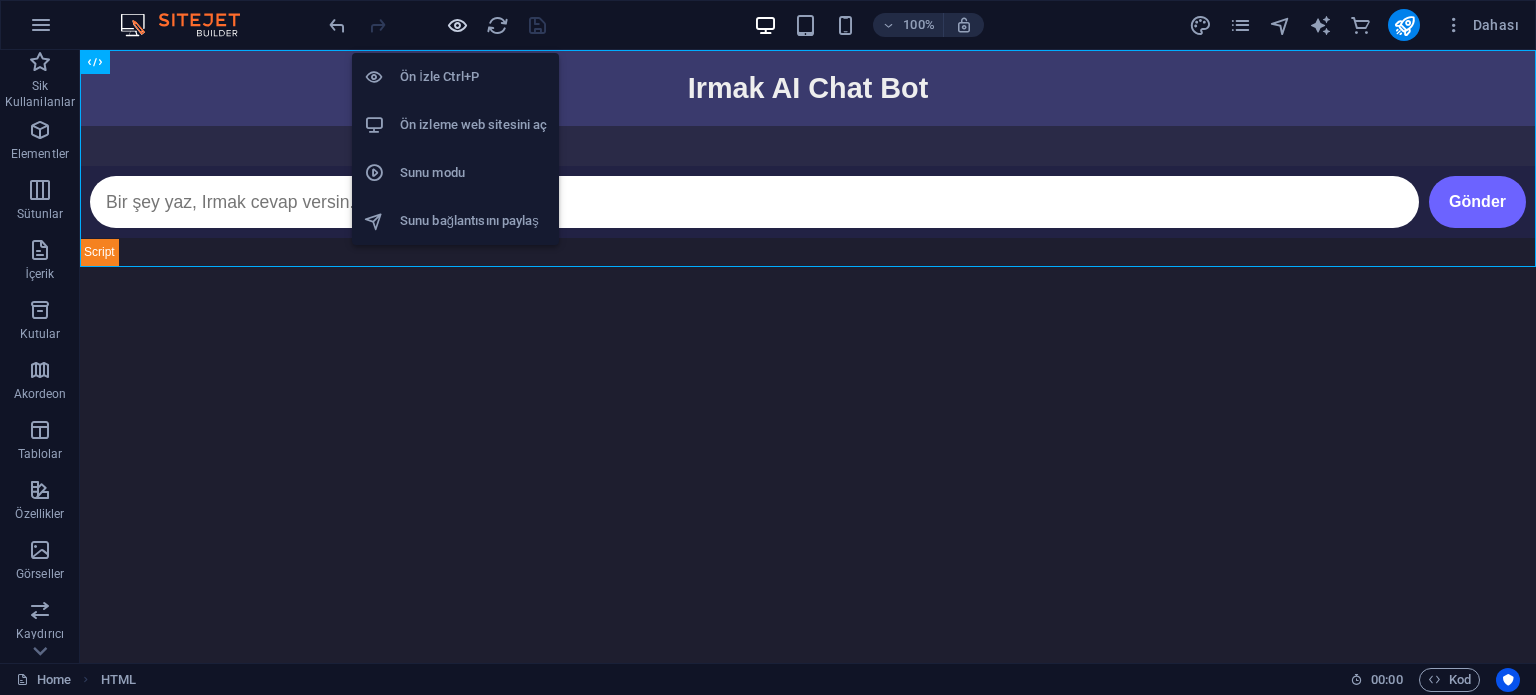 click at bounding box center (457, 25) 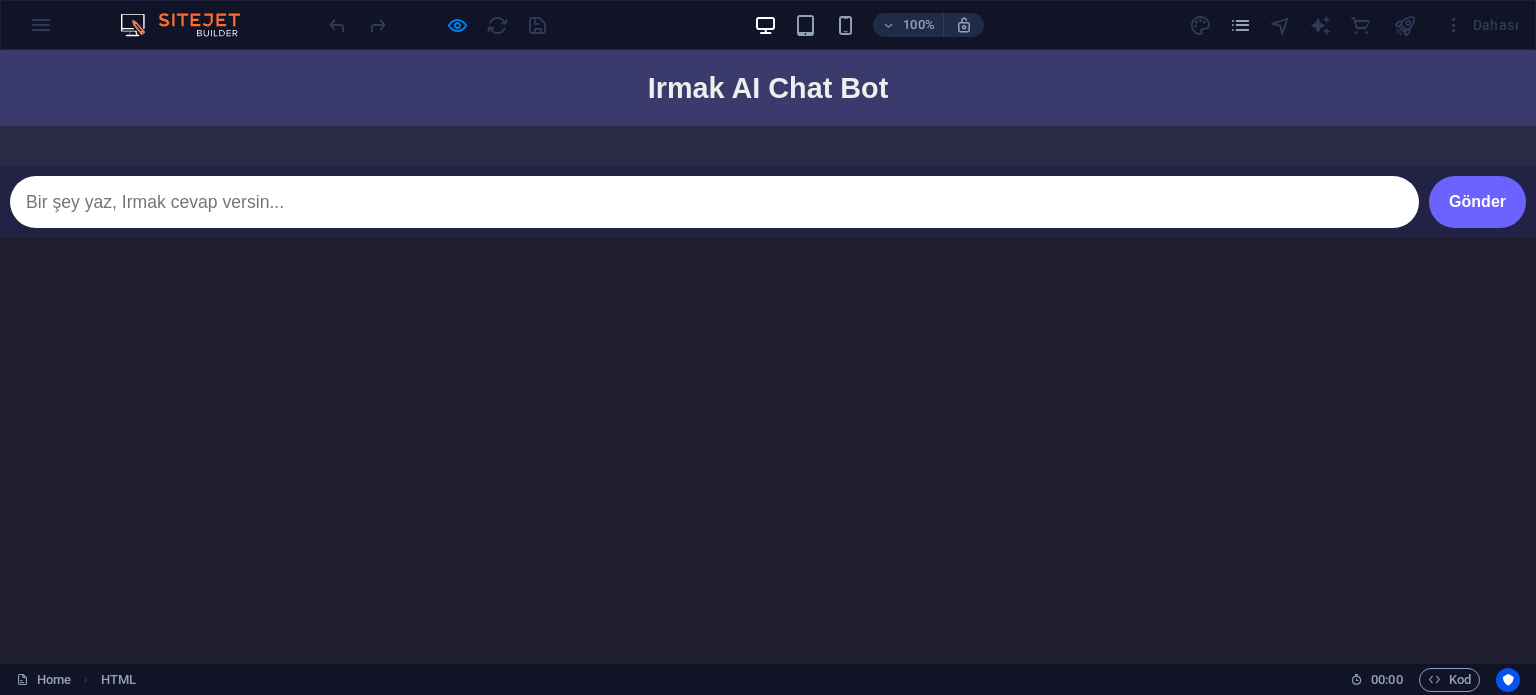 click at bounding box center (714, 202) 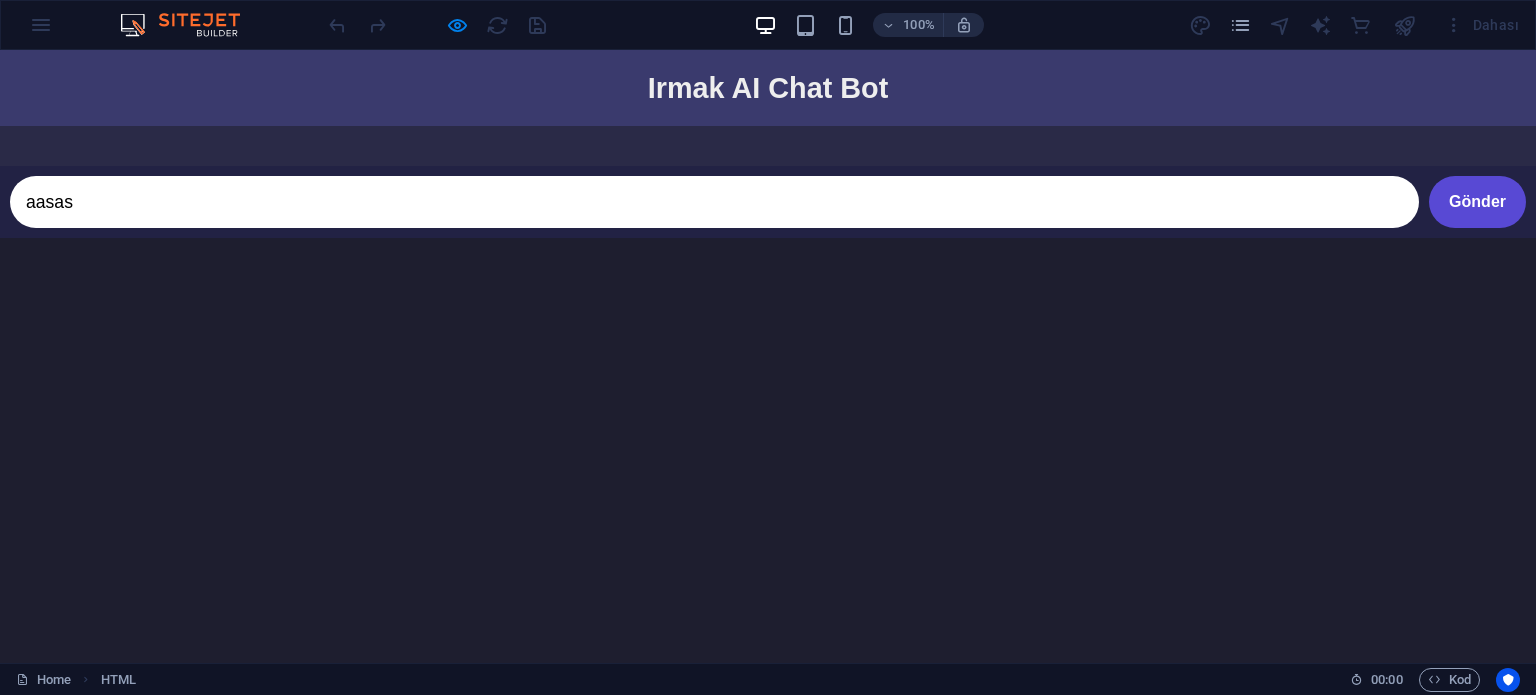 type on "aasas" 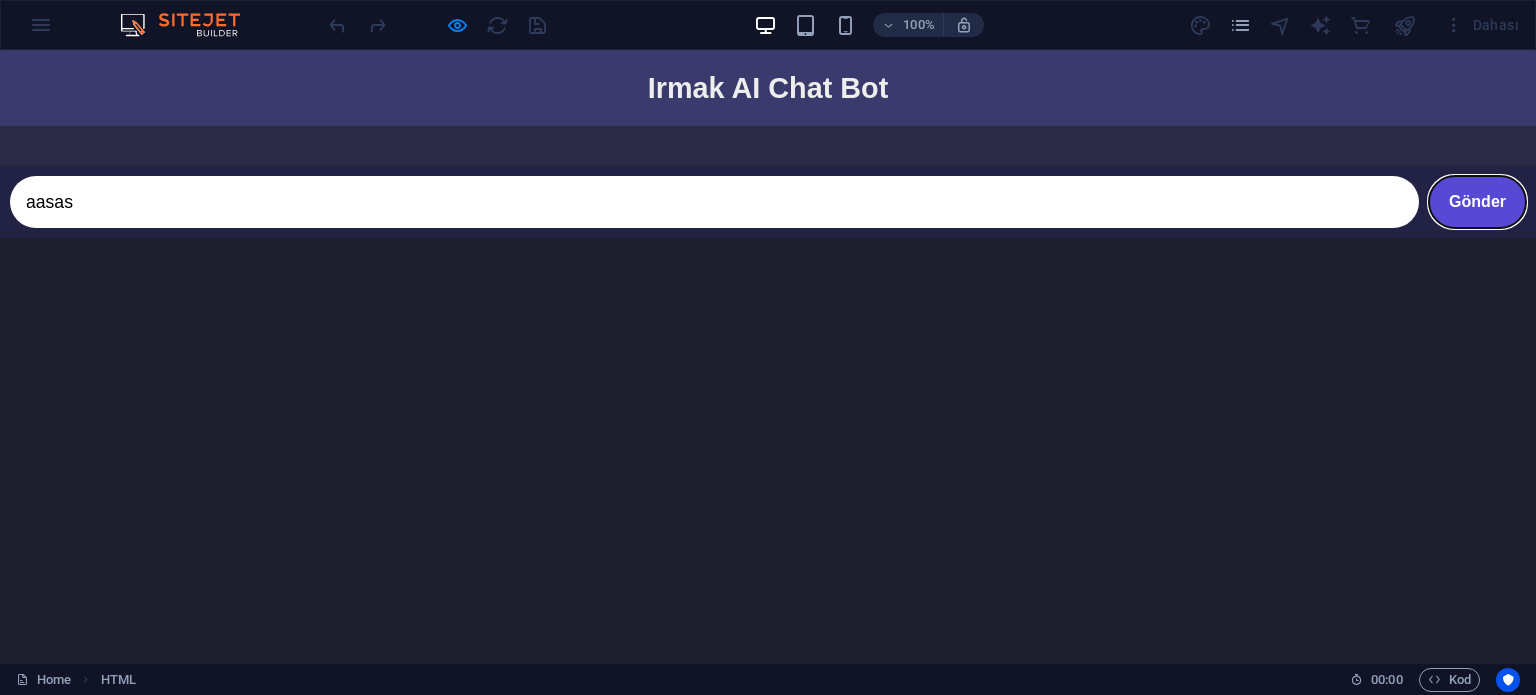 click on "Gönder" at bounding box center (1477, 202) 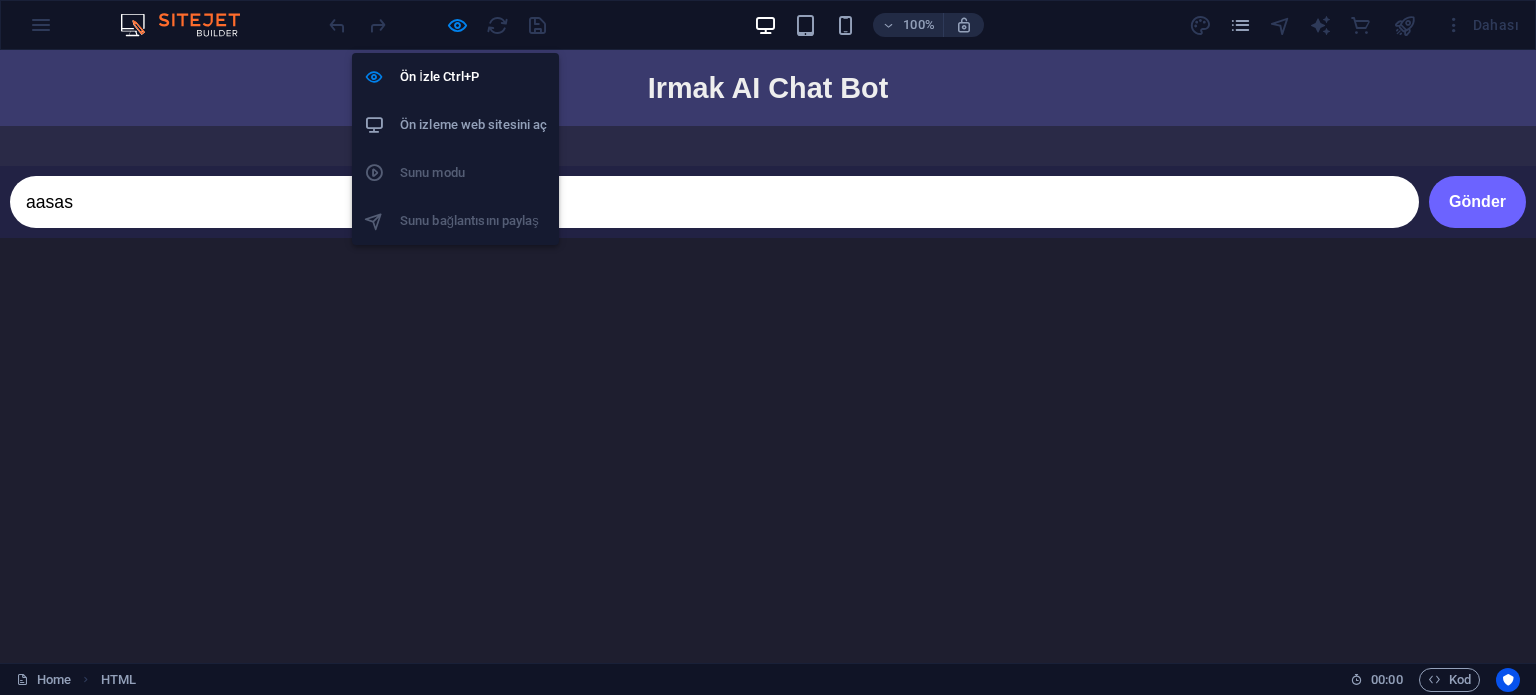 click on "Ön izleme web sitesini aç" at bounding box center (473, 125) 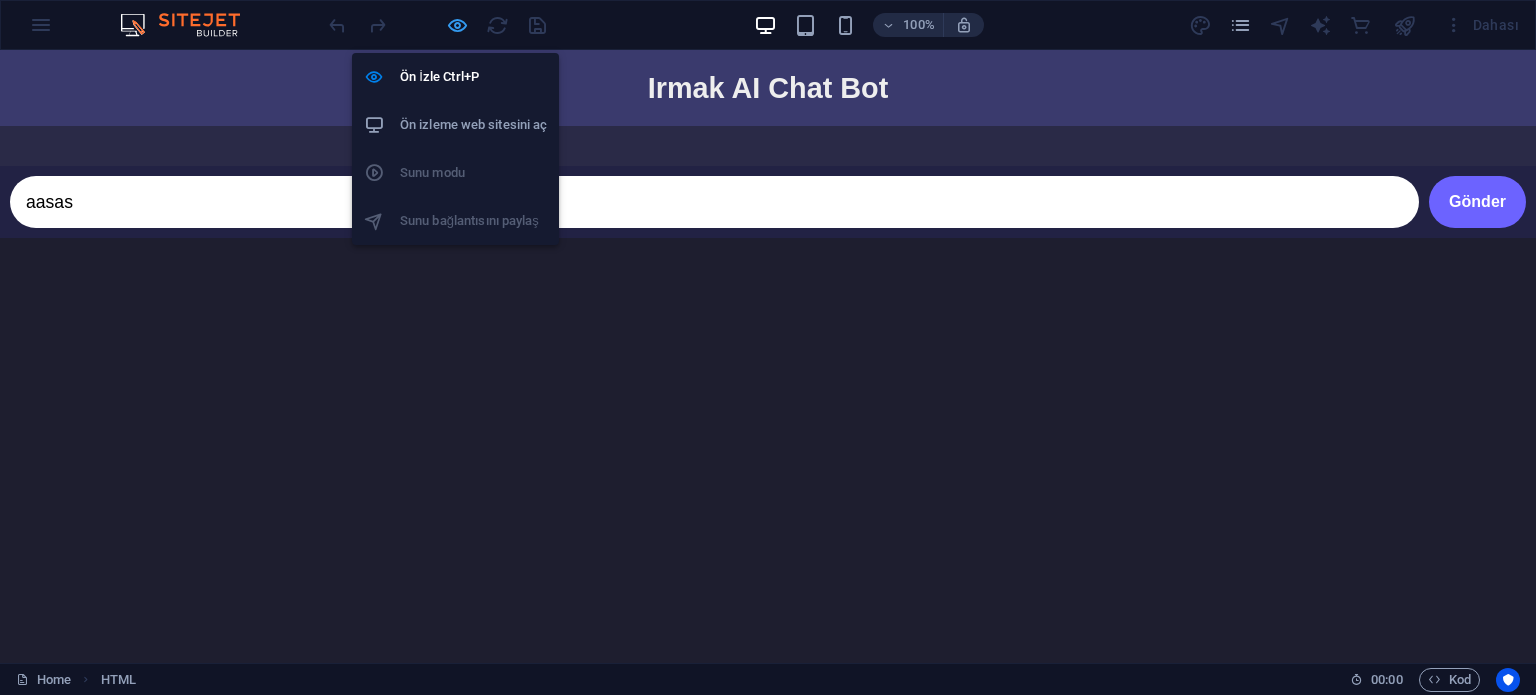 click at bounding box center [457, 25] 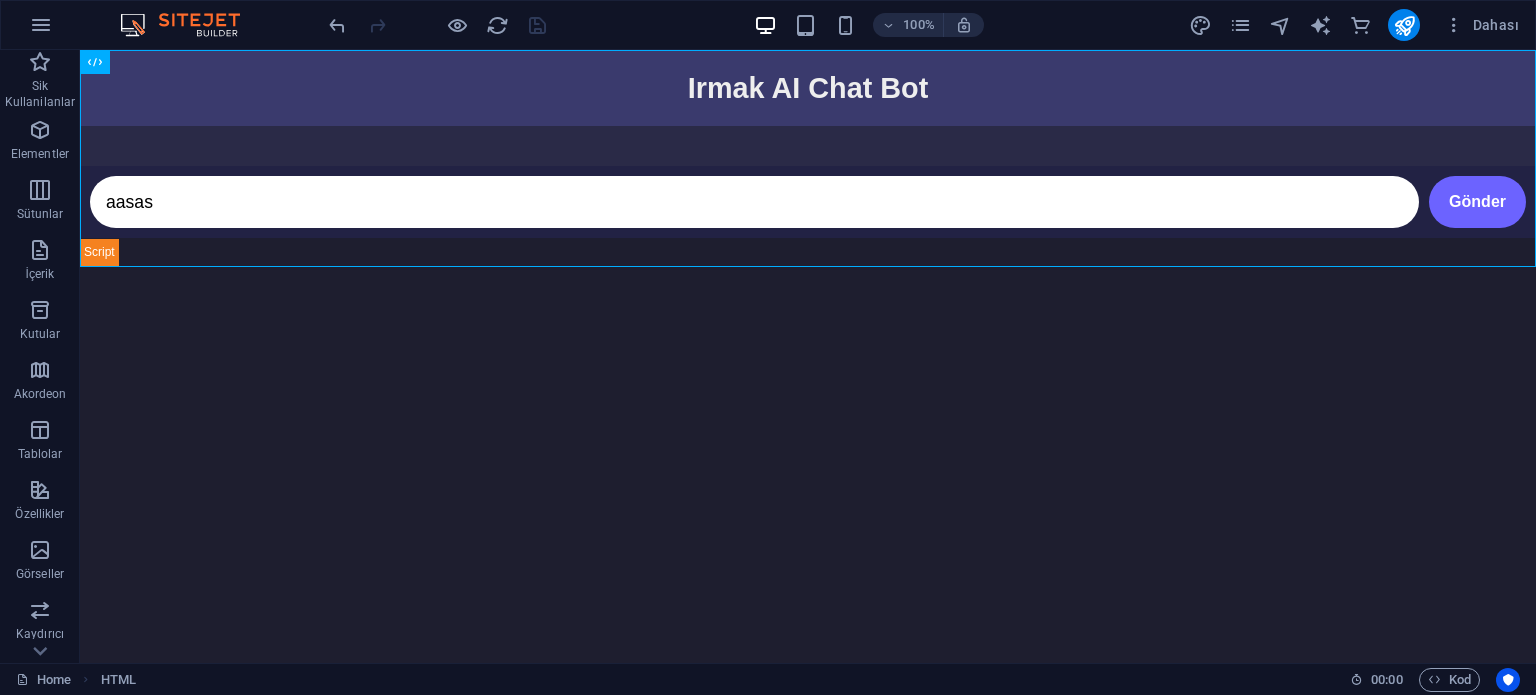 drag, startPoint x: 782, startPoint y: 169, endPoint x: 878, endPoint y: 41, distance: 160 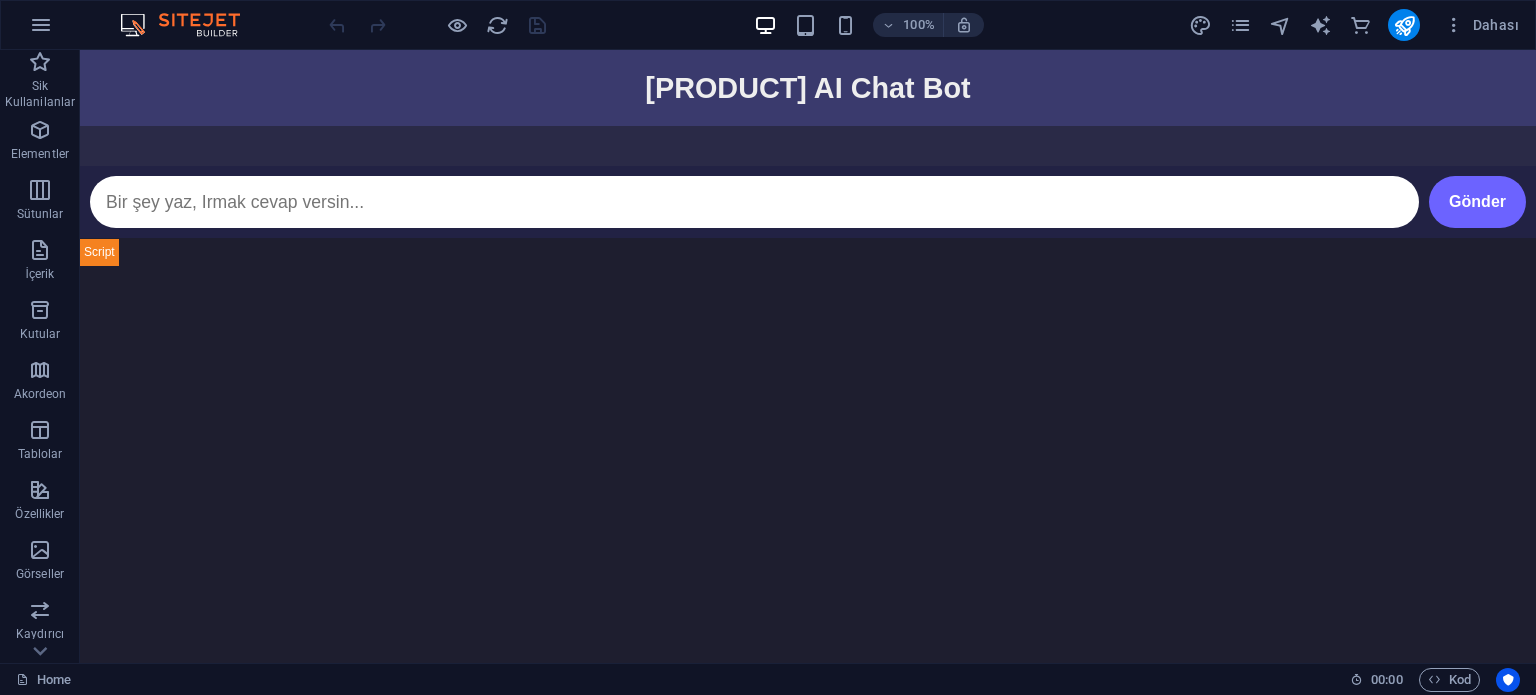 scroll, scrollTop: 0, scrollLeft: 0, axis: both 